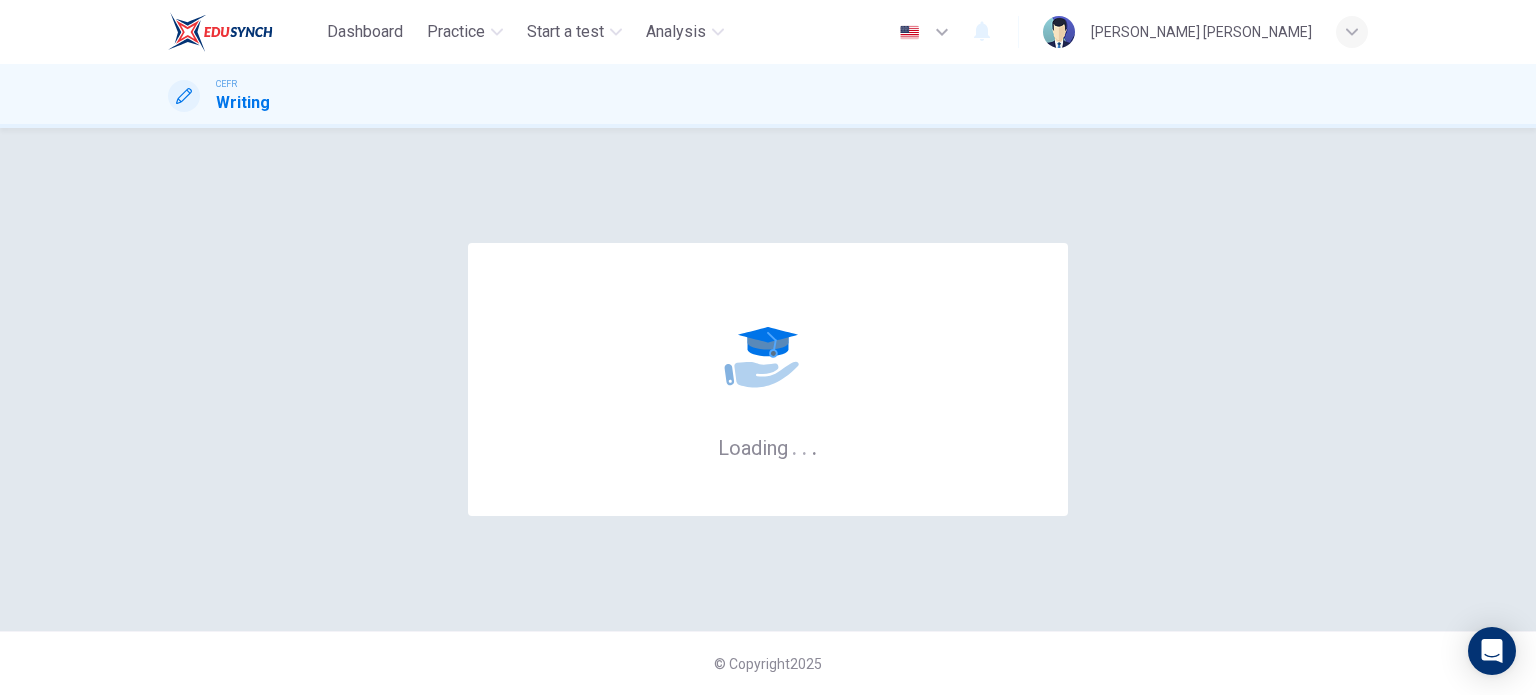scroll, scrollTop: 0, scrollLeft: 0, axis: both 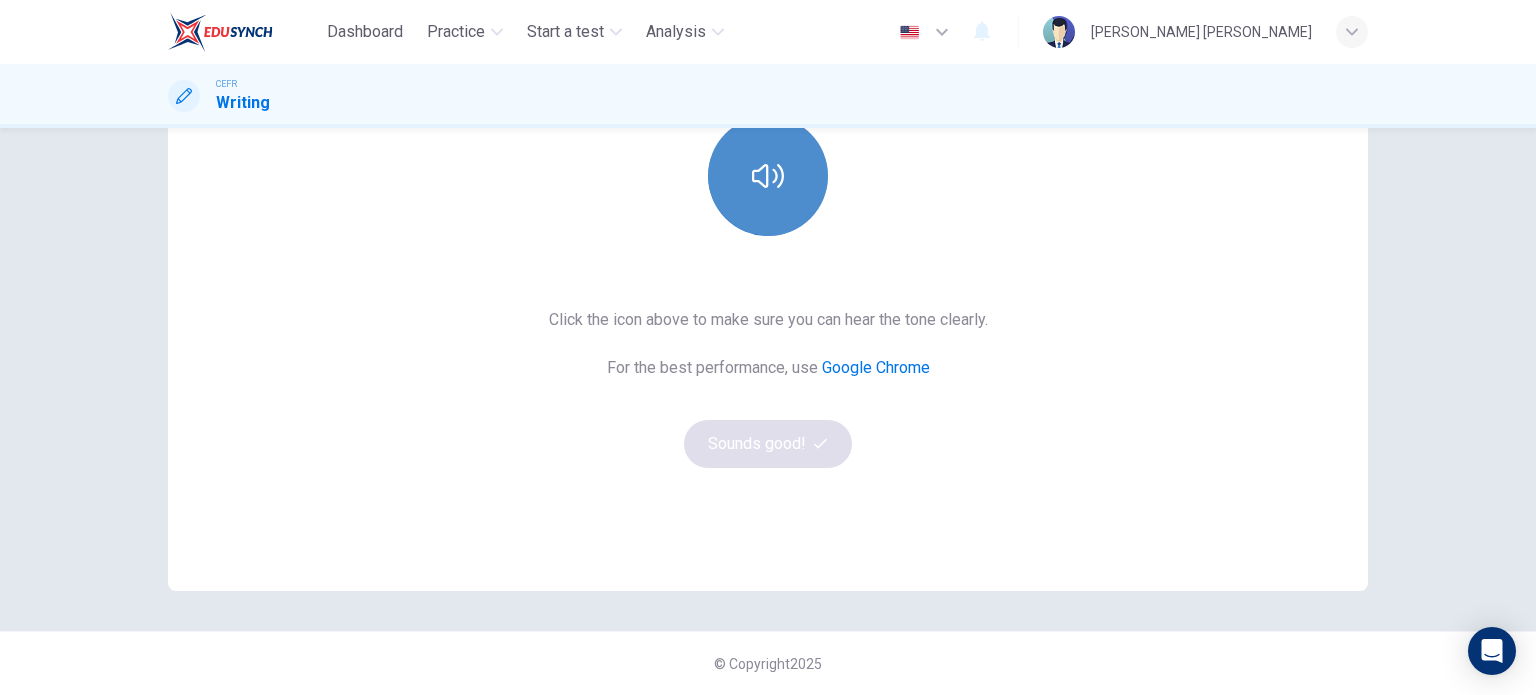 click at bounding box center [768, 176] 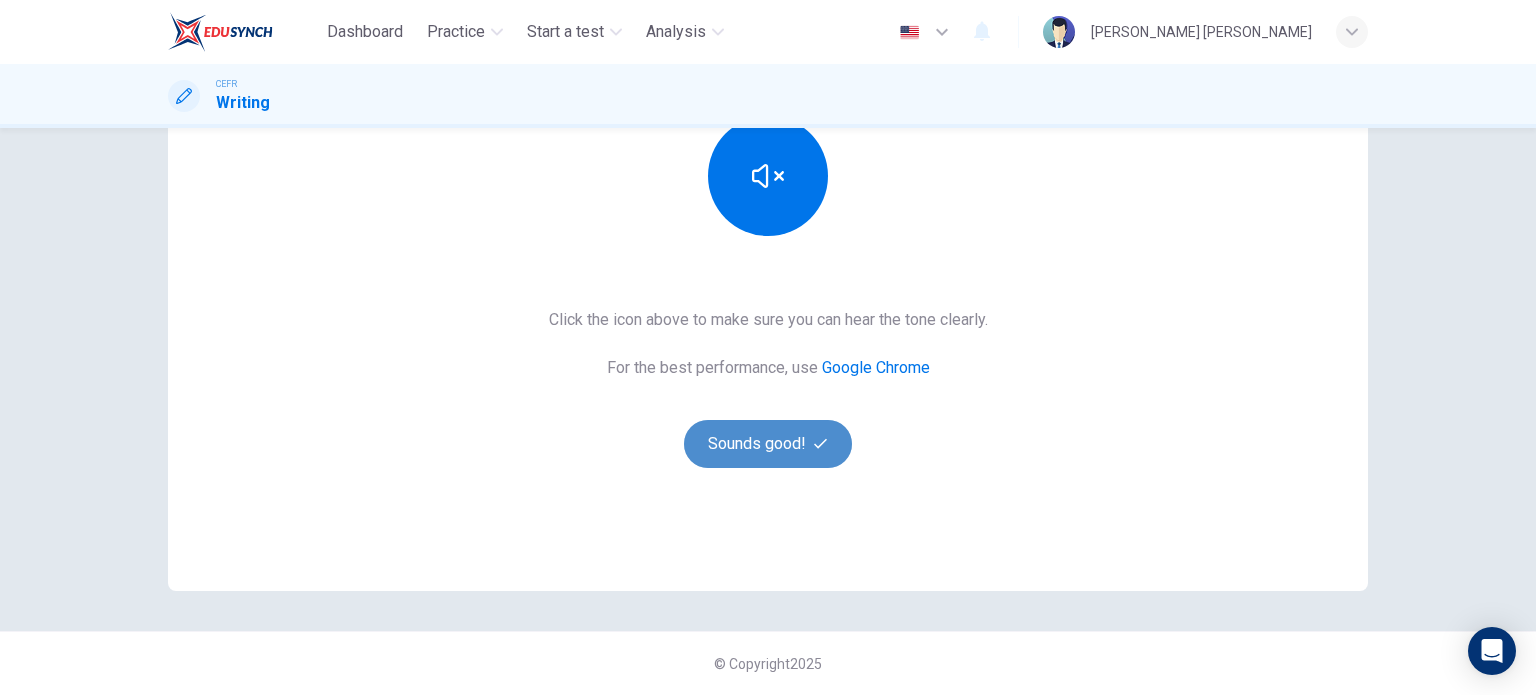 click on "Sounds good!" at bounding box center [768, 444] 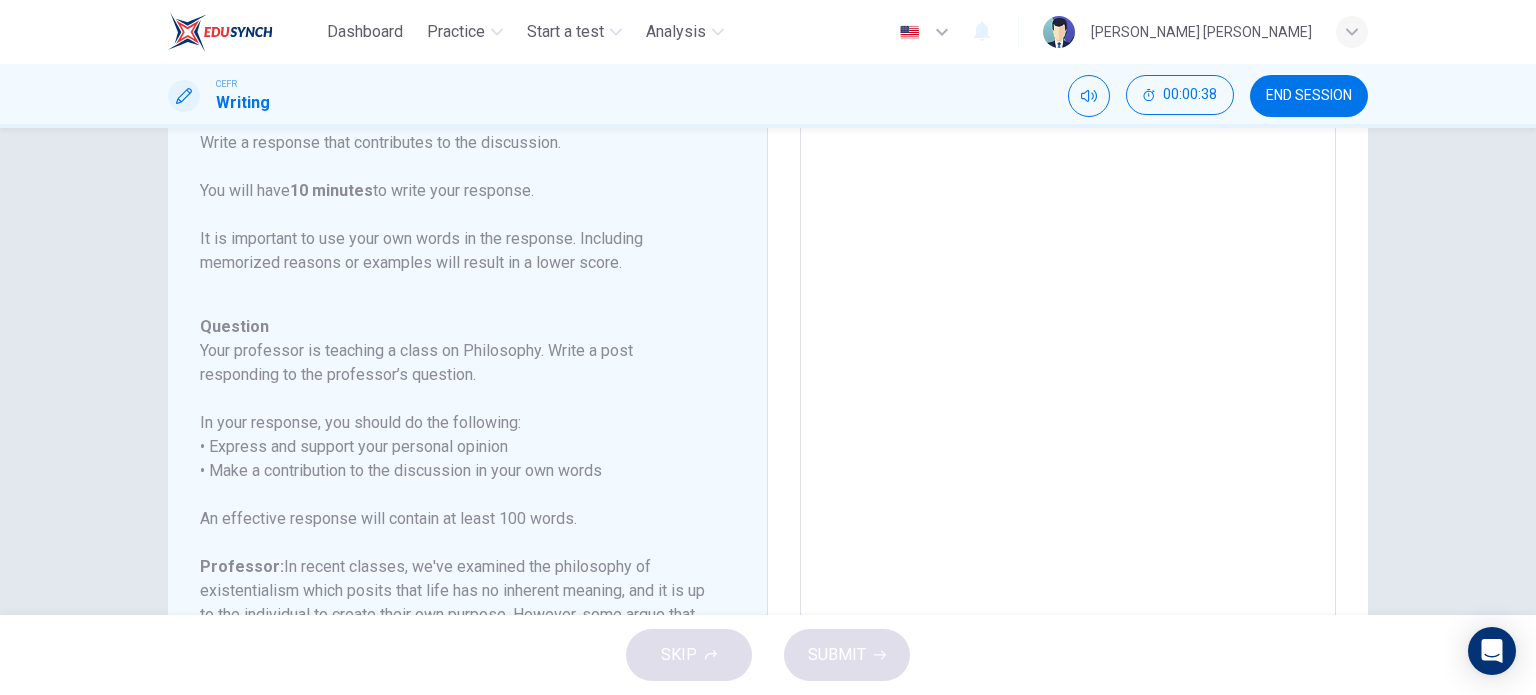 scroll, scrollTop: 0, scrollLeft: 0, axis: both 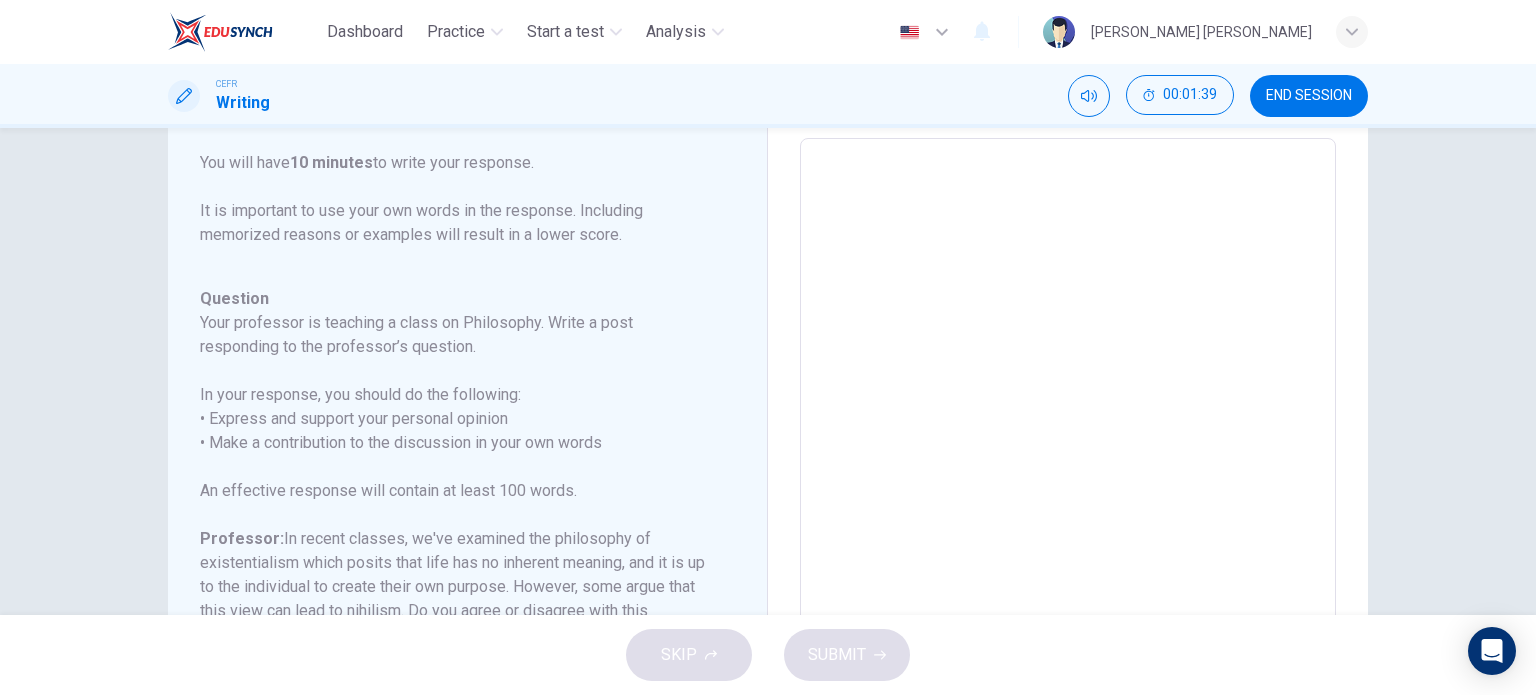 click at bounding box center [1068, 472] 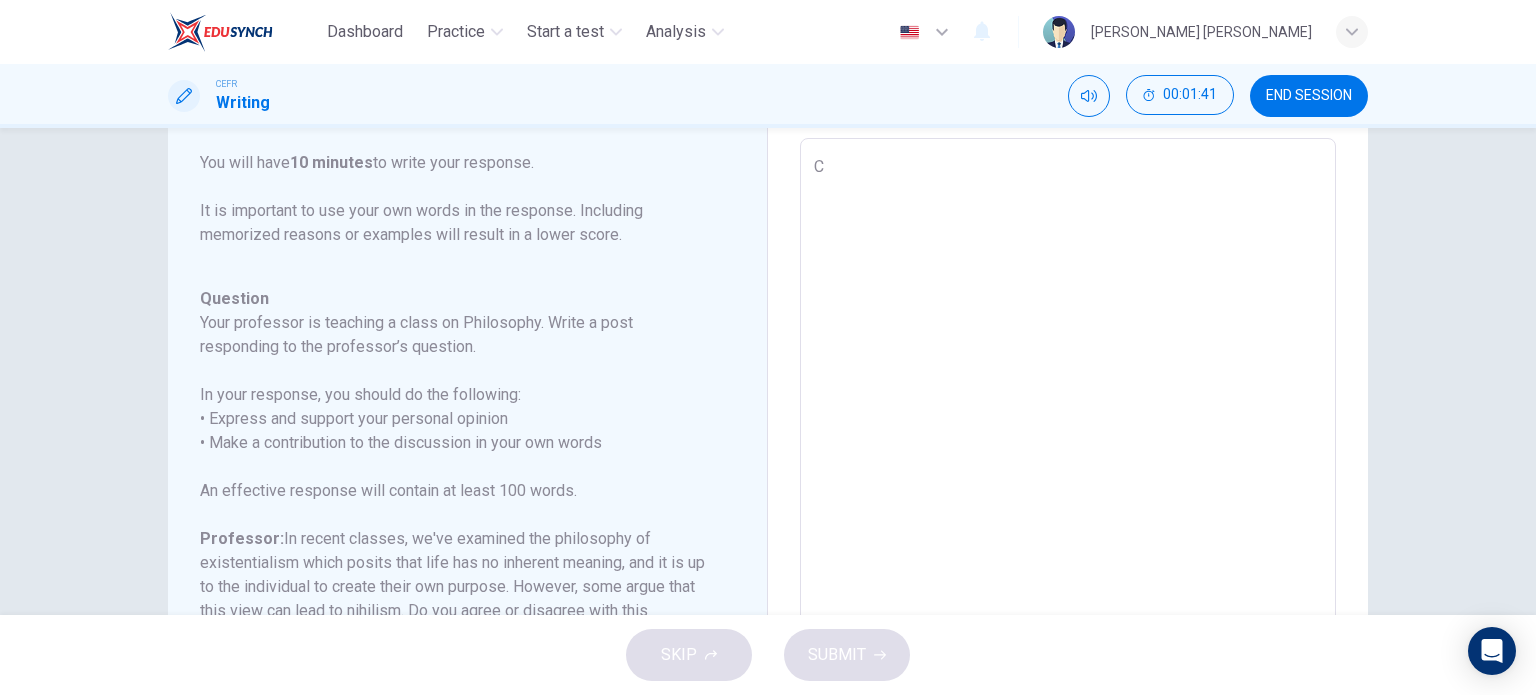 type on "Ci" 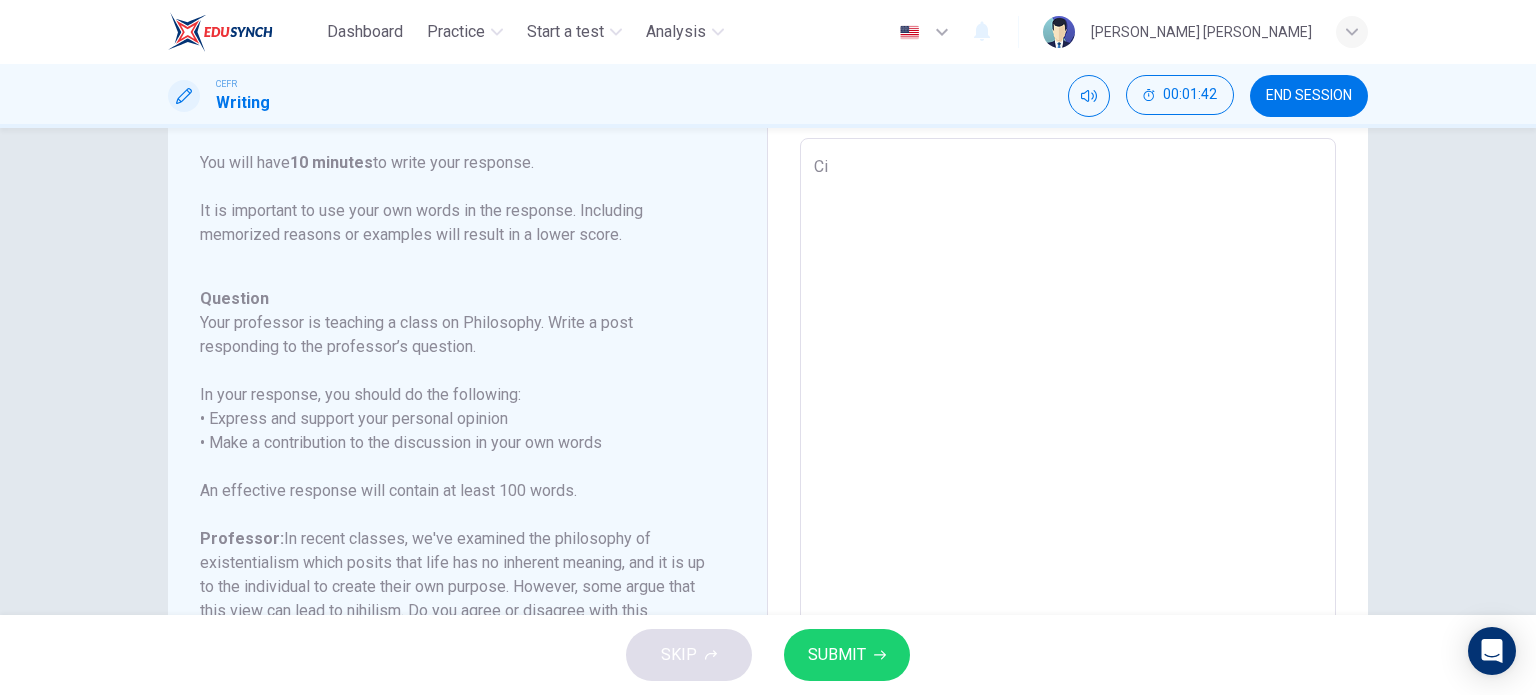 type on "x" 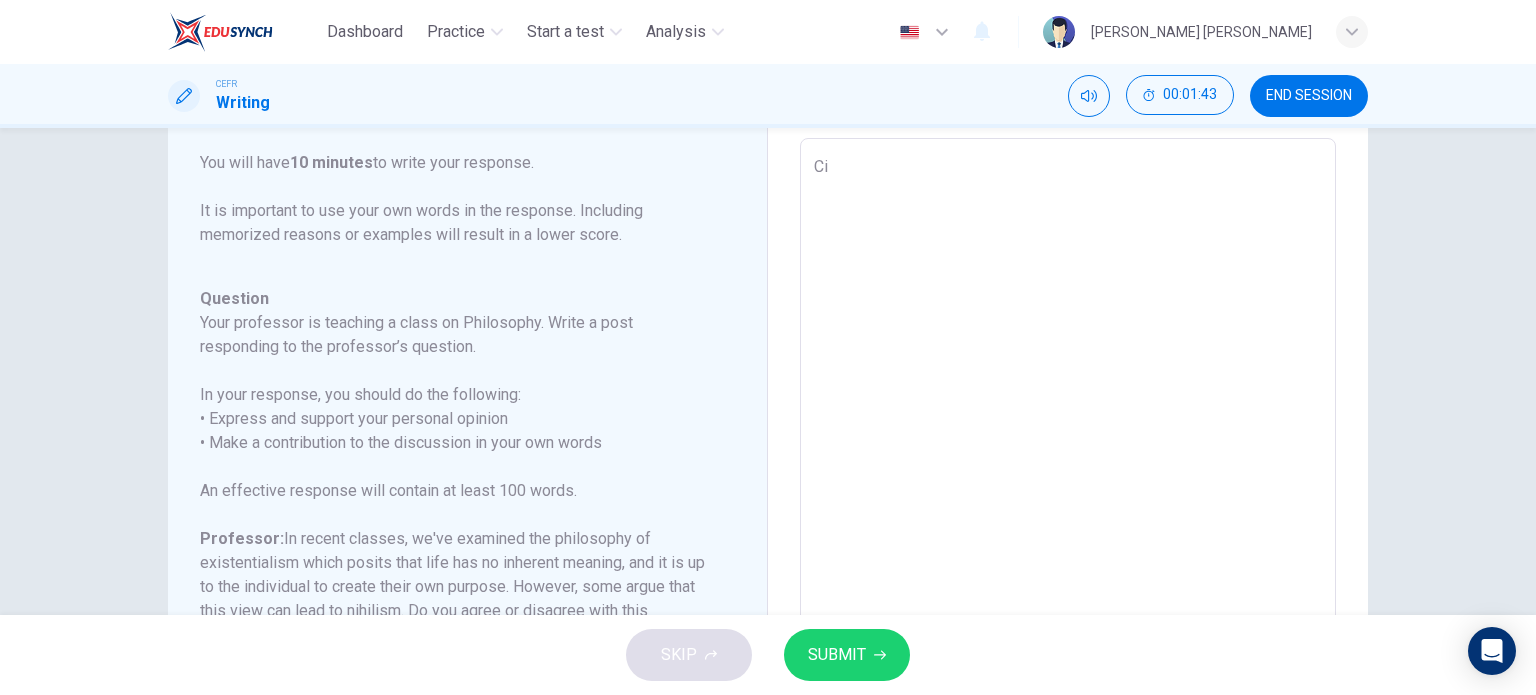 type on "C" 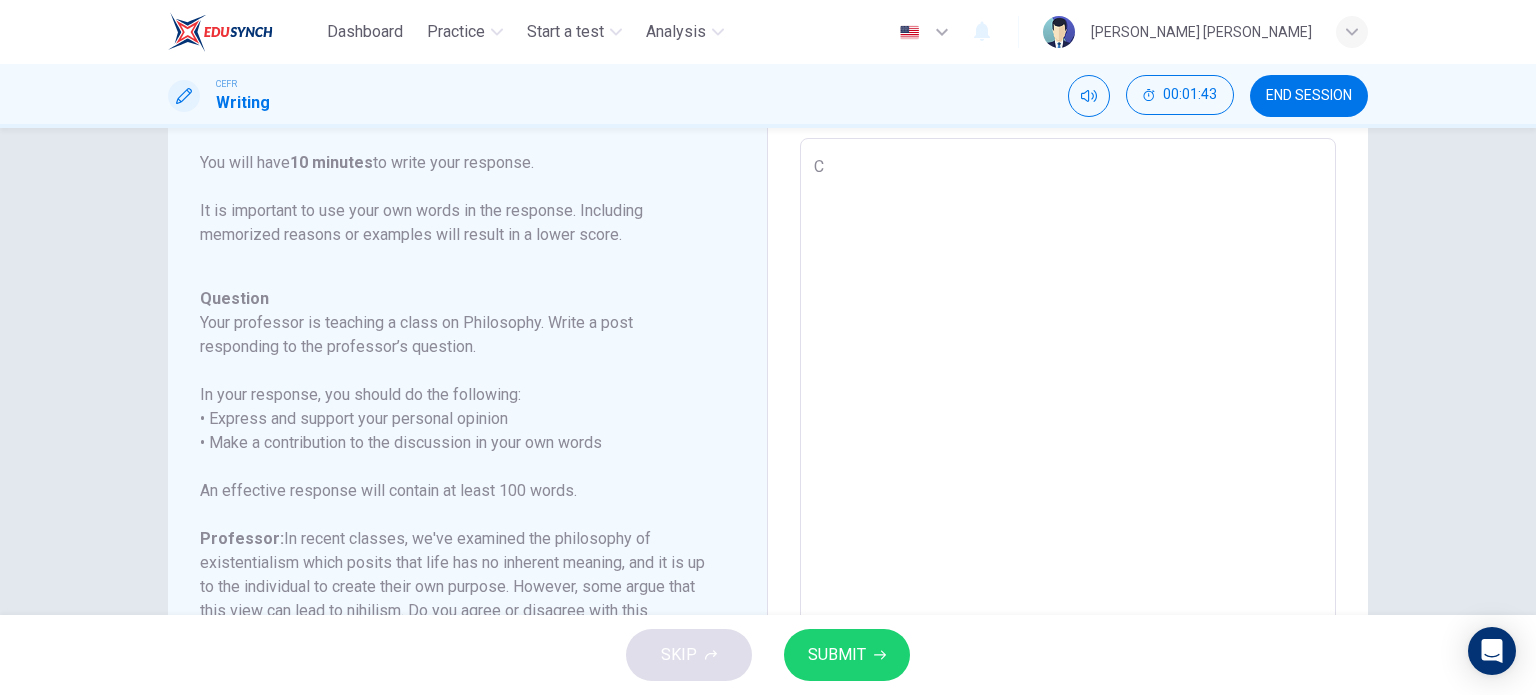 type on "x" 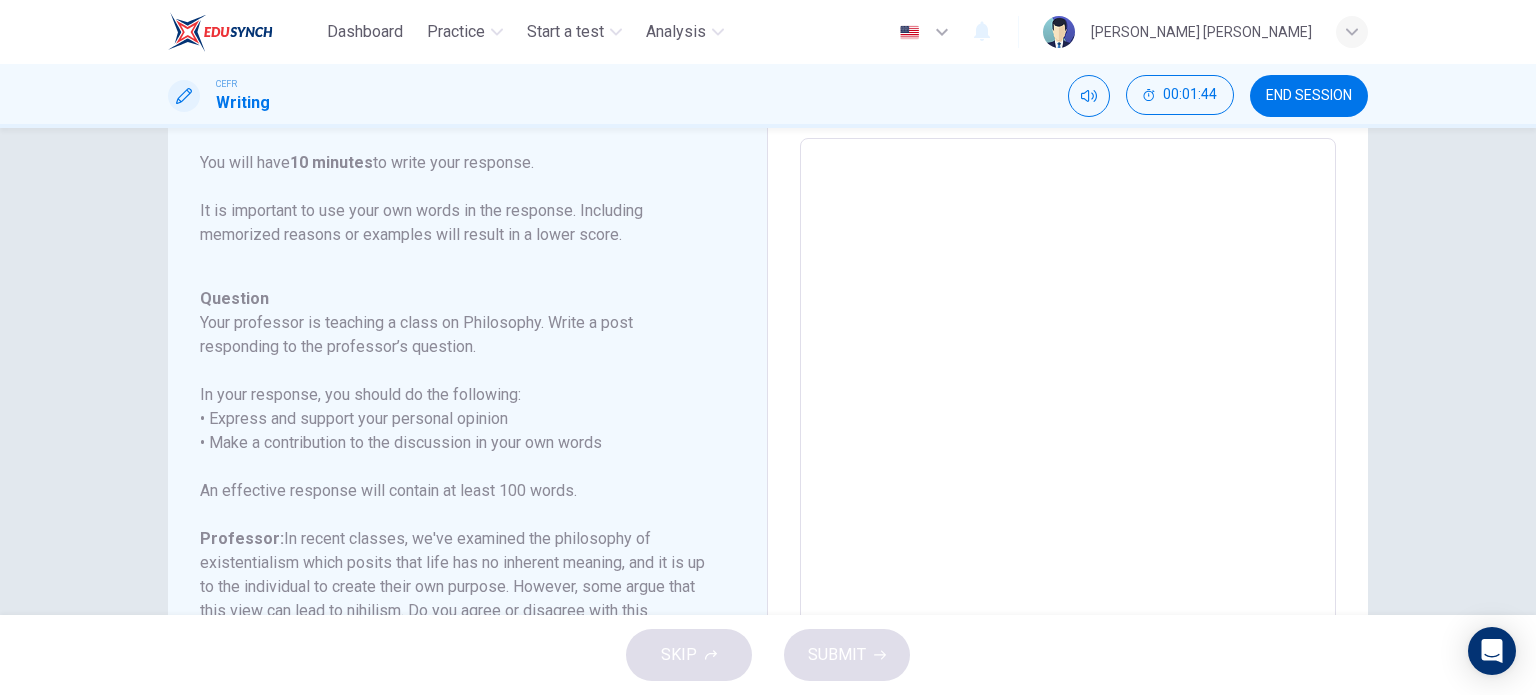type on "C" 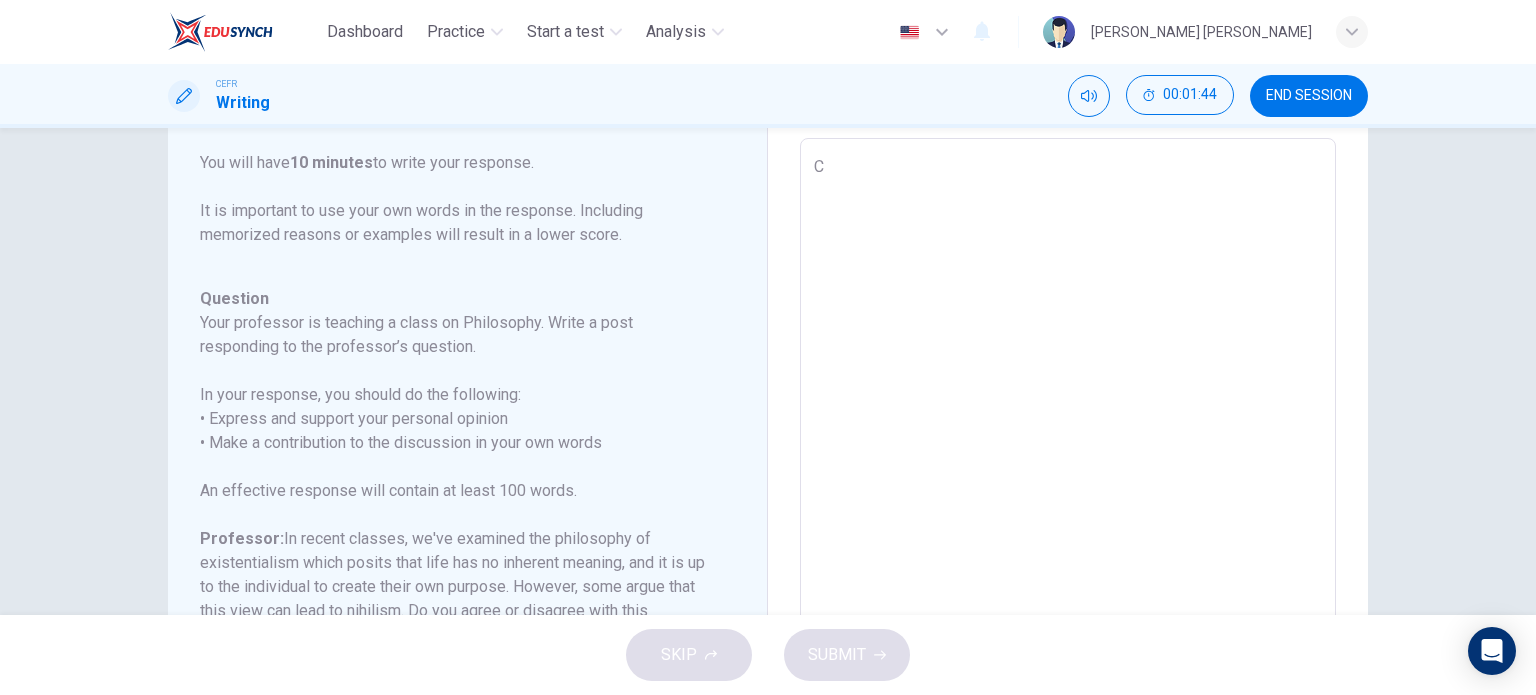 type on "Co" 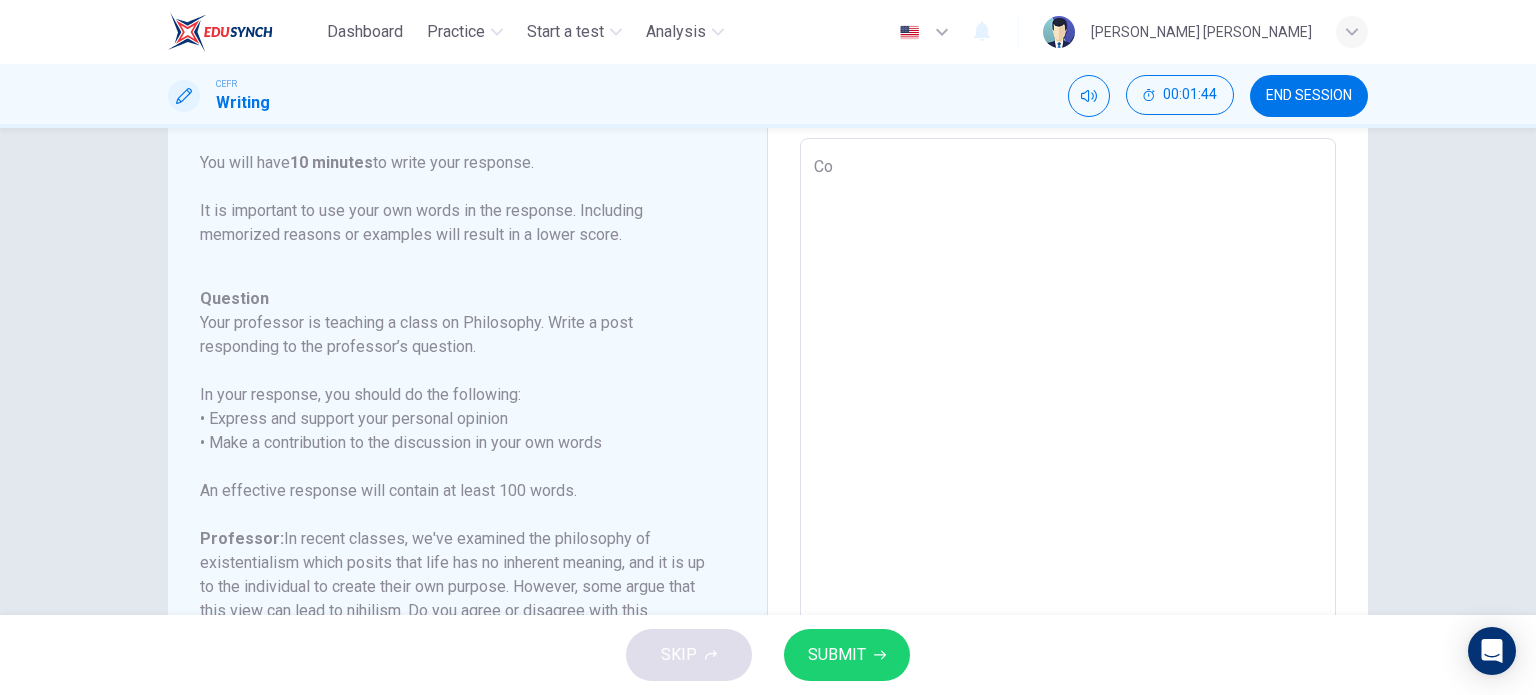 type on "x" 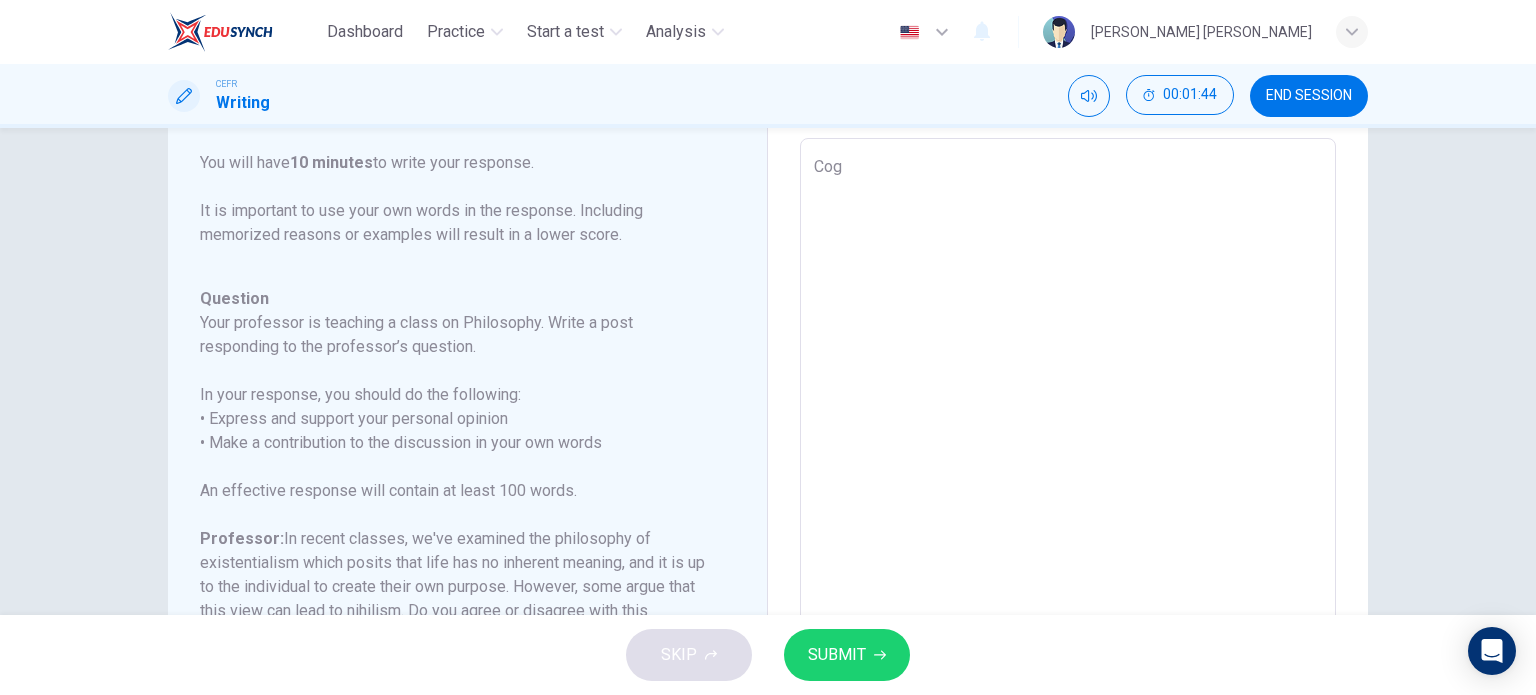 type on "x" 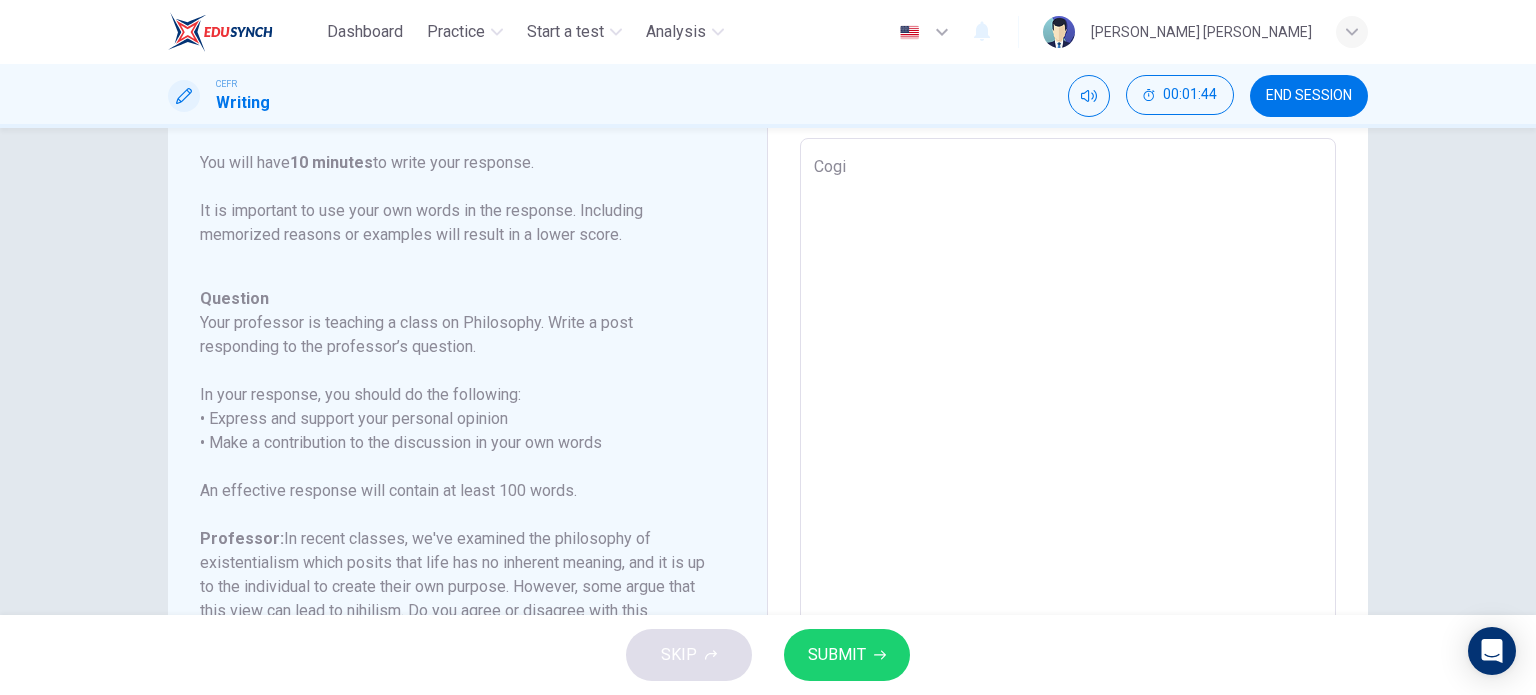 type on "Cogit" 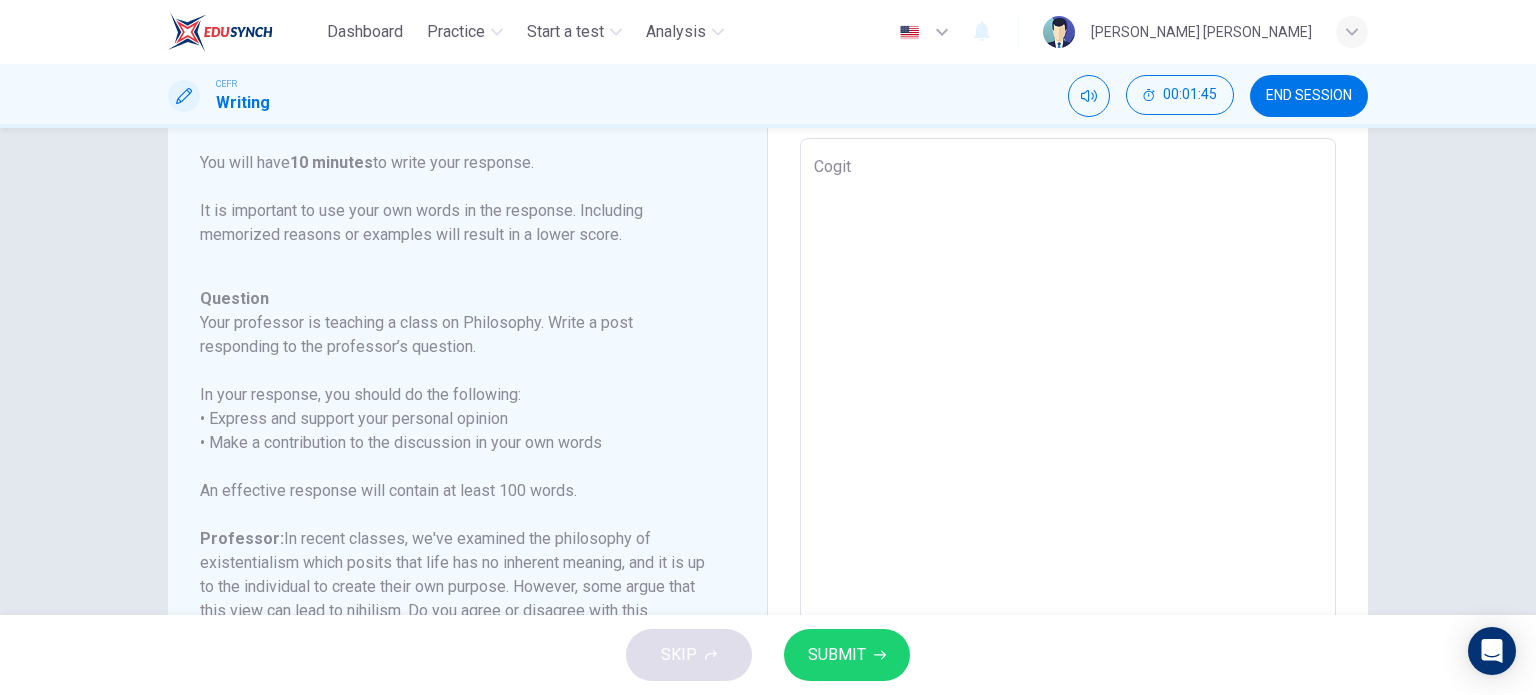 type on "Cogita" 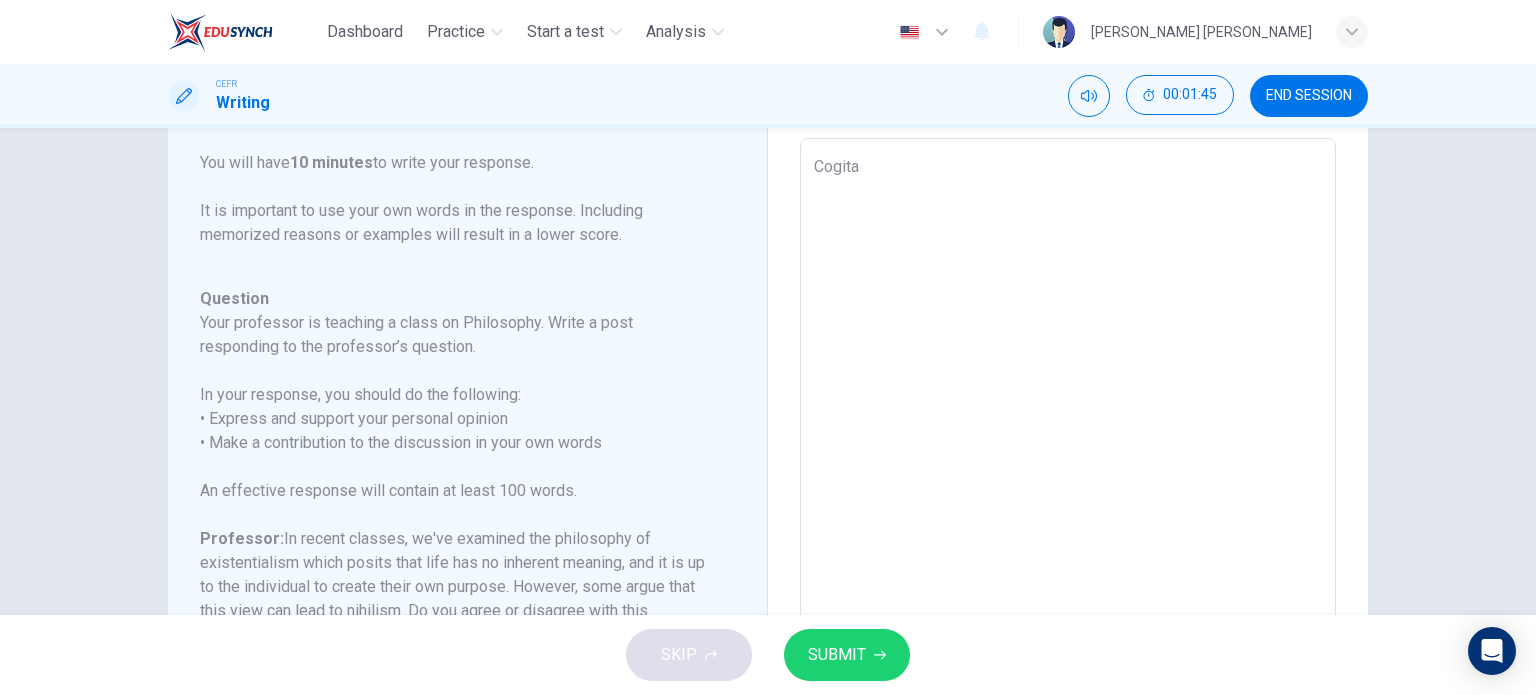 type on "x" 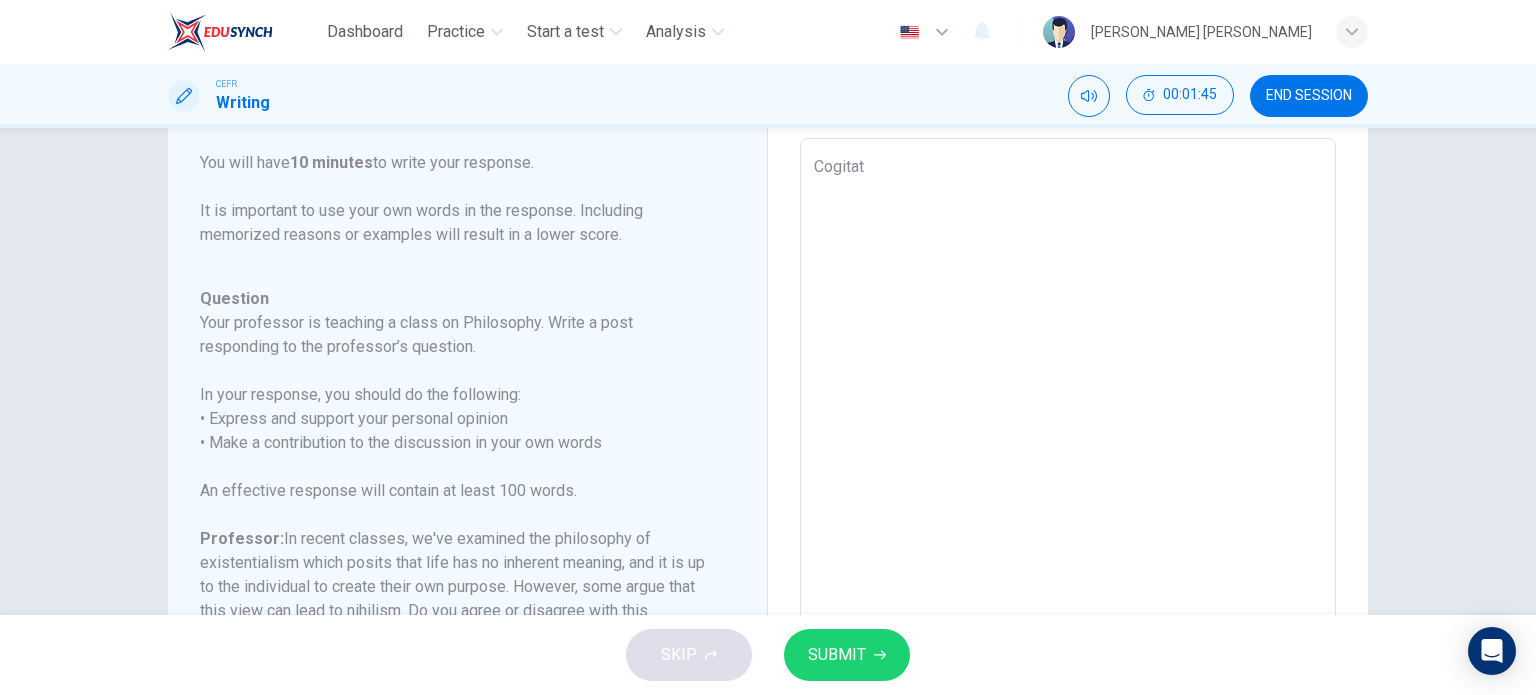 type on "x" 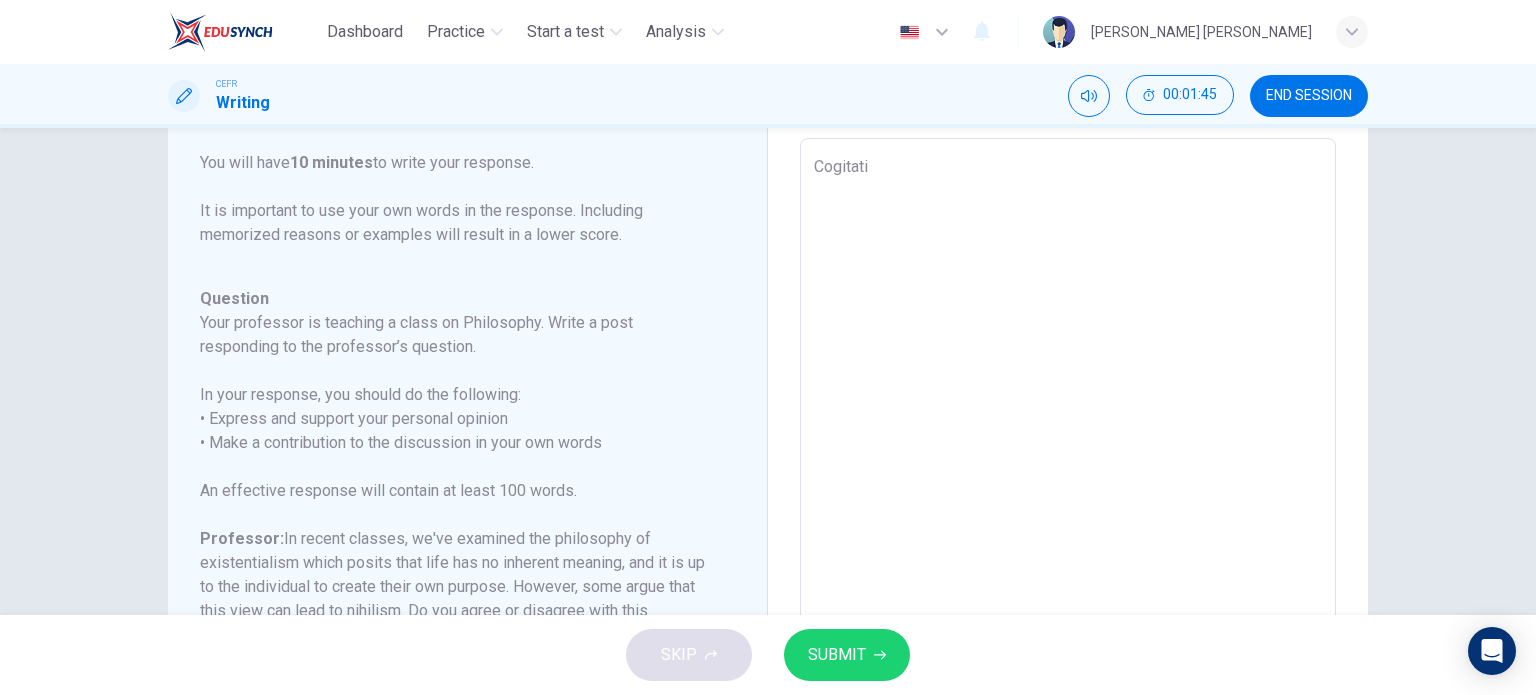 type on "x" 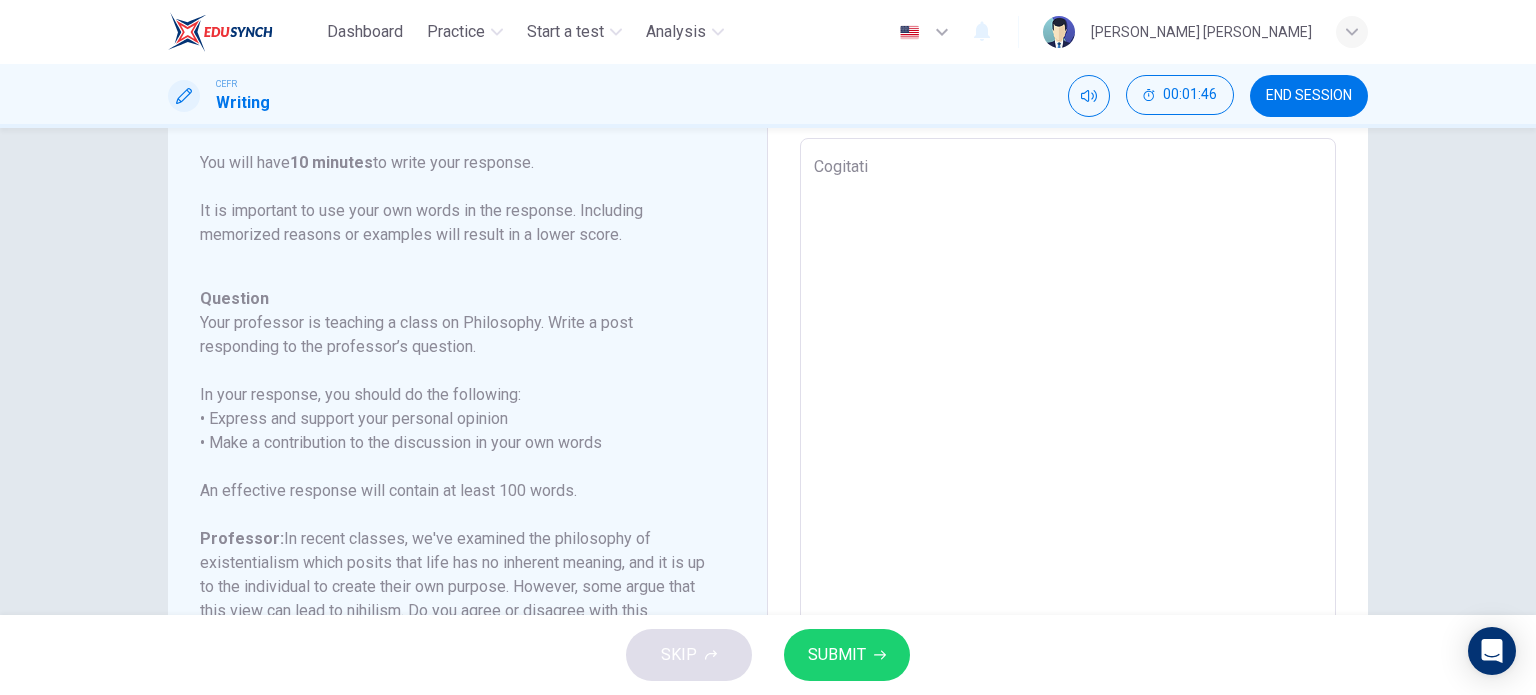 type on "Cogitatin" 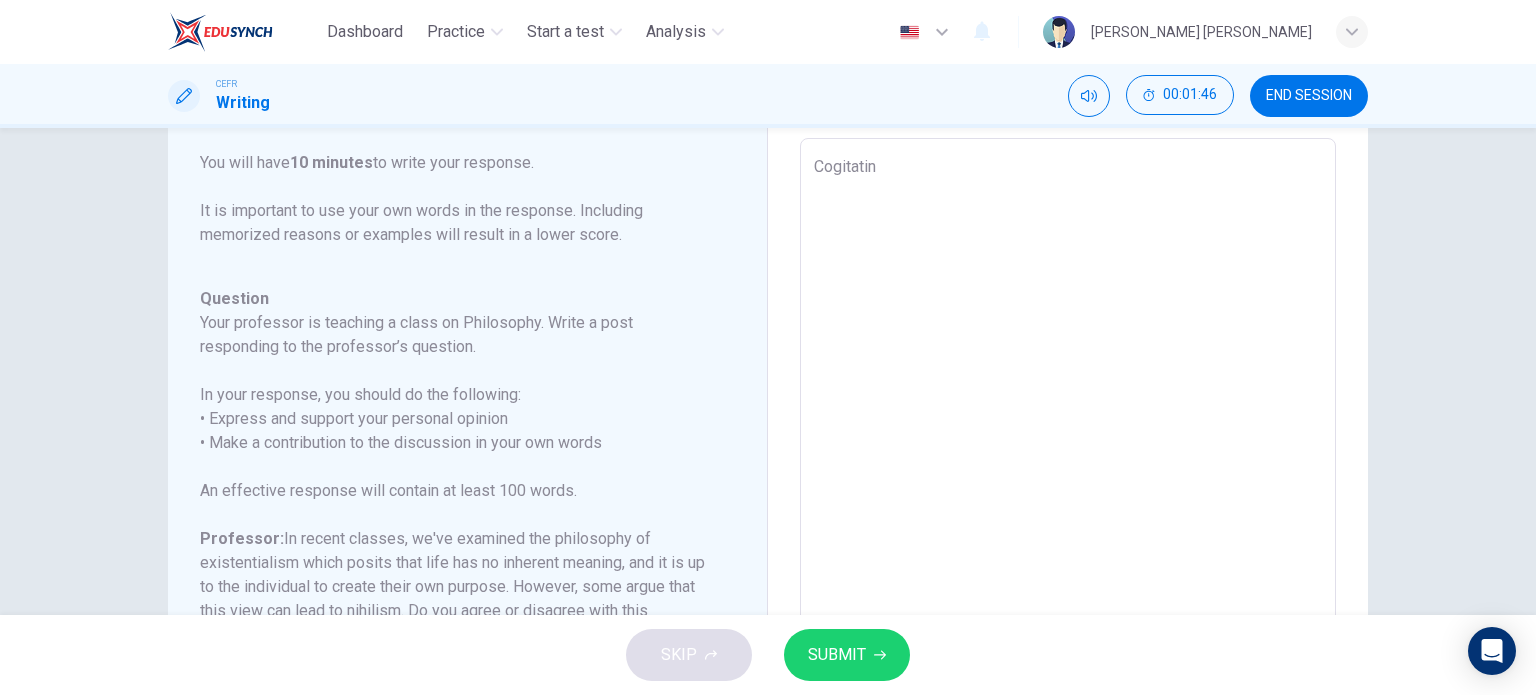 type on "x" 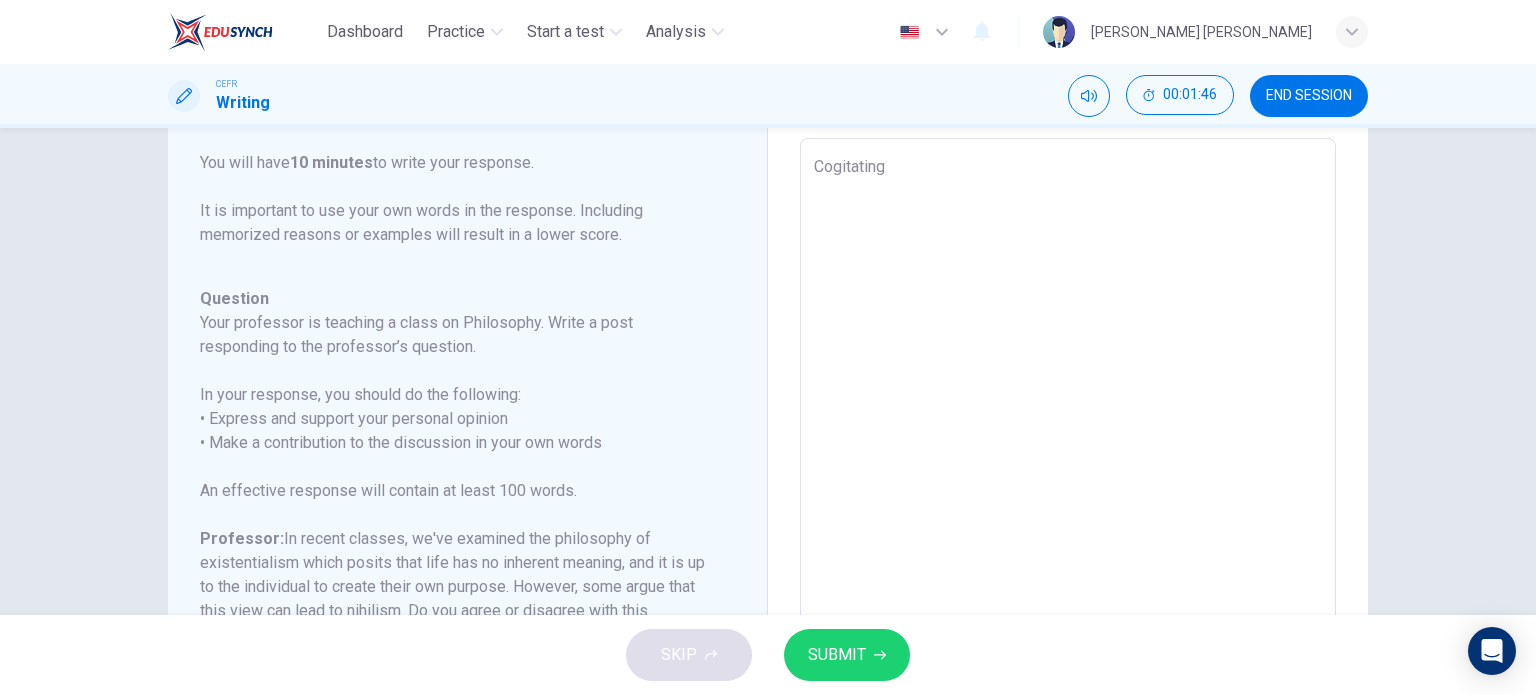 type on "x" 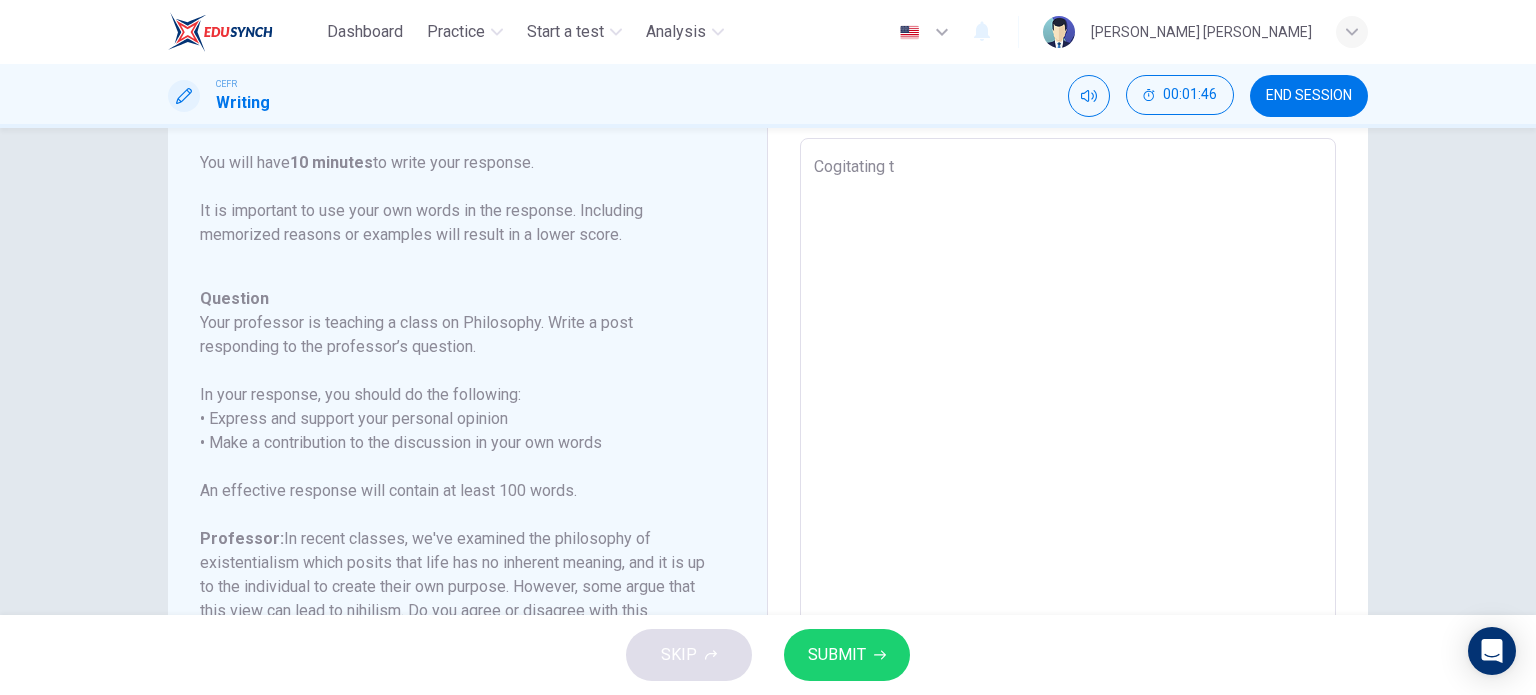 type on "x" 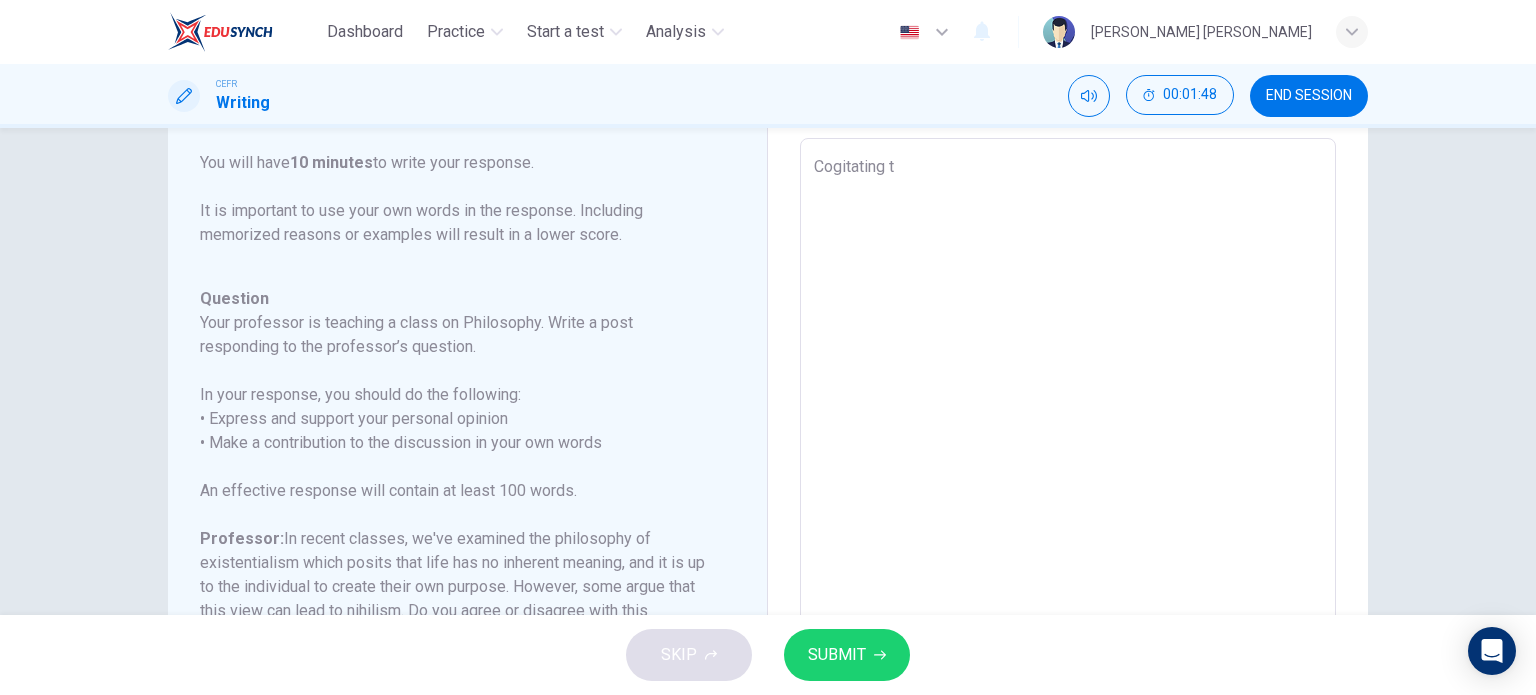 type on "Cogitating" 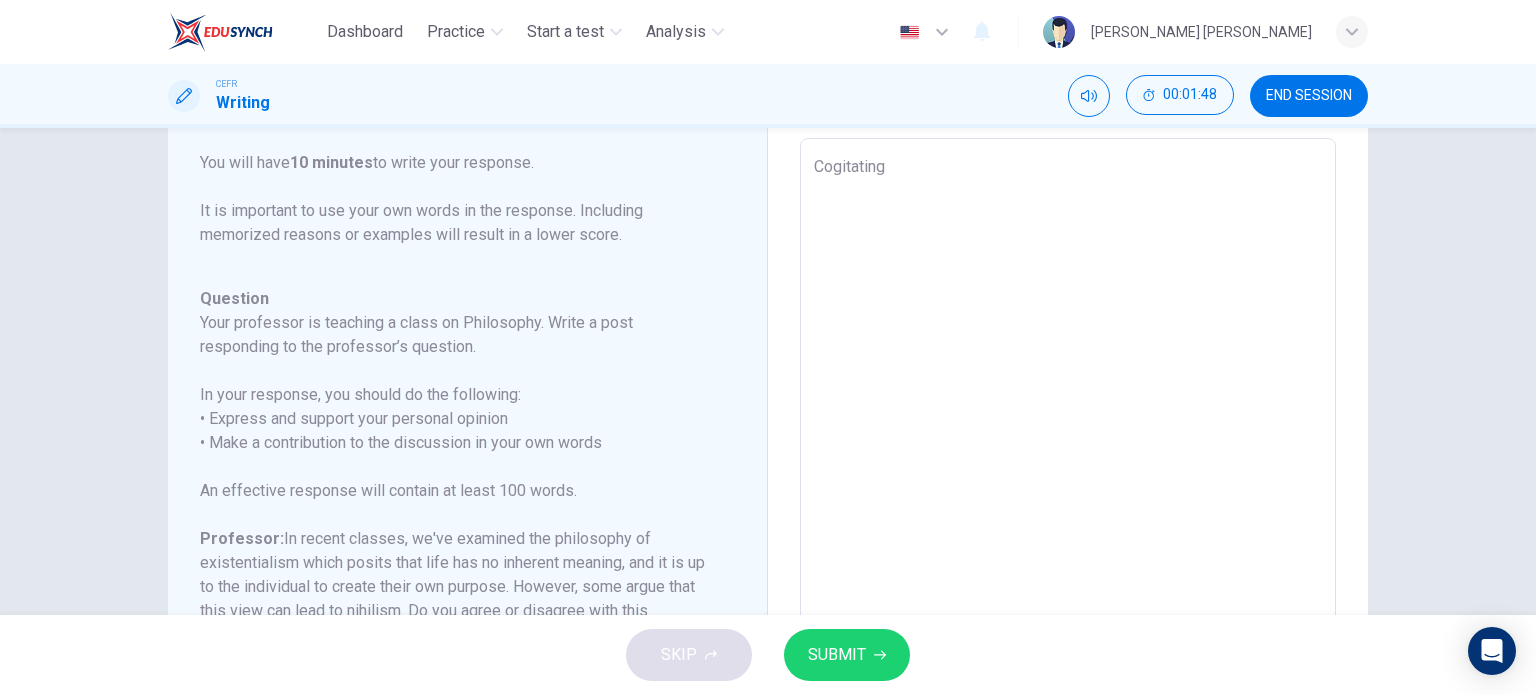type on "x" 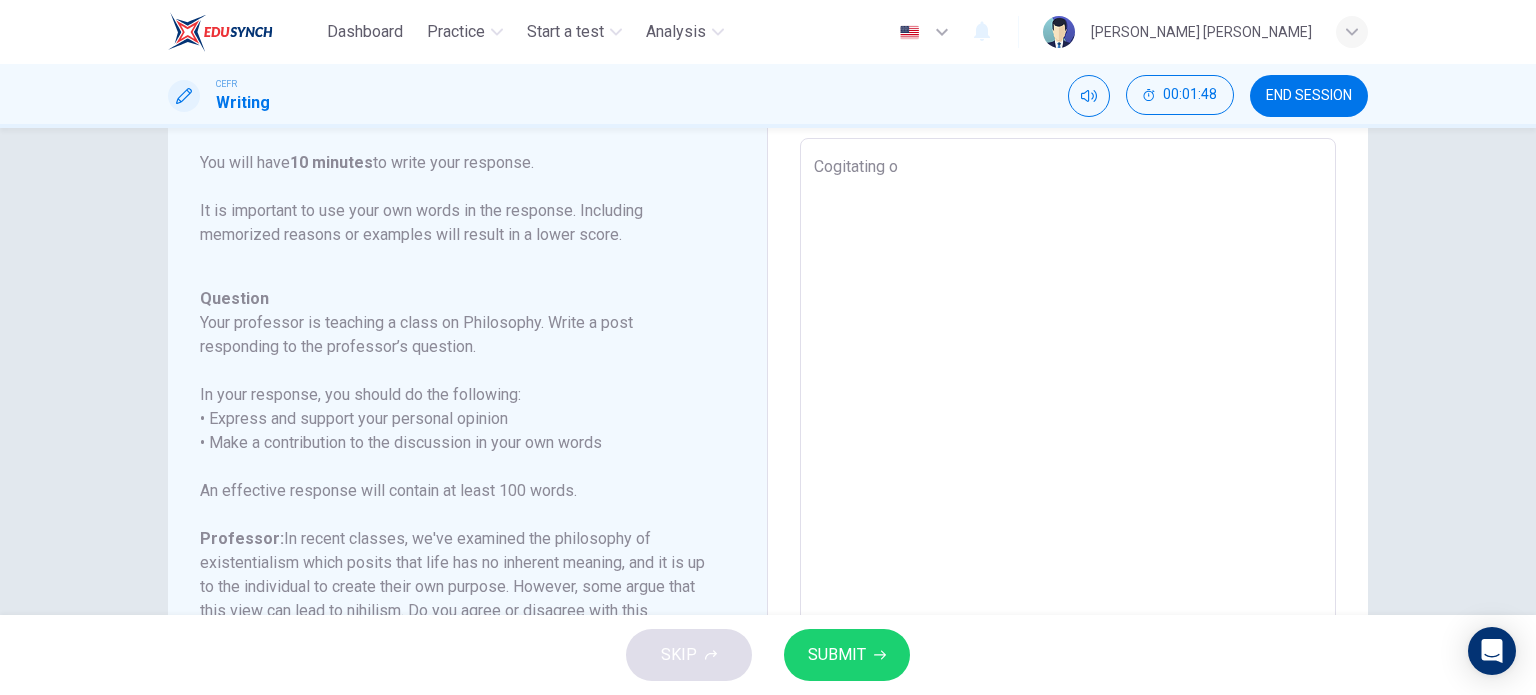 type on "x" 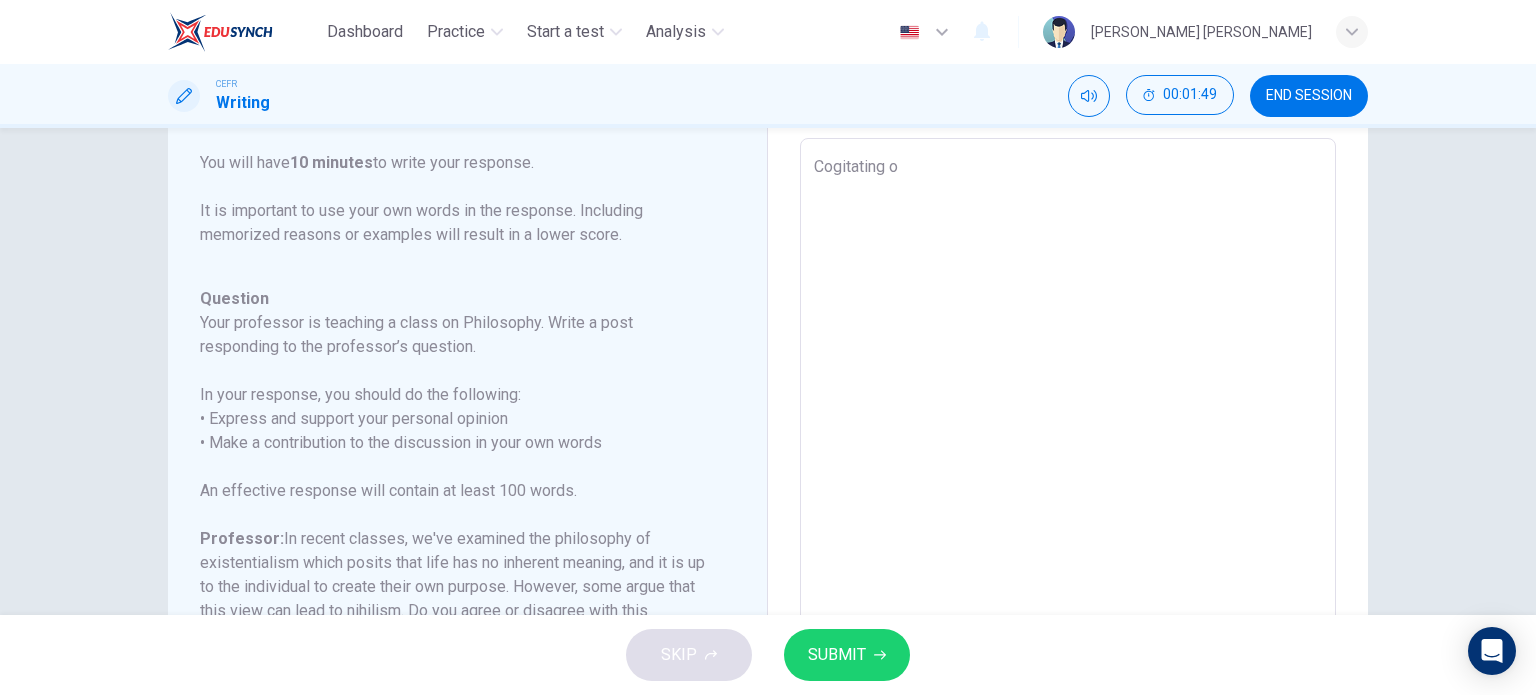 type on "Cogitating on" 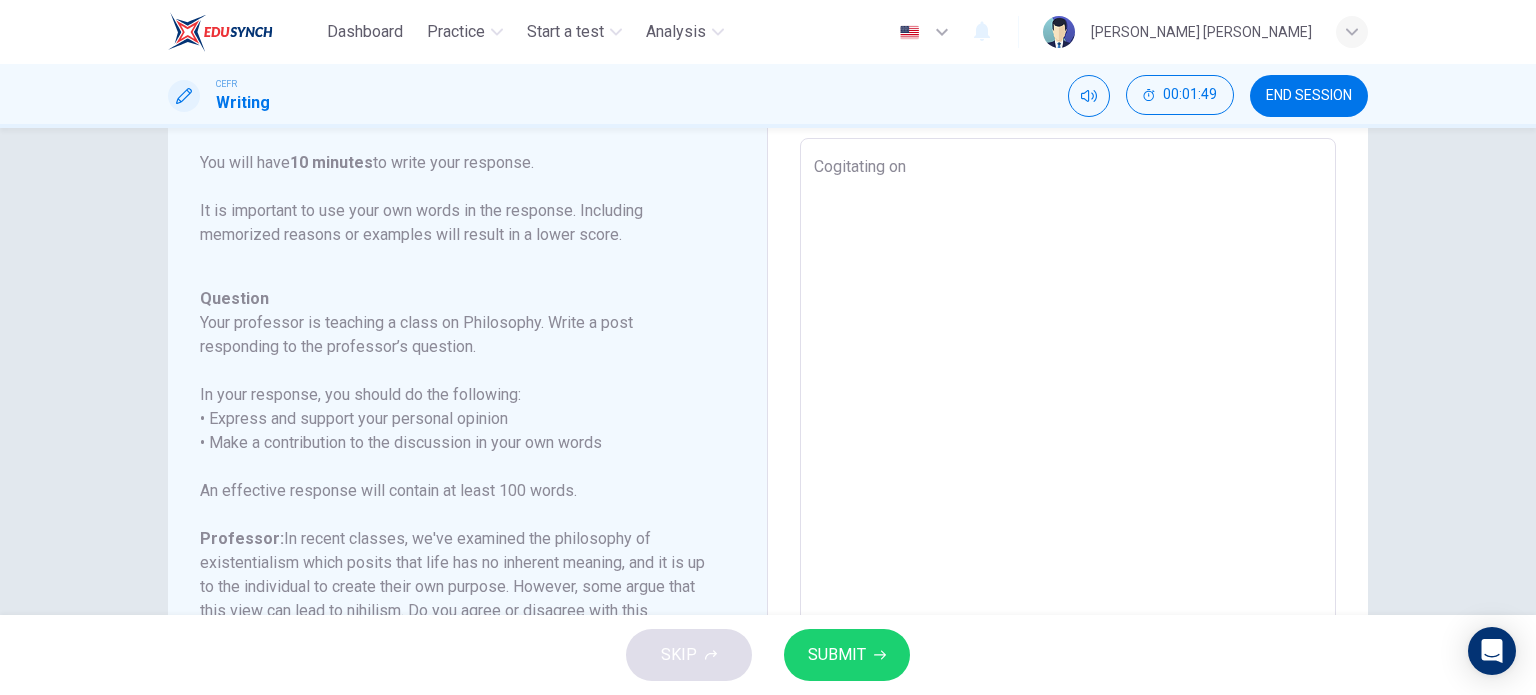 type on "x" 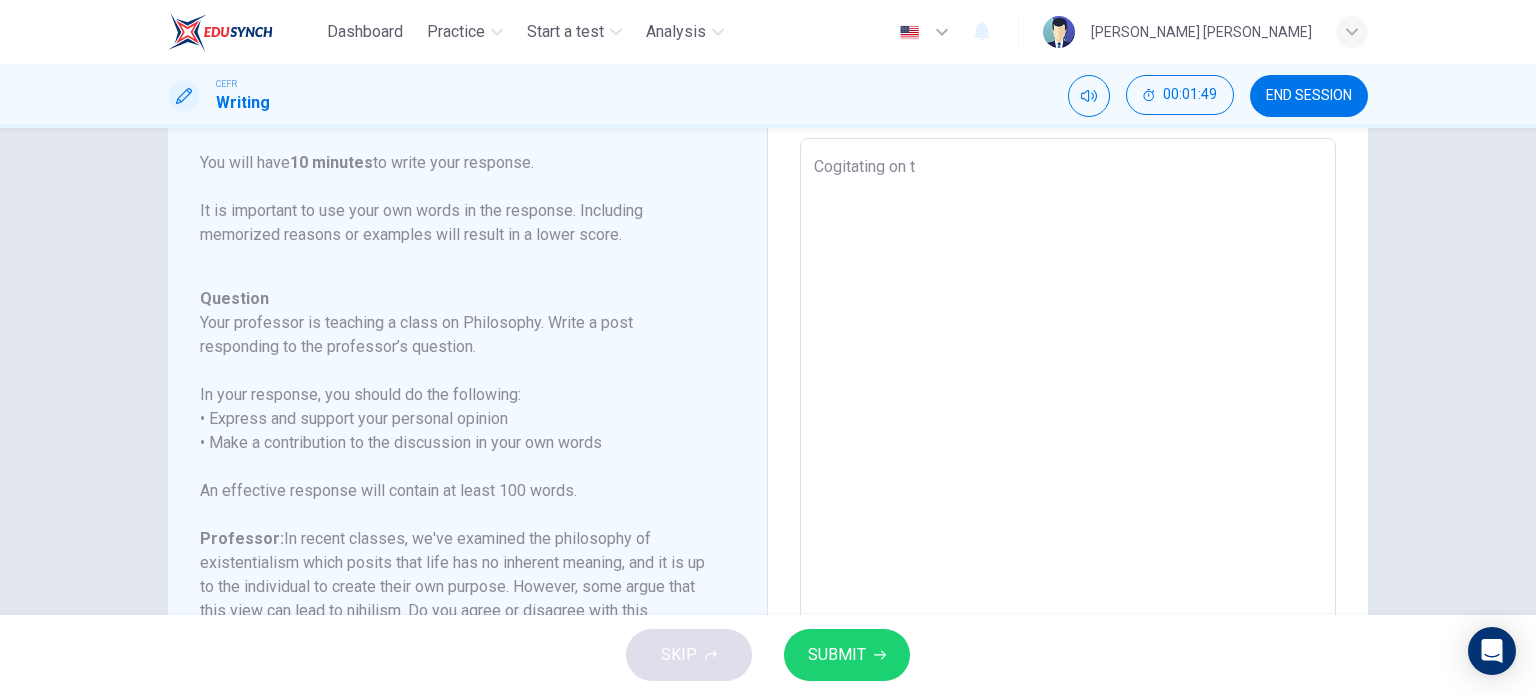 type on "x" 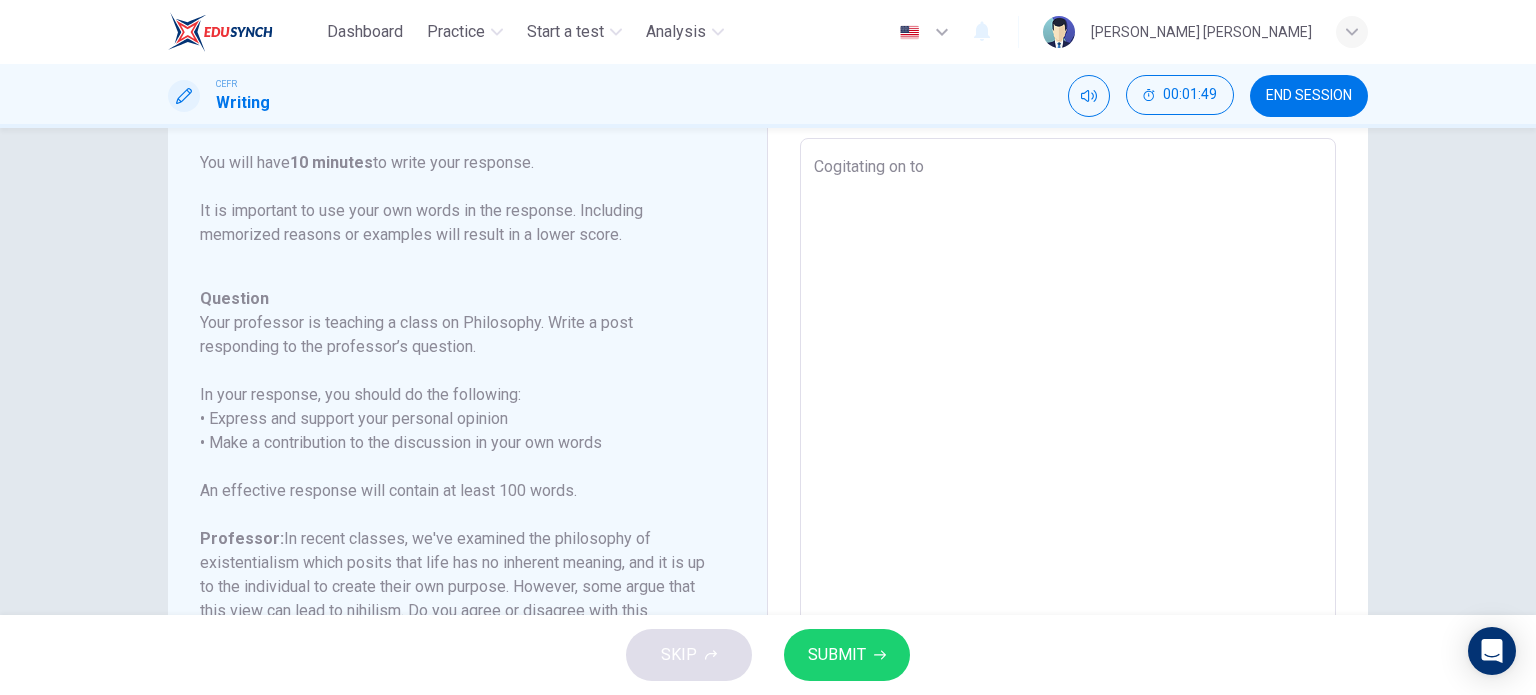 type on "x" 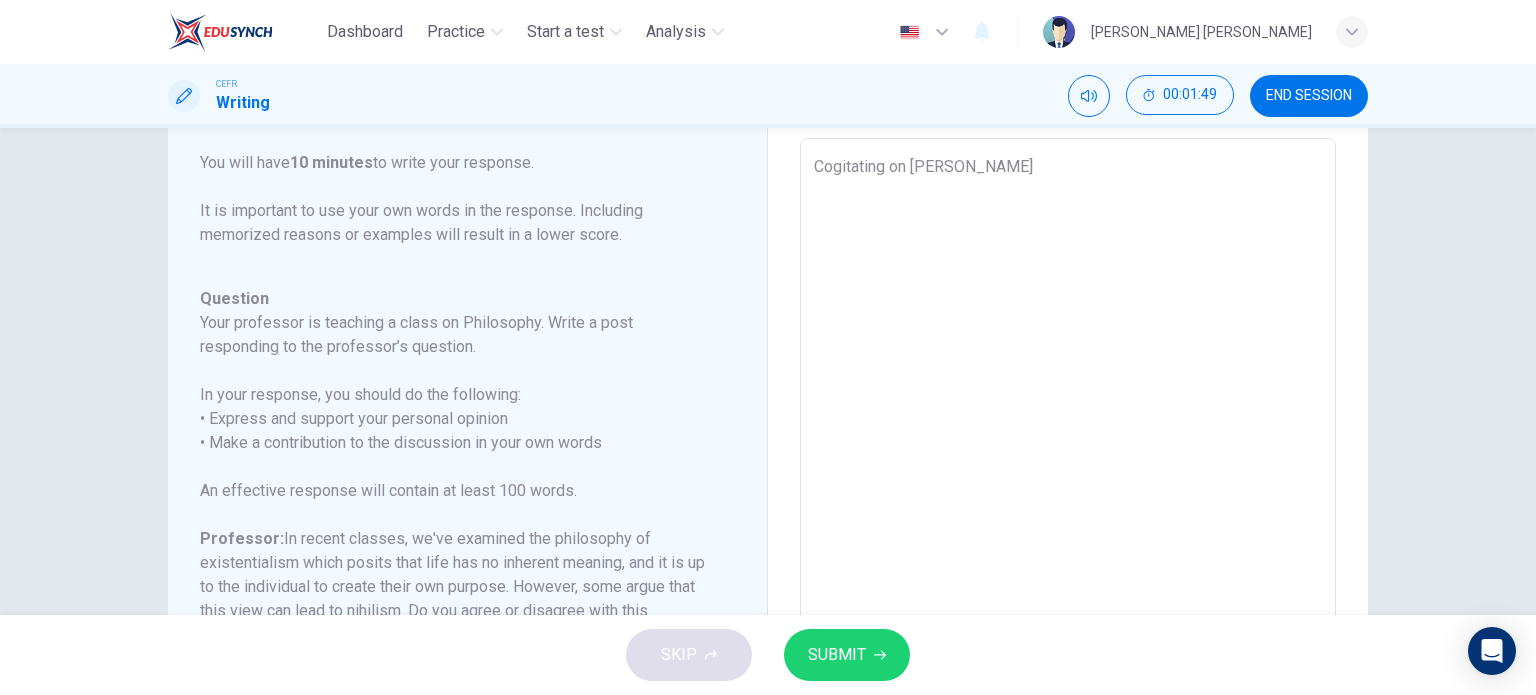 type on "x" 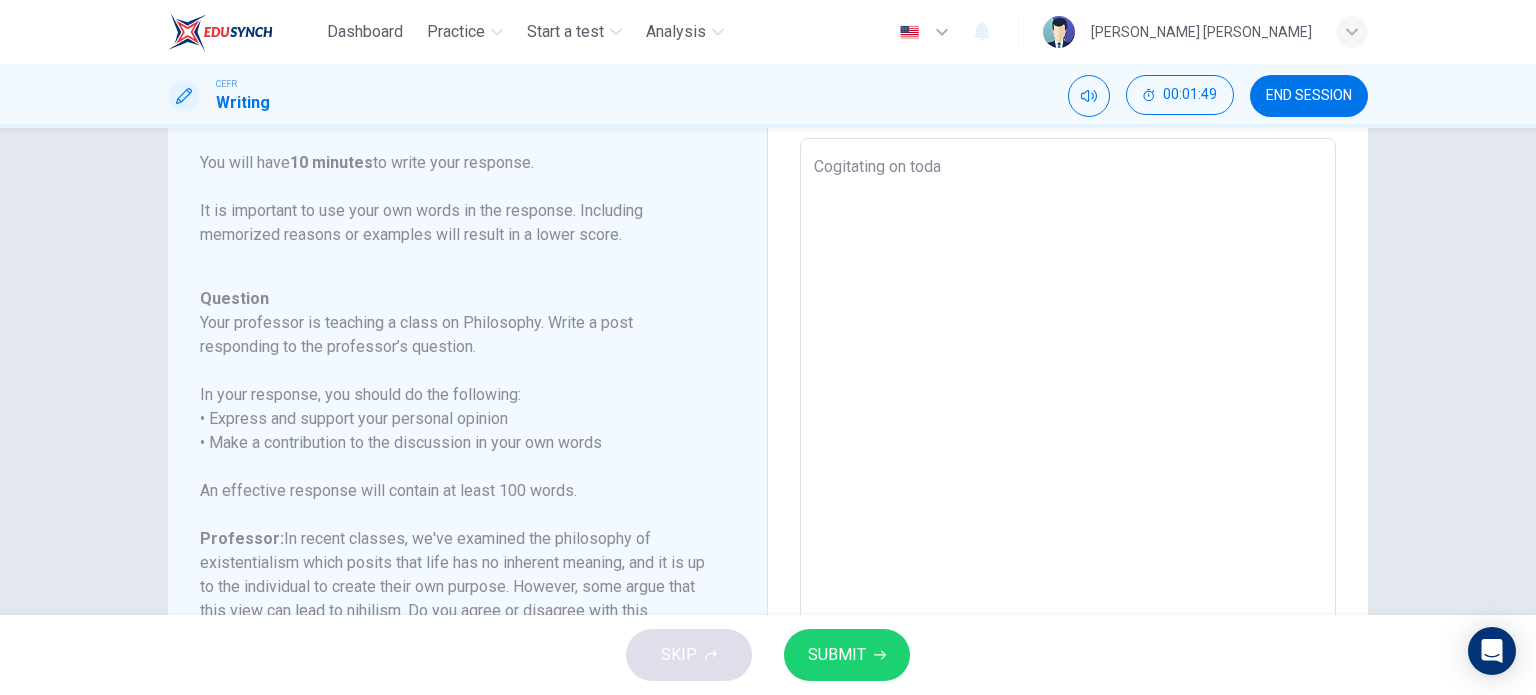 type on "Cogitating on [DATE]" 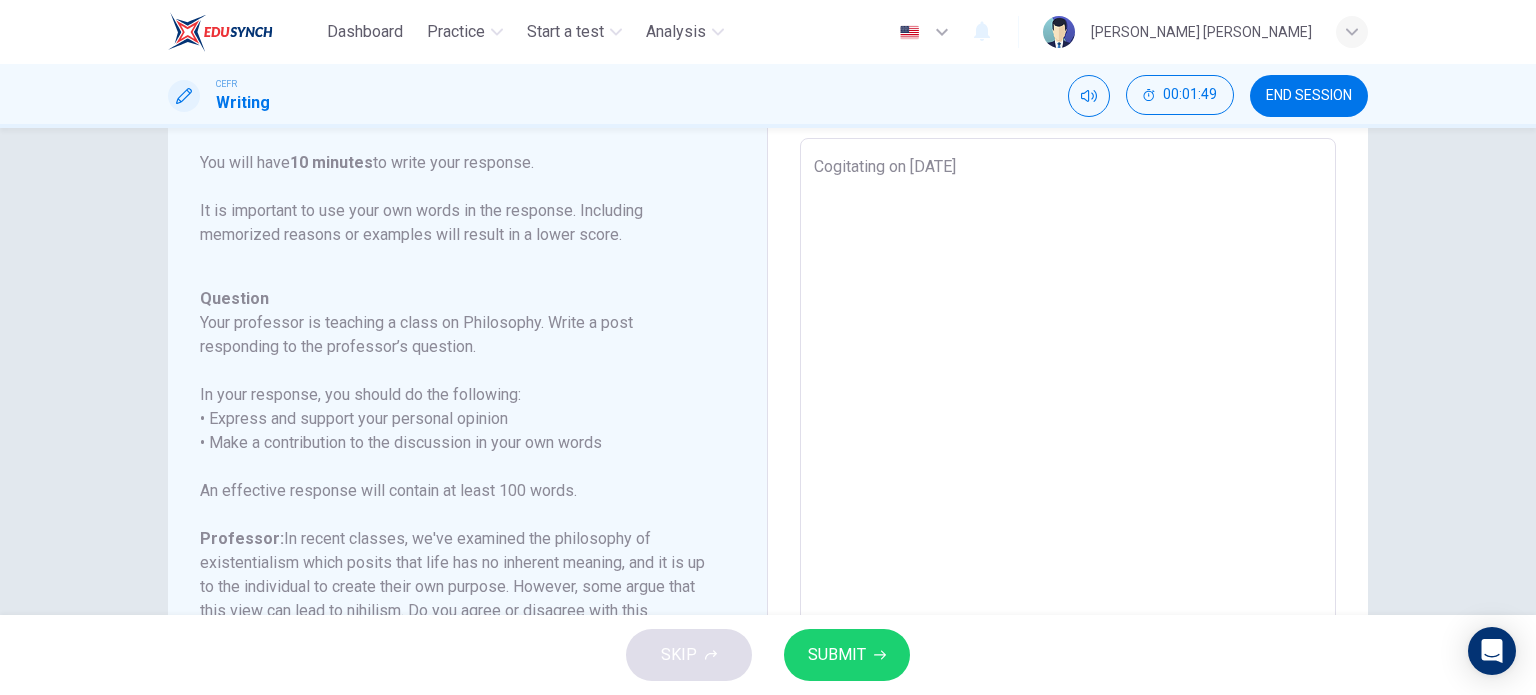 type on "x" 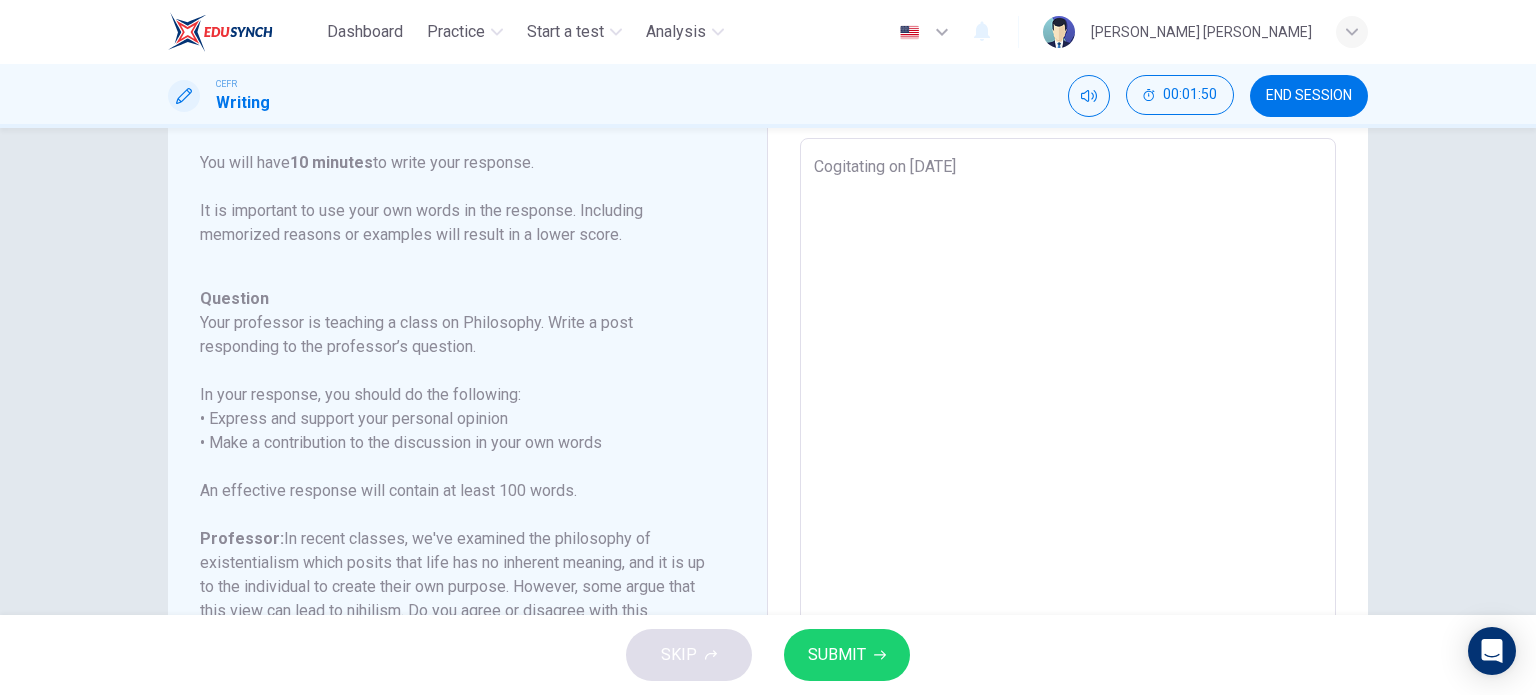 type on "Cogitating on [DATE]'" 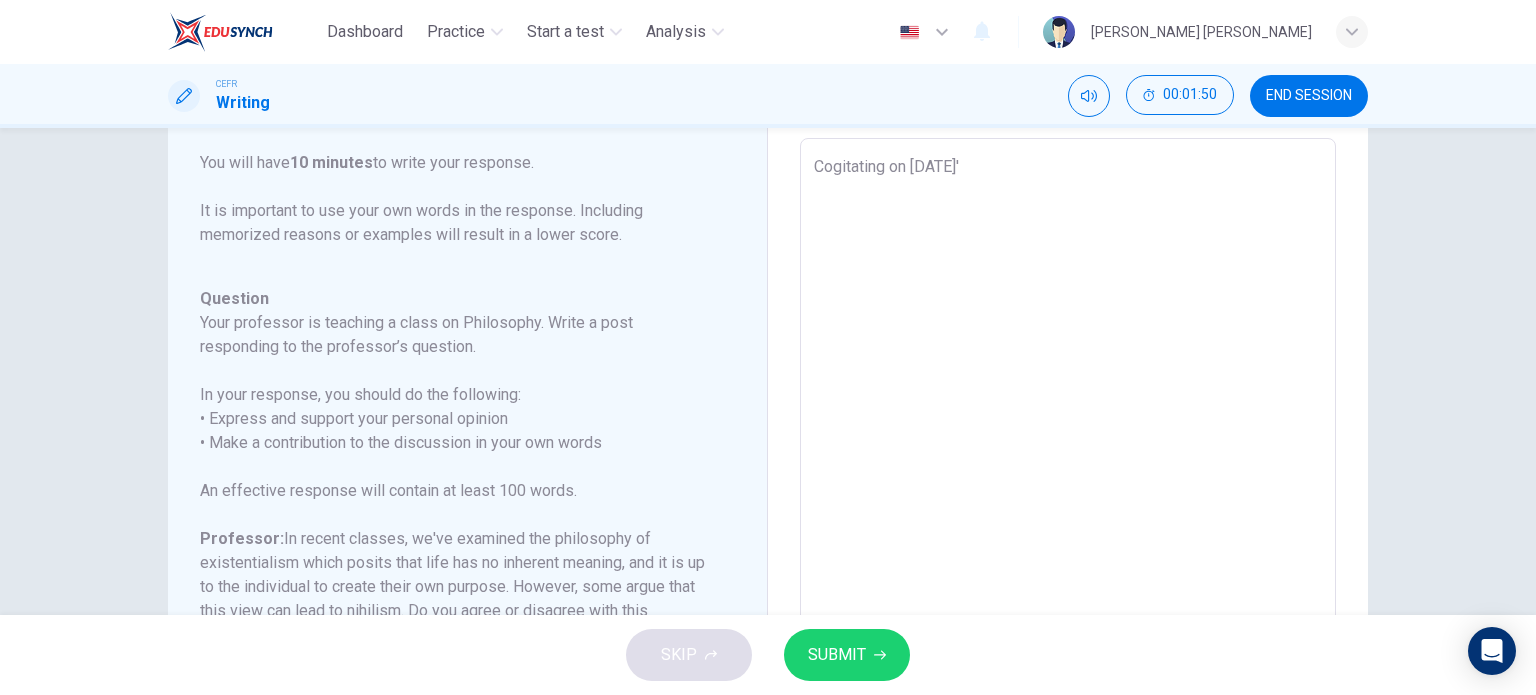 type on "x" 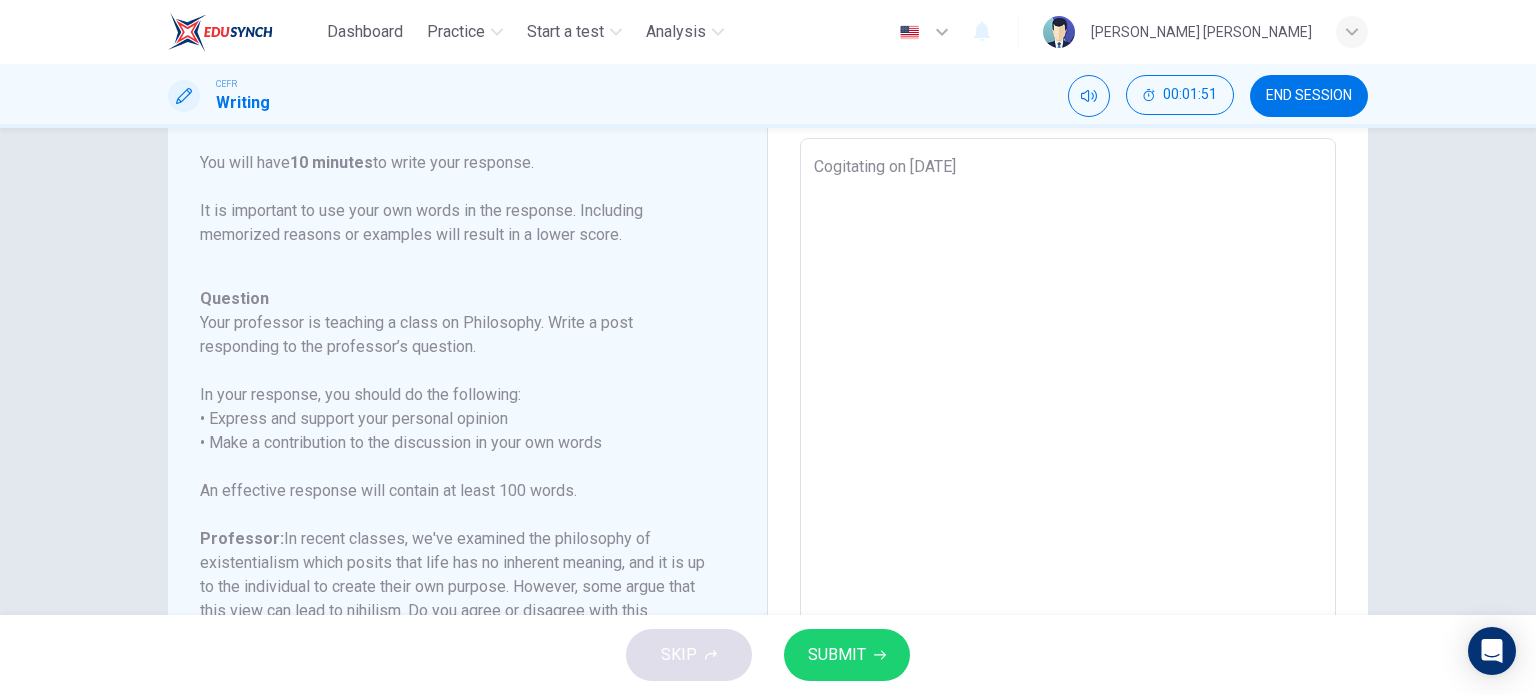 type on "Cogitating on [DATE]" 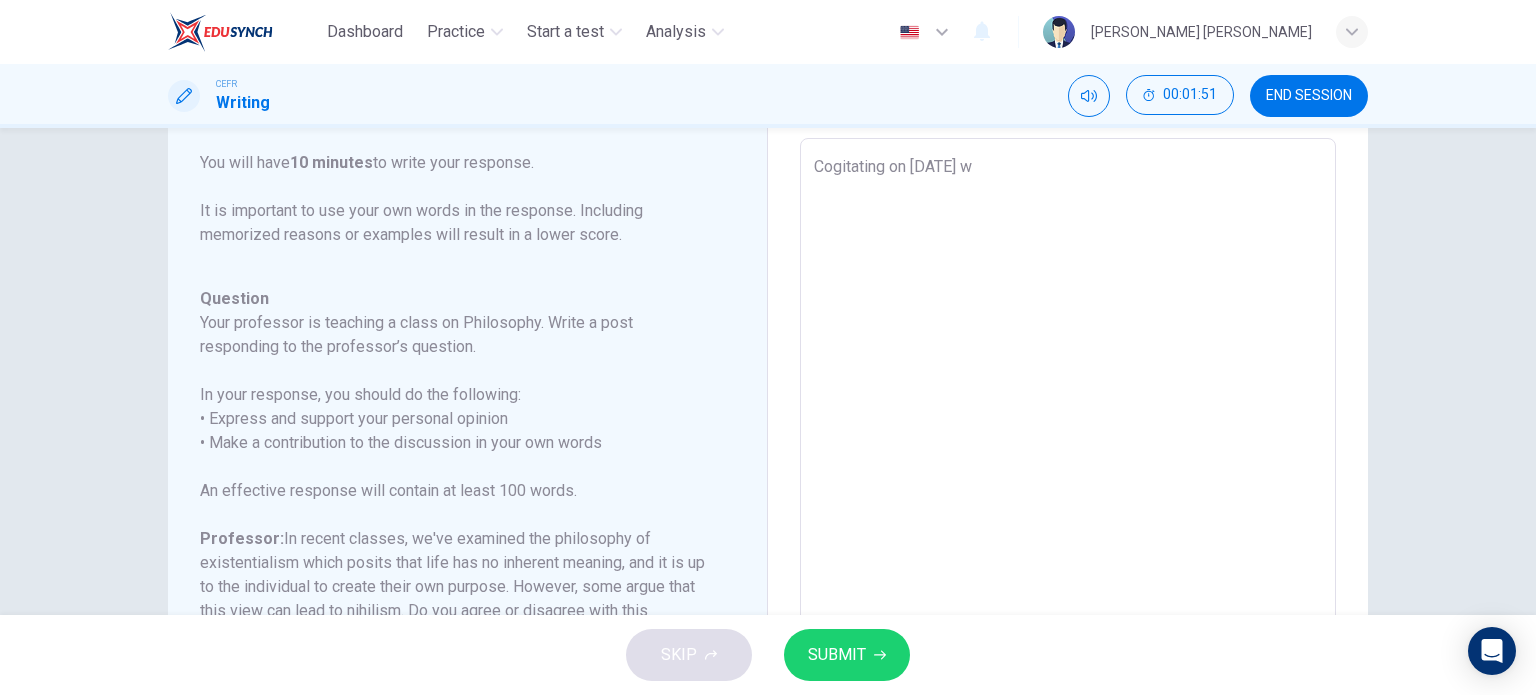 type on "Cogitating on [DATE] wo" 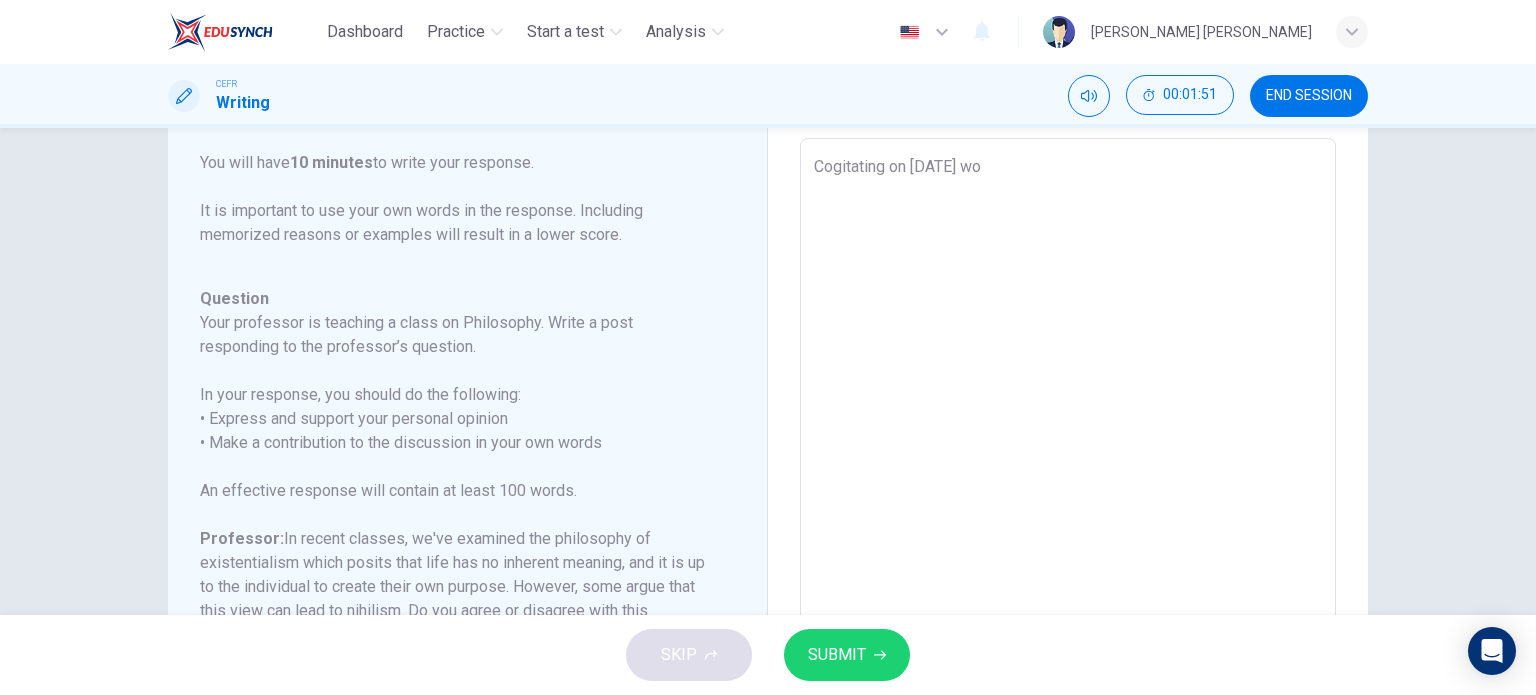 type on "x" 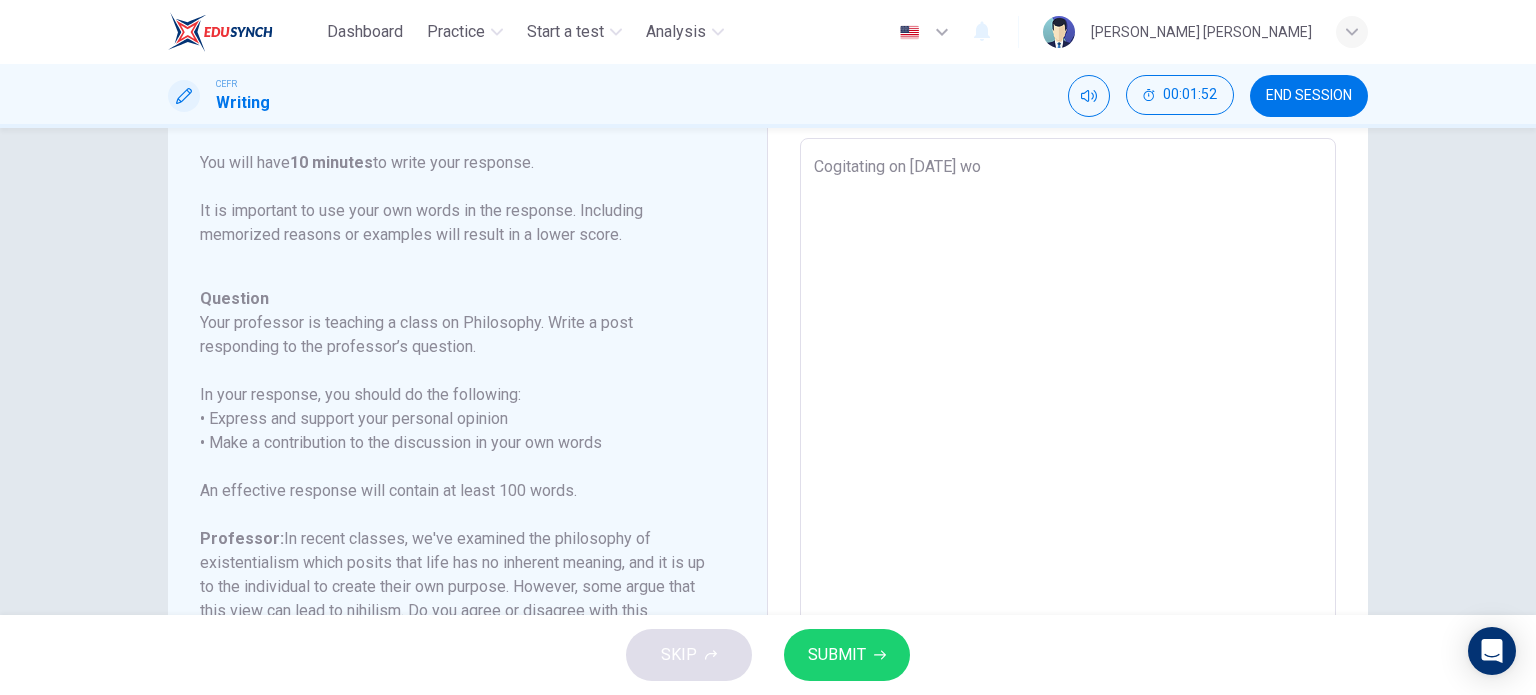 type on "Cogitating on [DATE] wor" 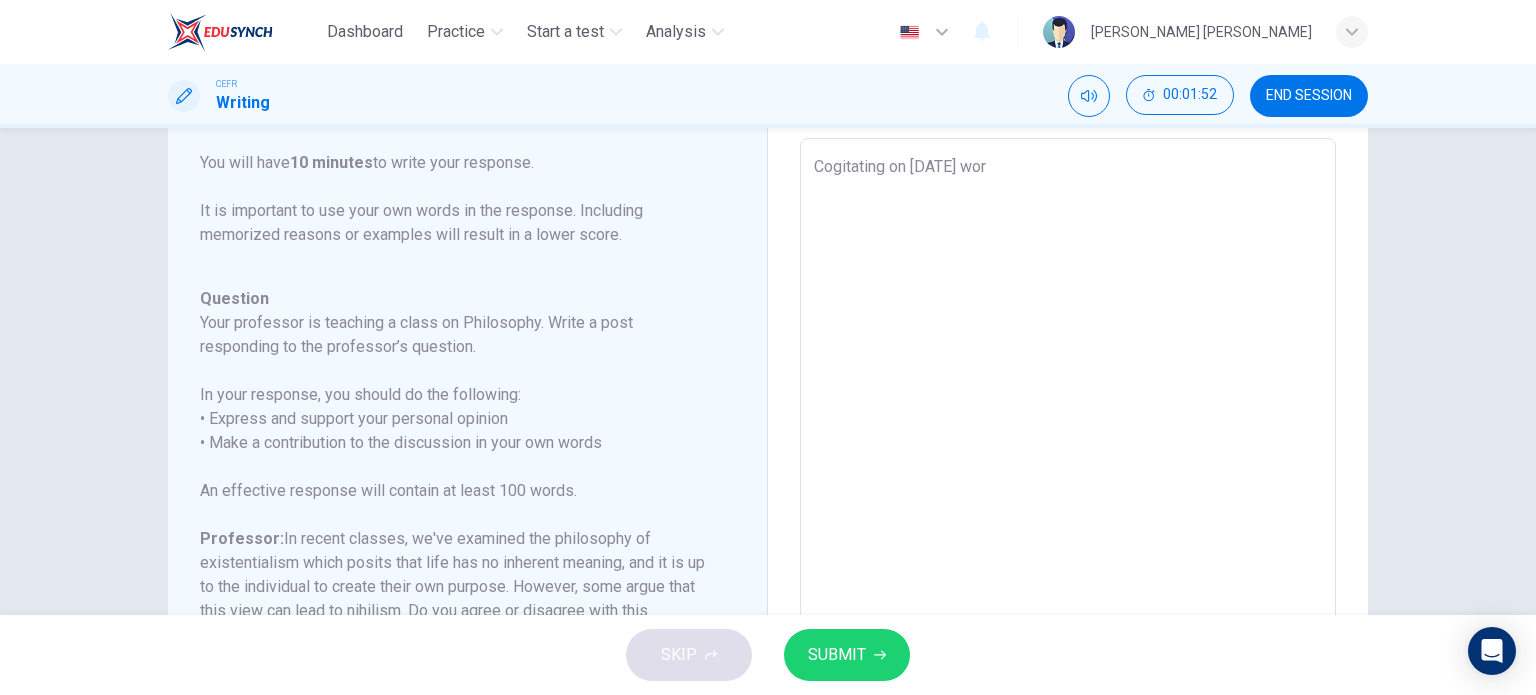 type on "x" 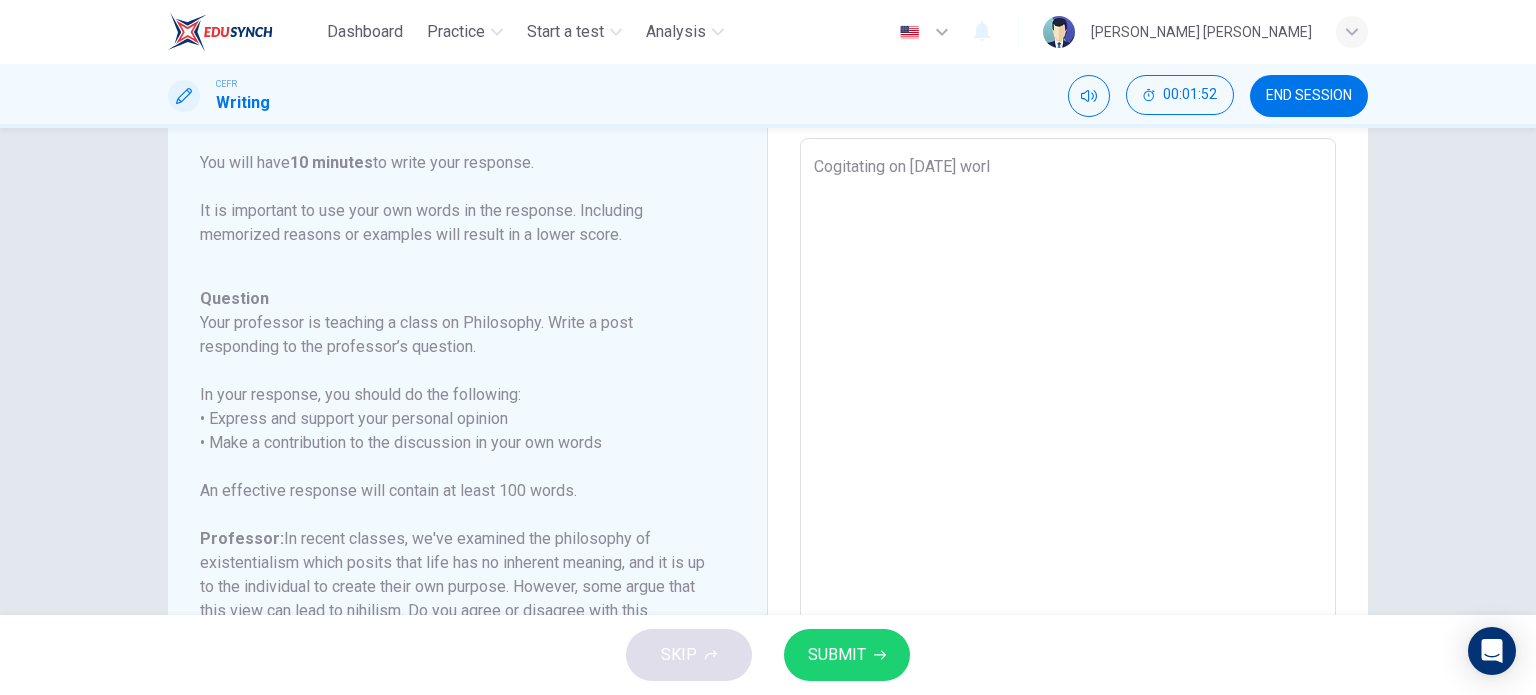 type on "x" 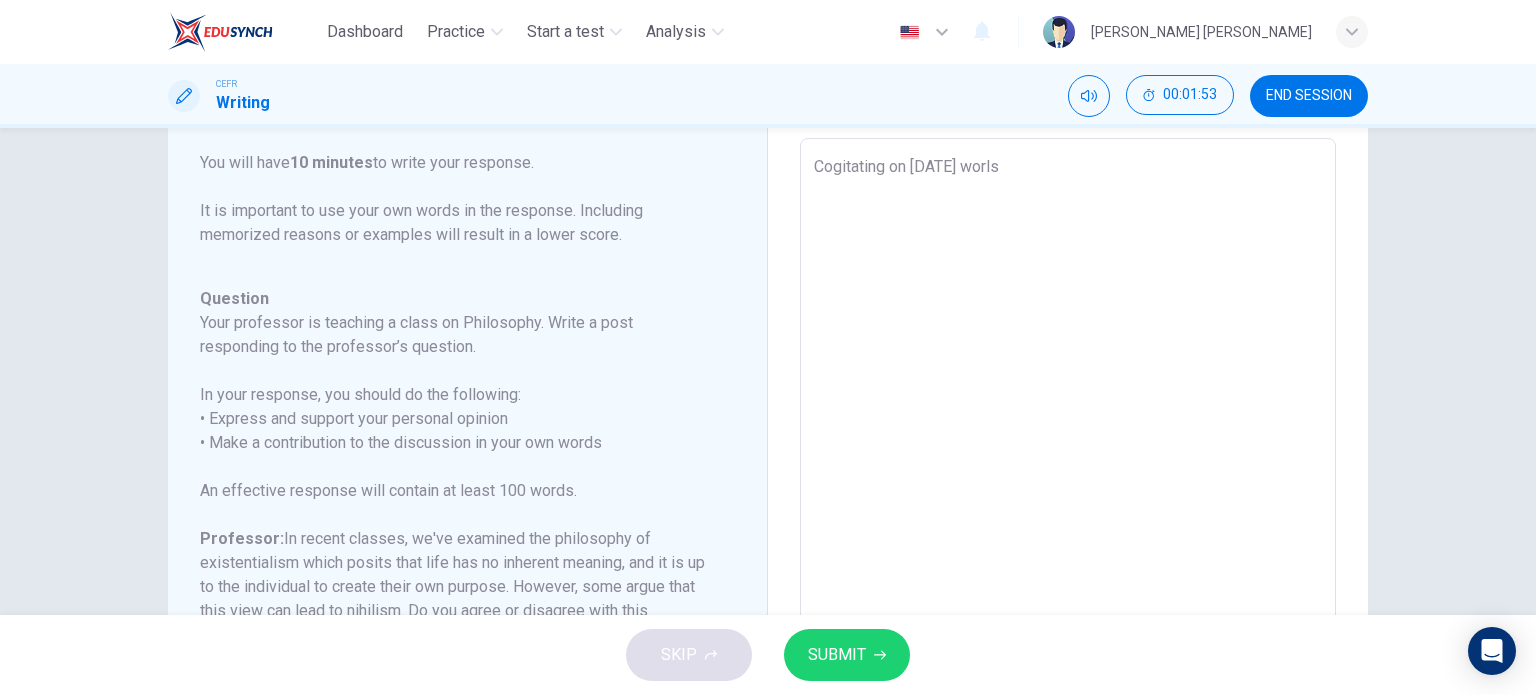 type on "Cogitating on [DATE] worl" 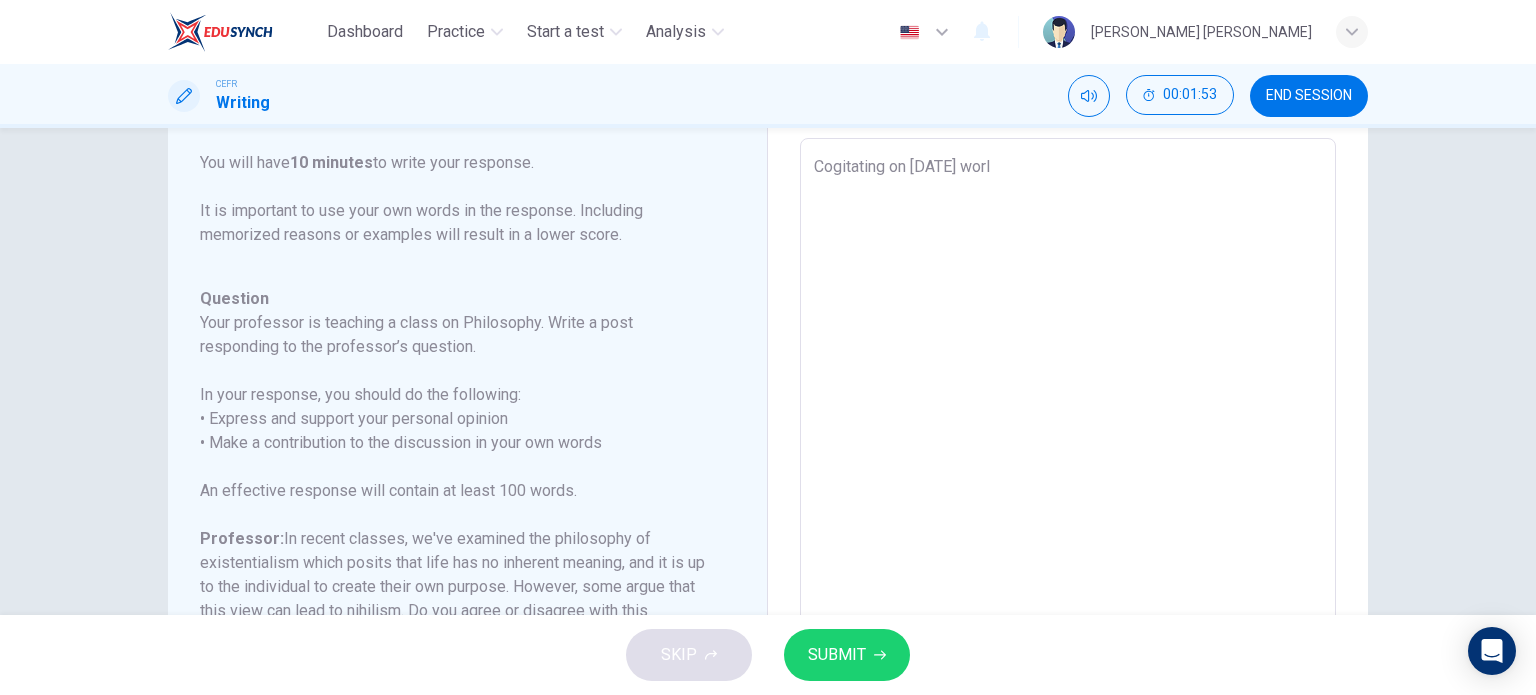 type on "x" 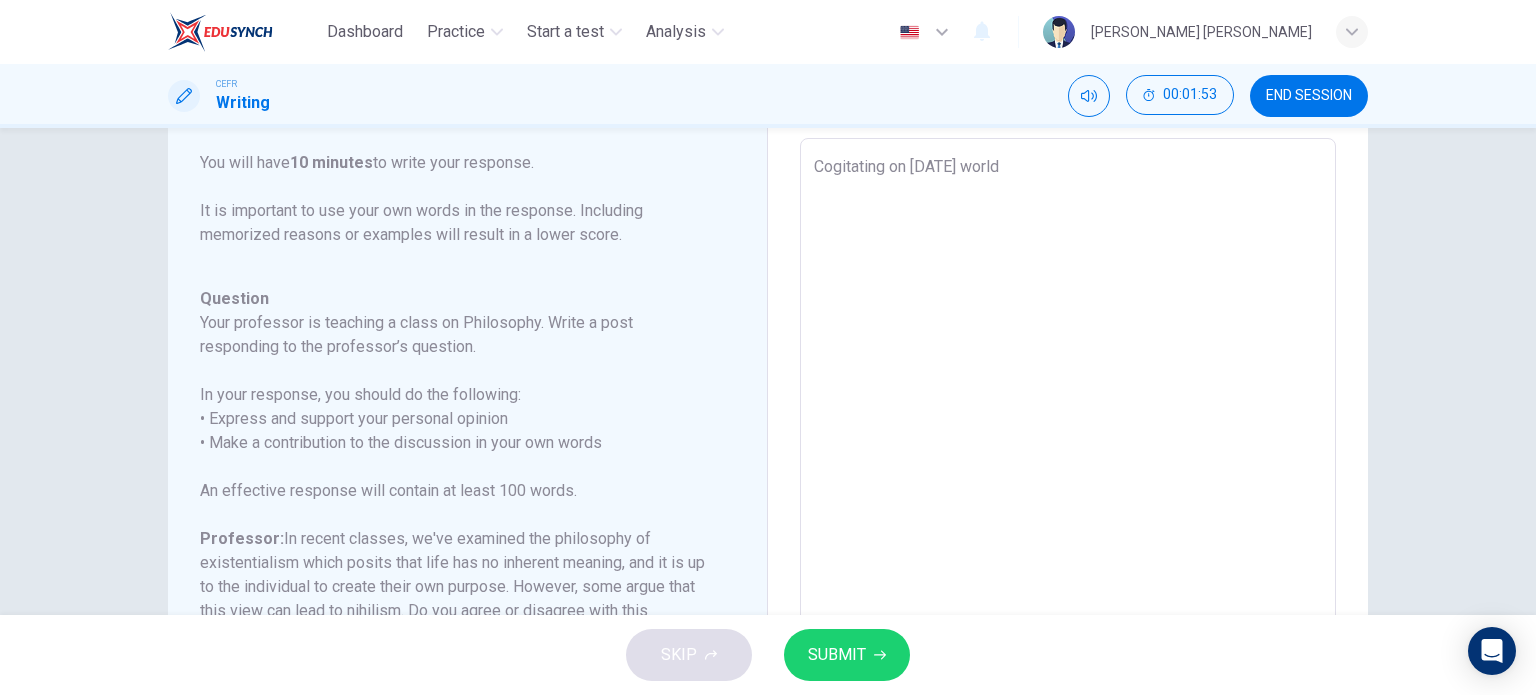 type on "x" 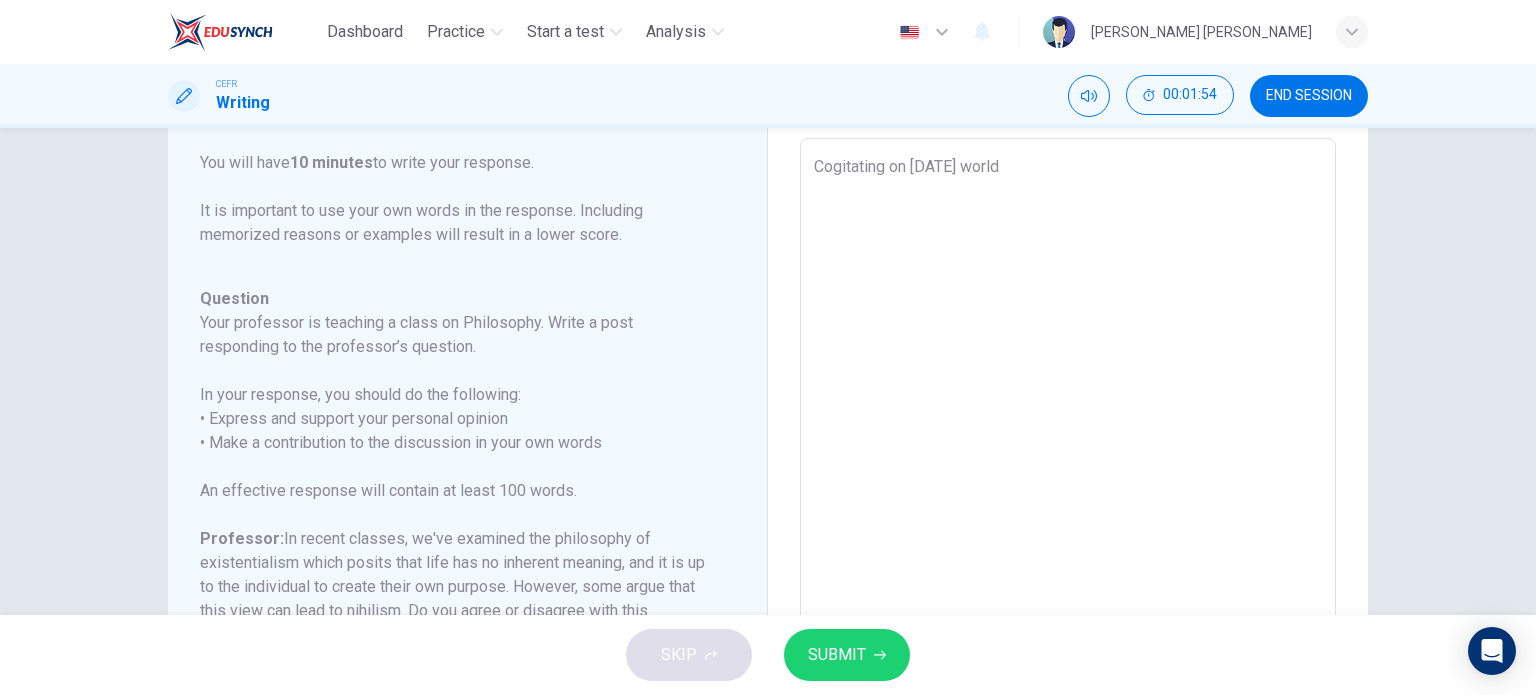 type on "Cogitating on [DATE] world," 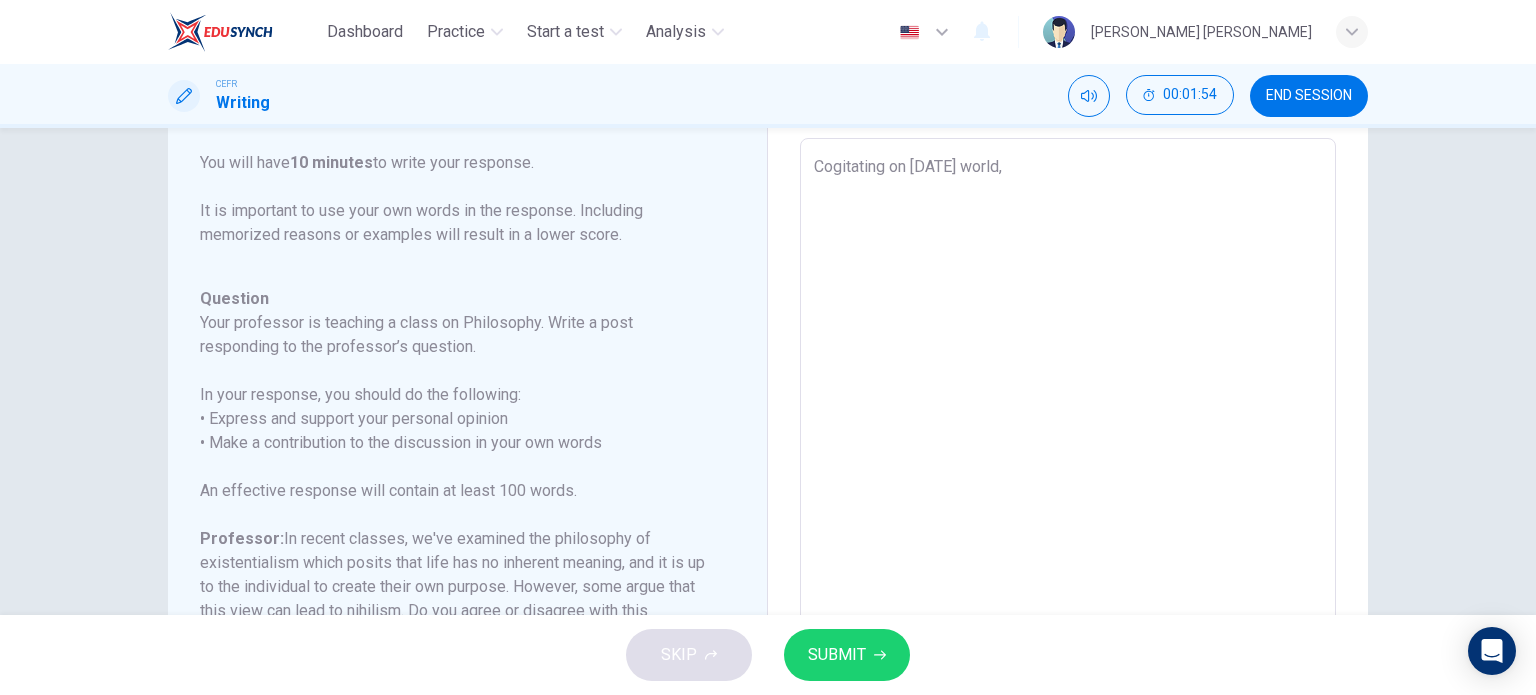 type on "x" 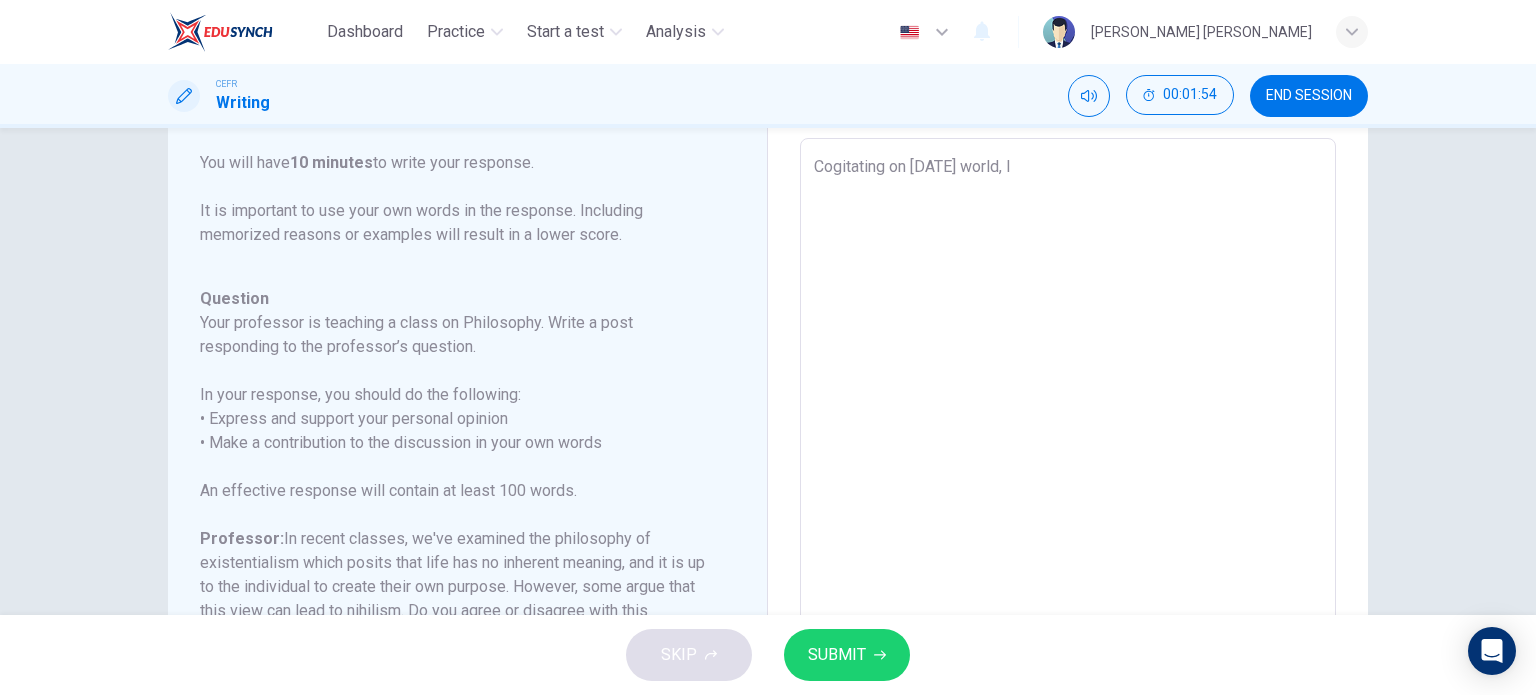 type on "x" 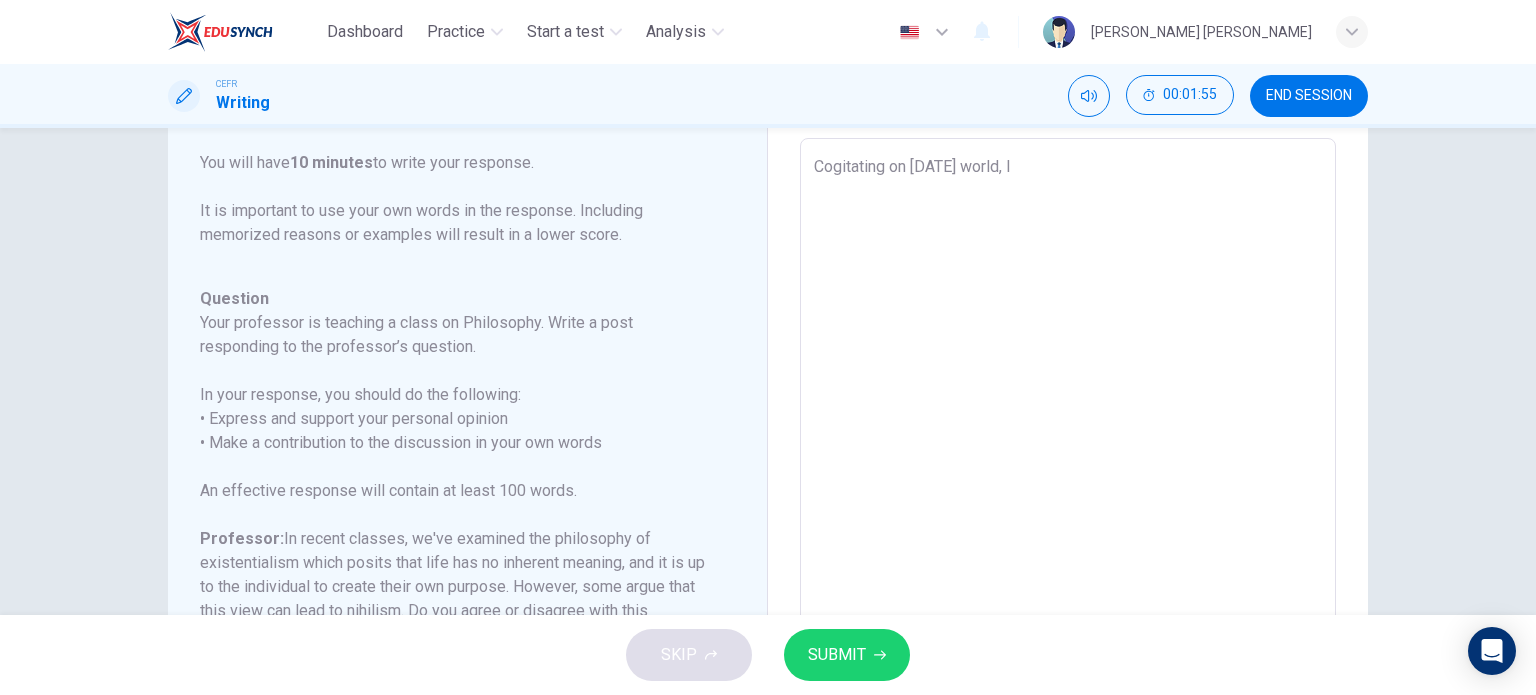 type on "Cogitating on [DATE] world, I" 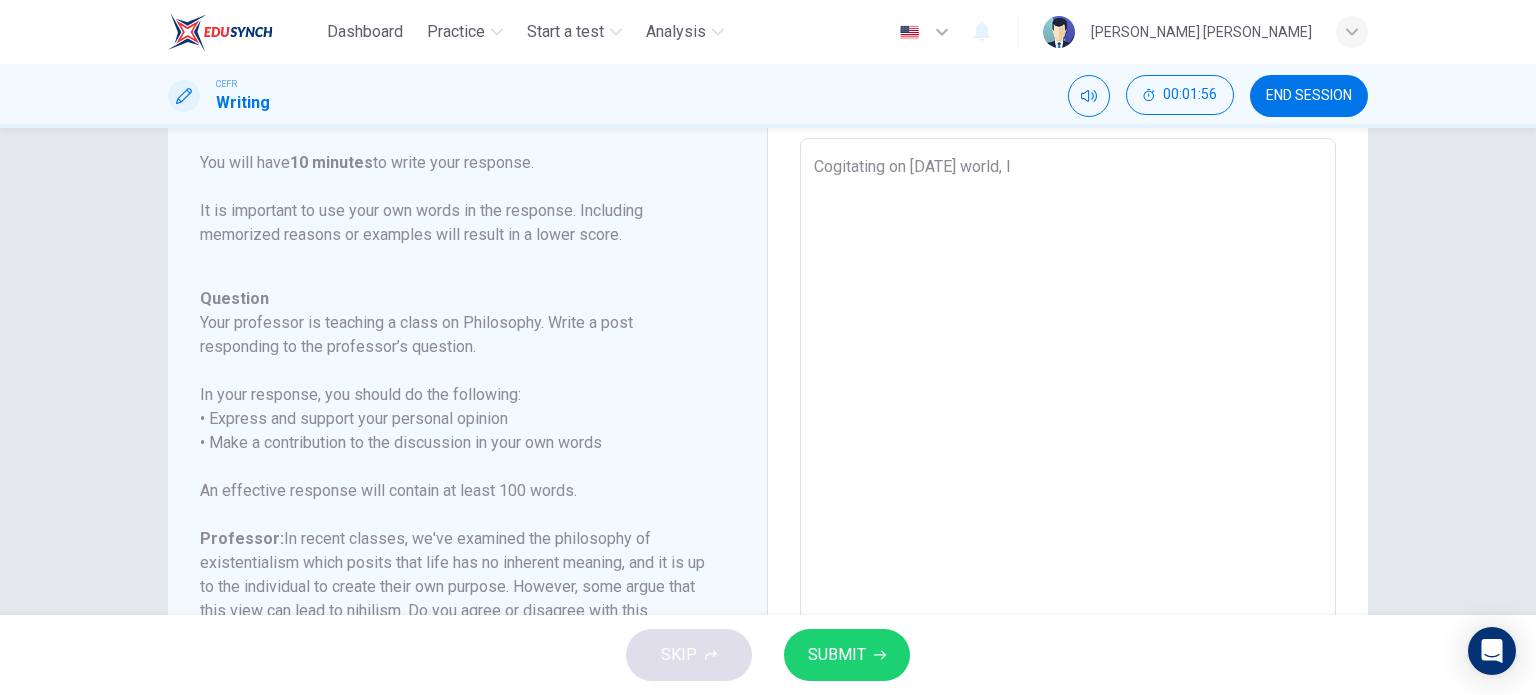 type on "Cogitating on [DATE] world, I a" 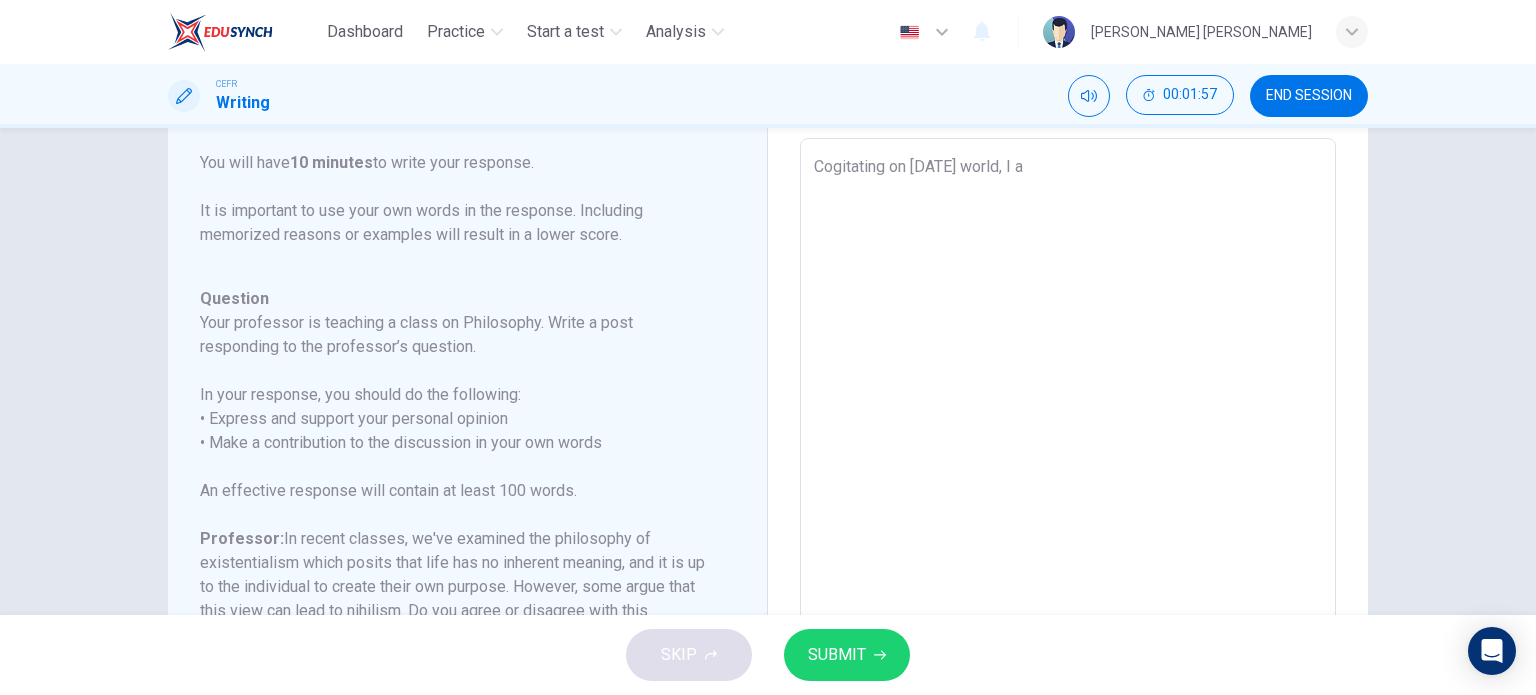type on "Cogitating on [DATE] world, I am" 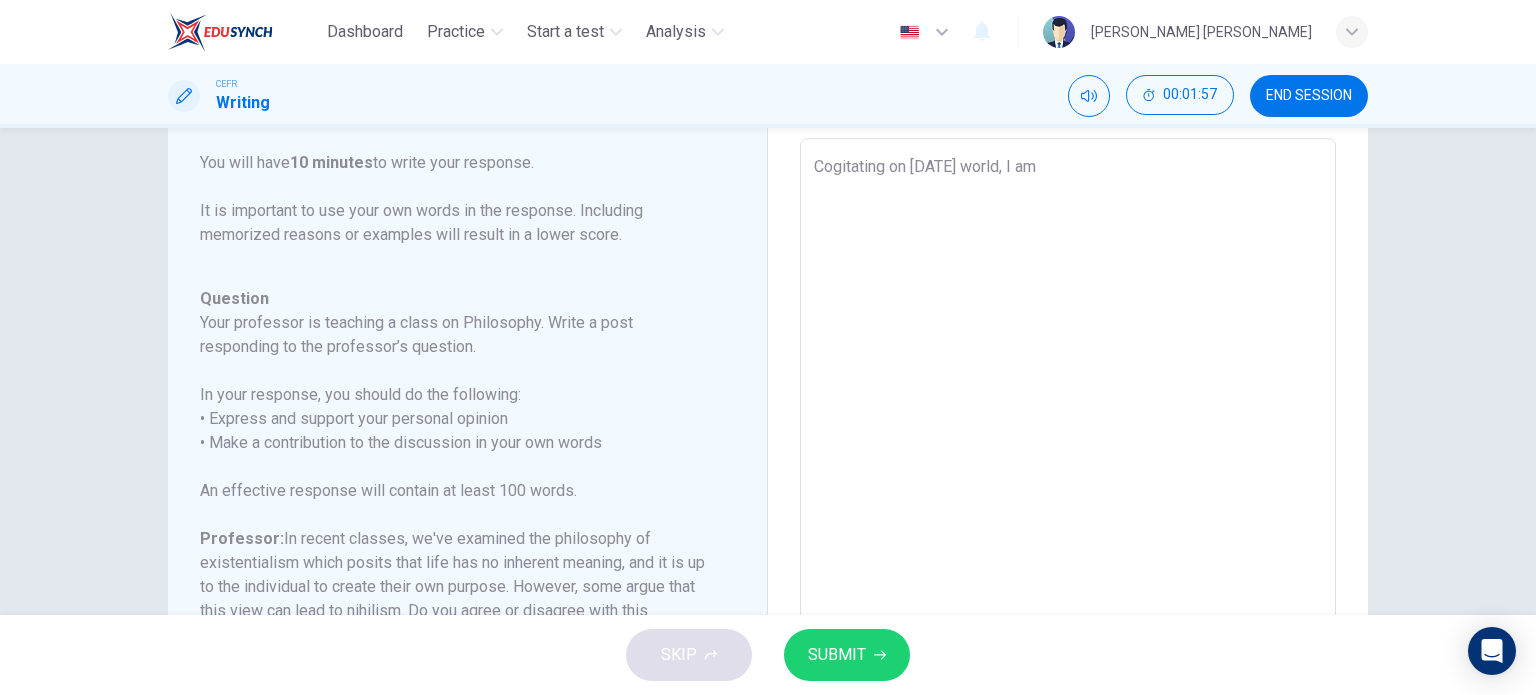 type on "x" 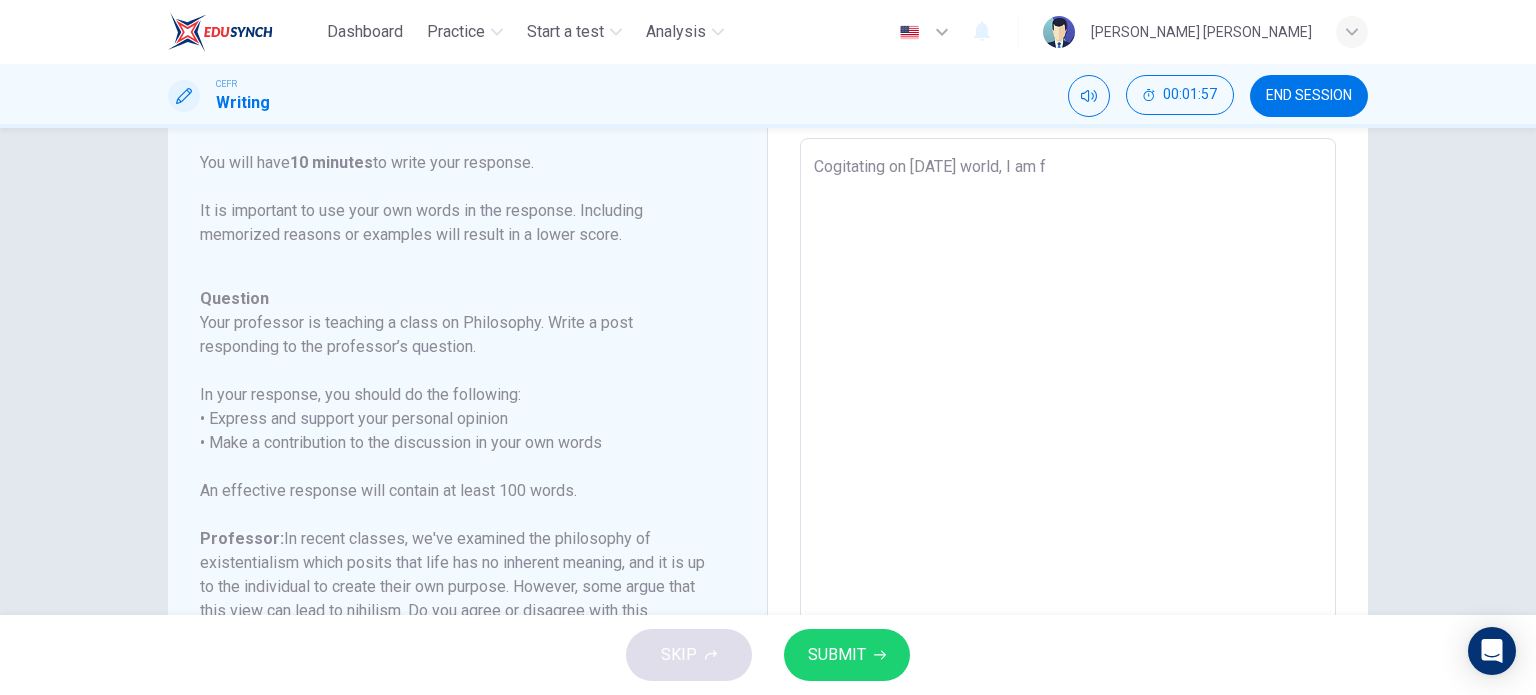 type on "x" 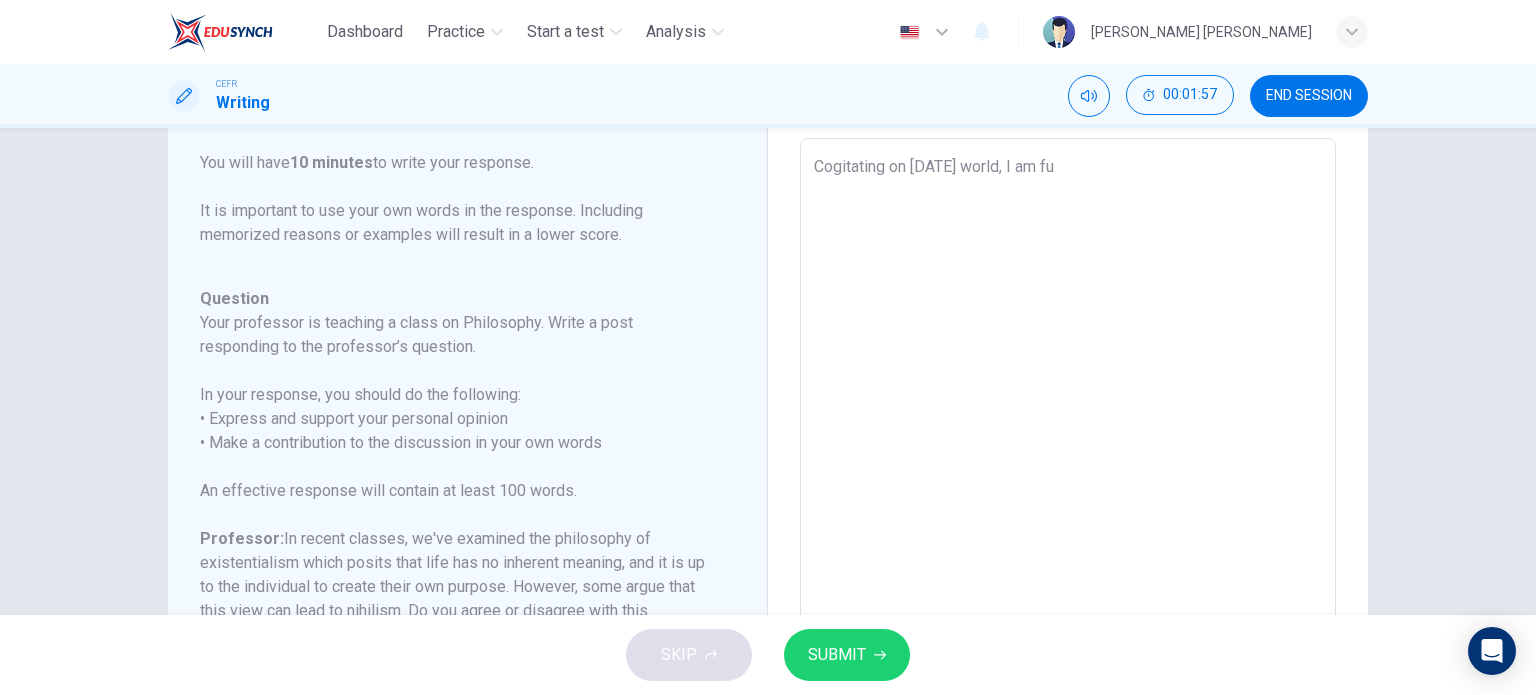 type on "x" 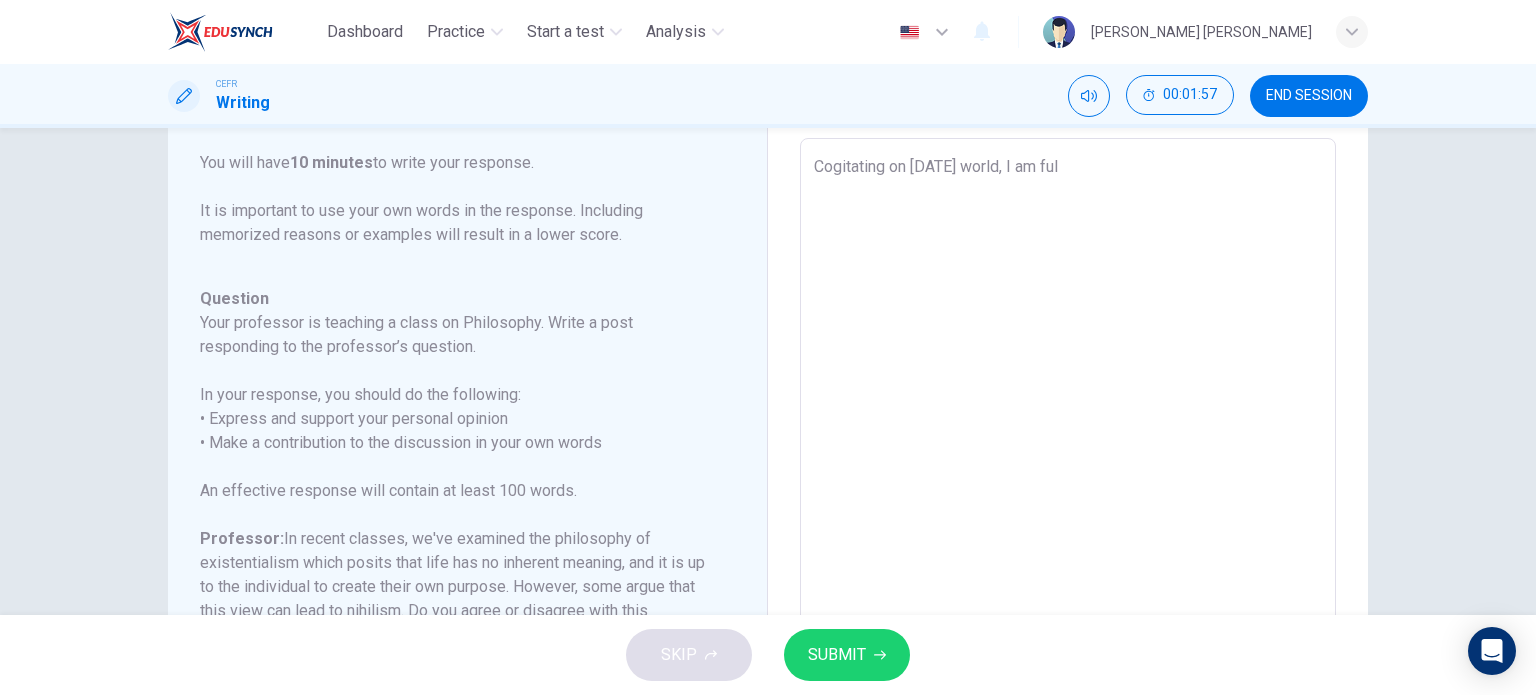 type on "Cogitating on [DATE] world, I am full" 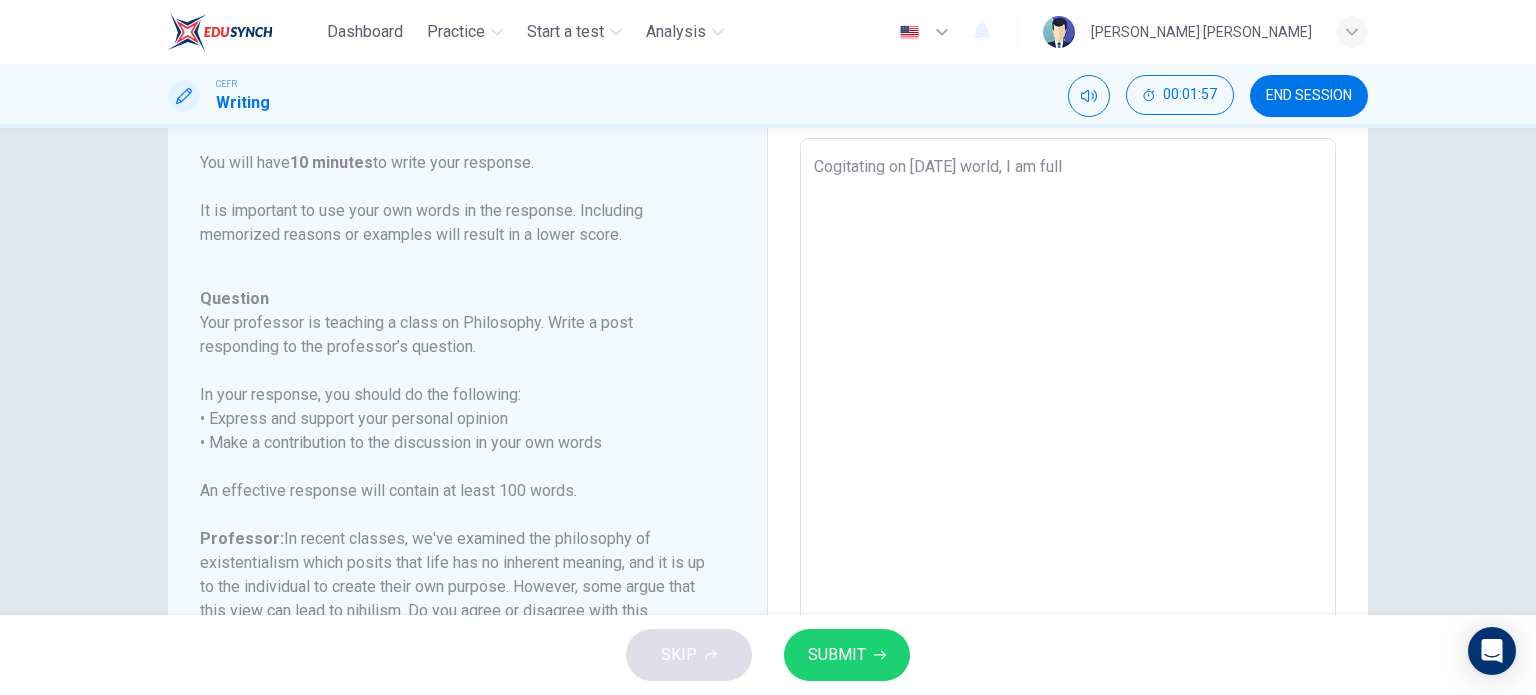 type on "x" 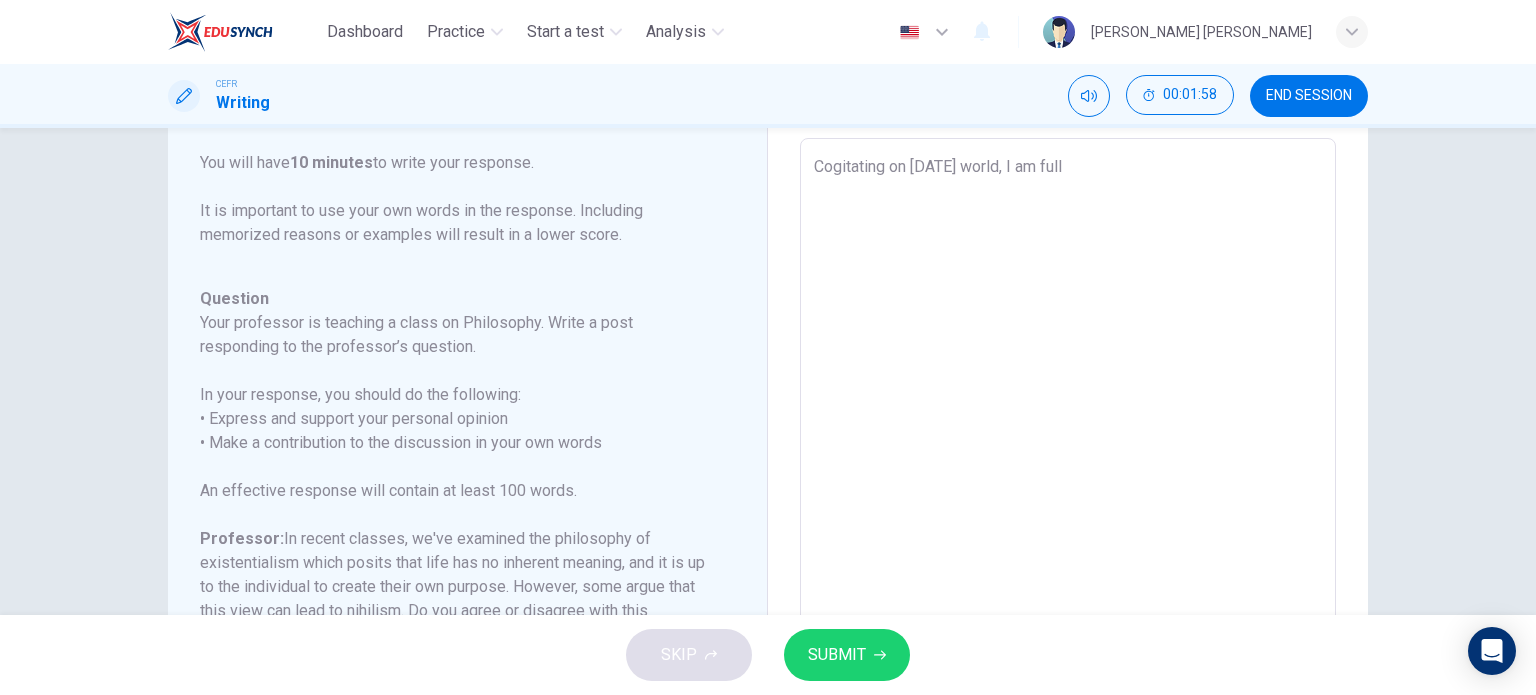 type on "Cogitating on [DATE] world, I am fully" 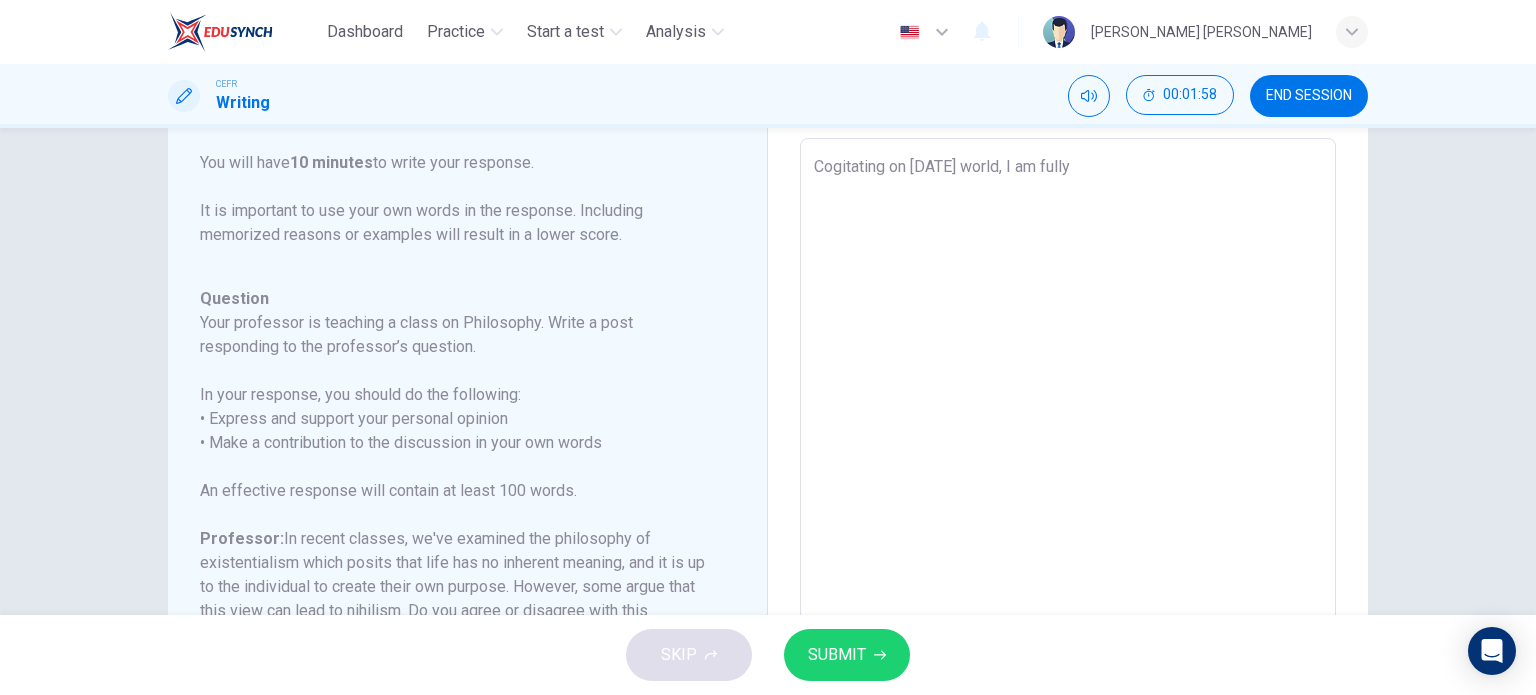 type on "x" 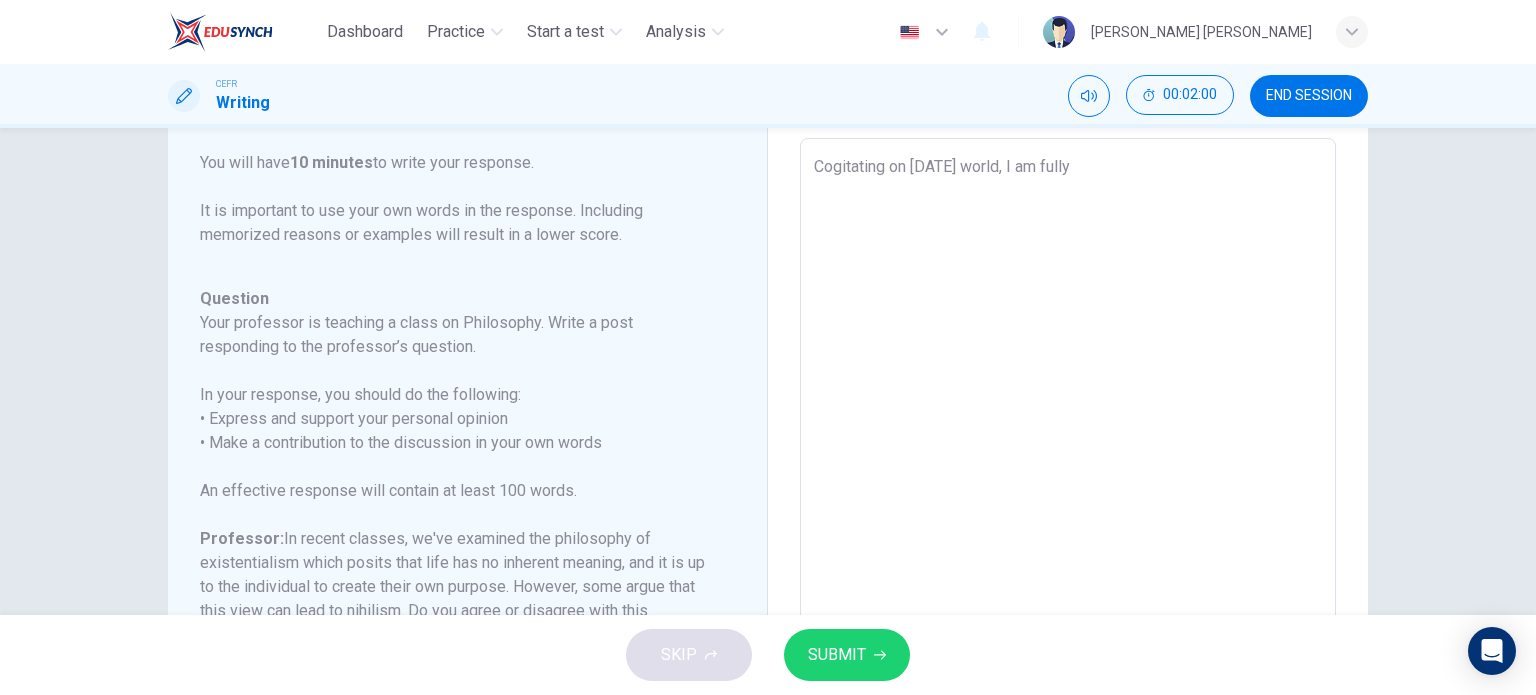 type on "Cogitating on [DATE] world, I am fully a" 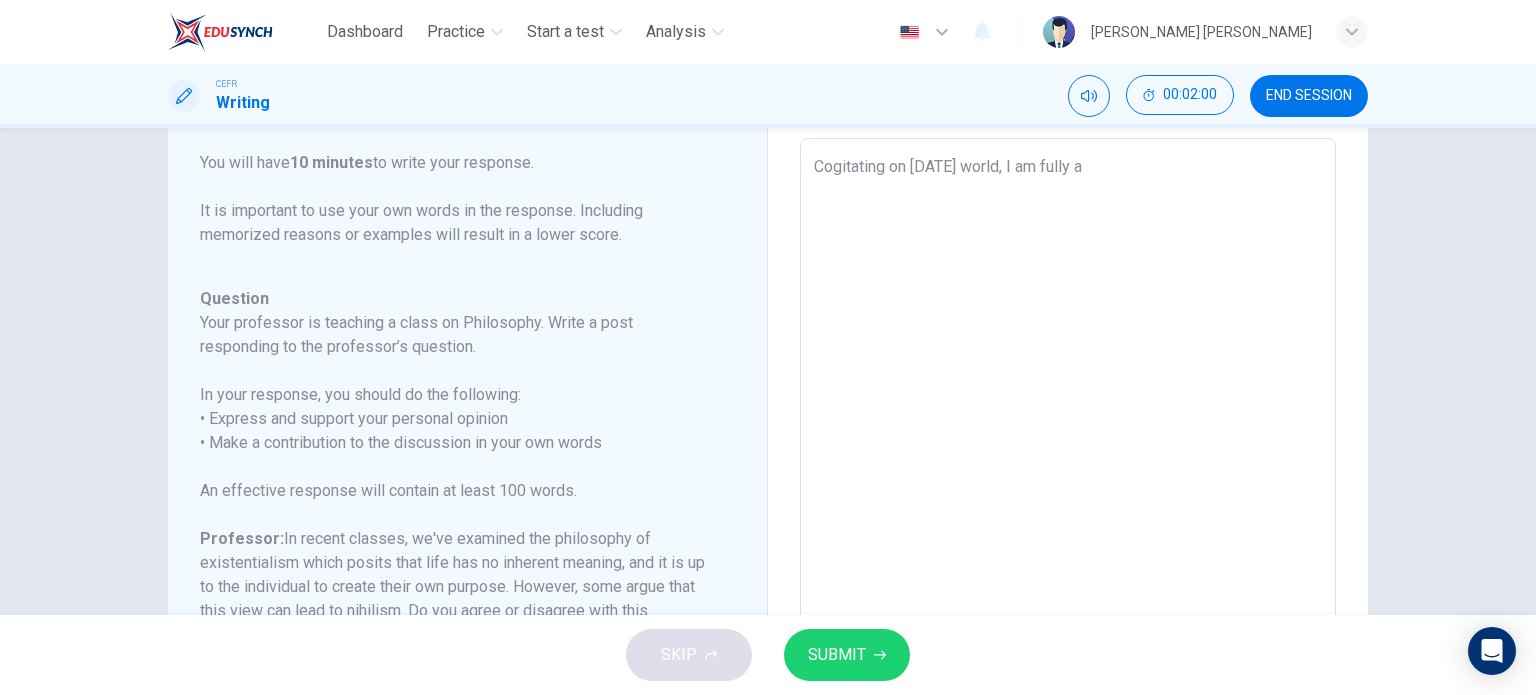 type on "Cogitating on [DATE] world, I am fully ac" 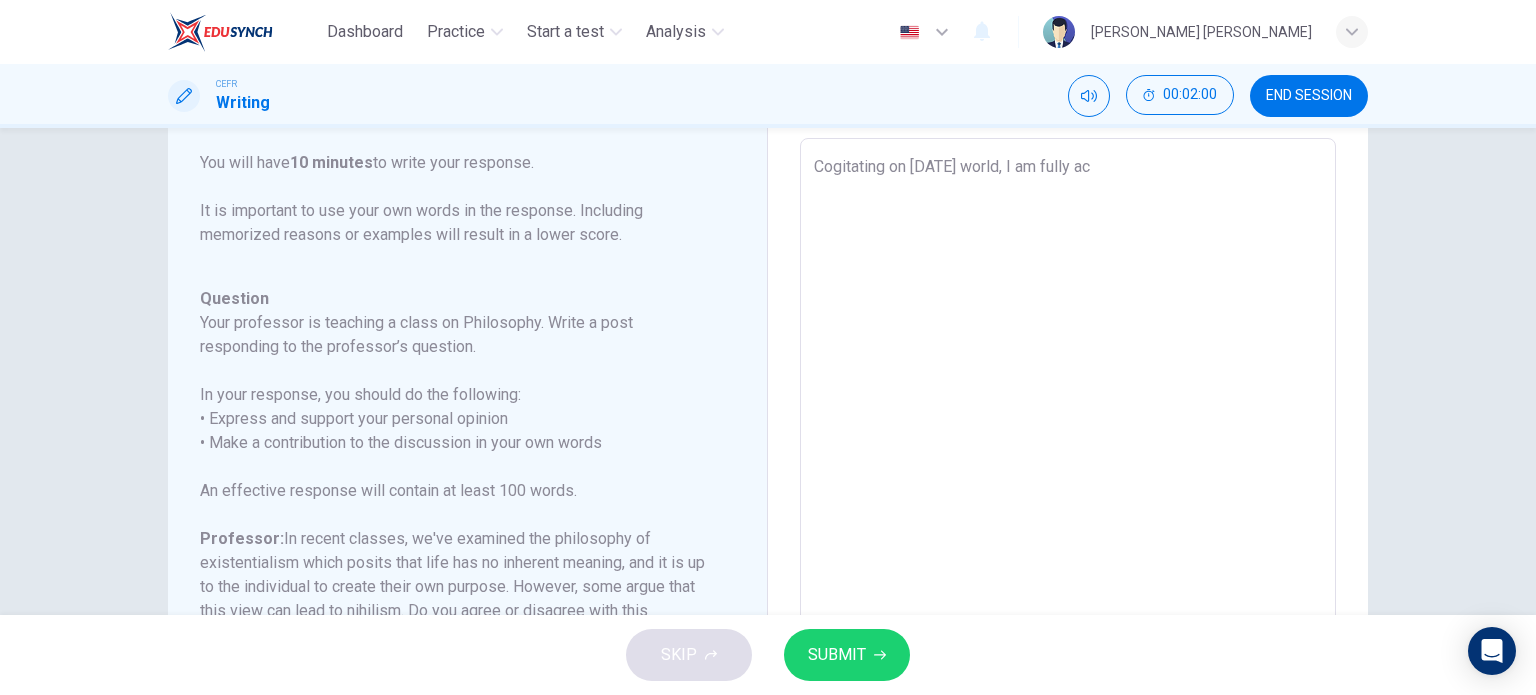 type on "x" 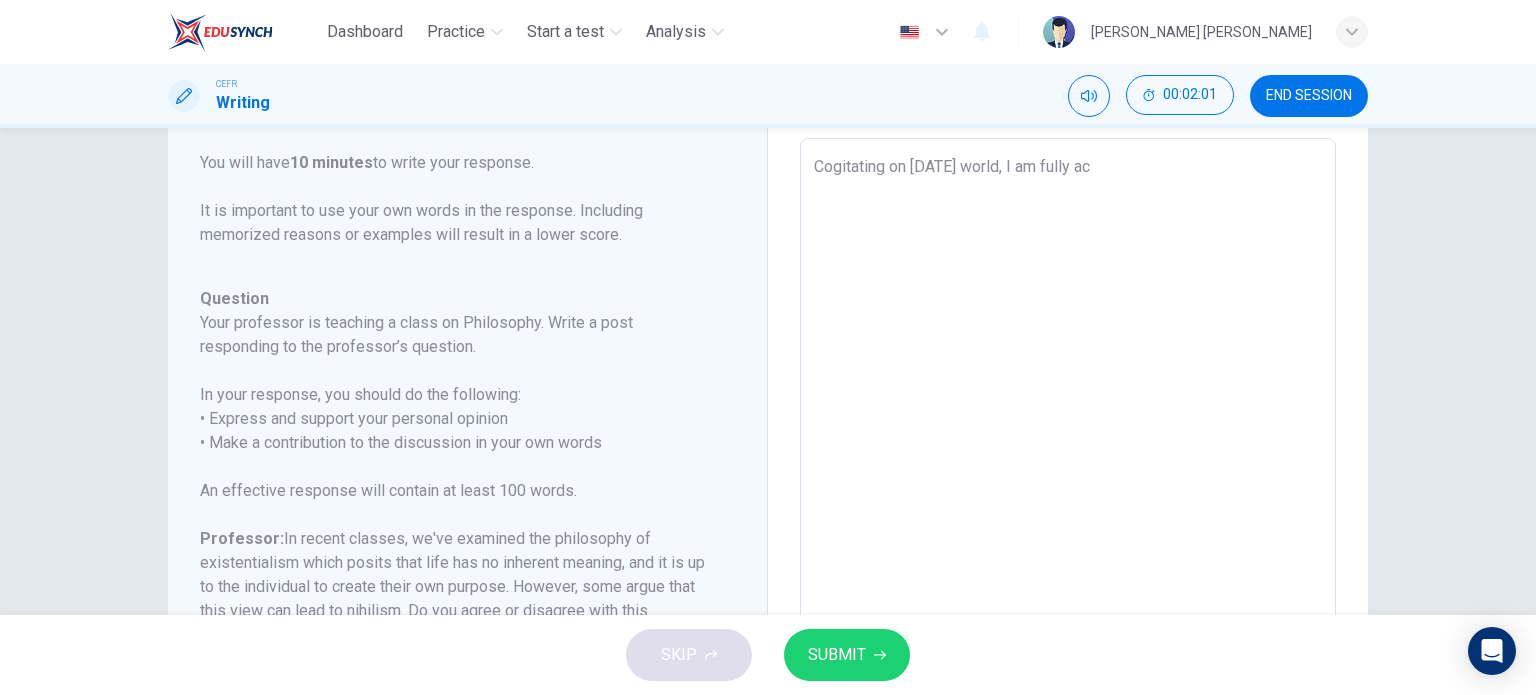 type on "Cogitating on [DATE] world, I am fully acc" 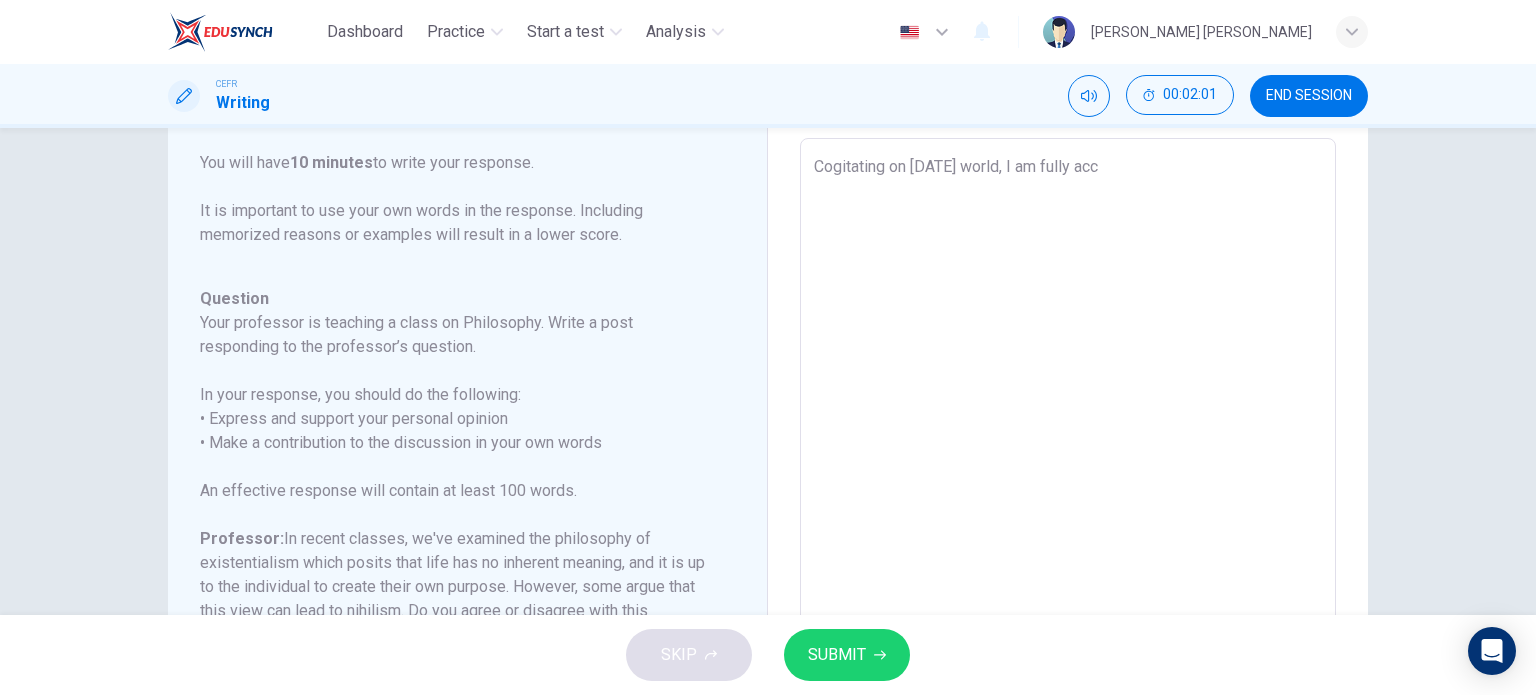 type on "x" 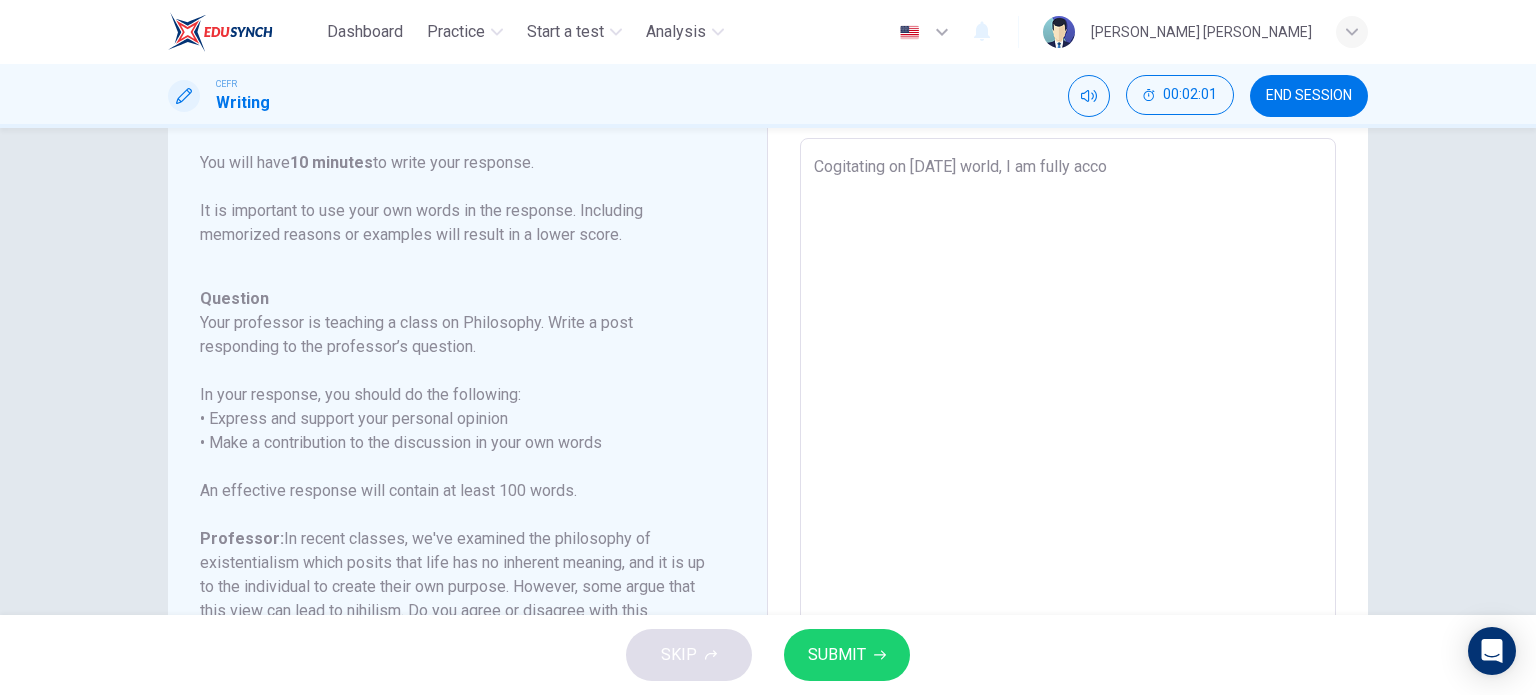 type on "Cogitating on [DATE] world, I am fully accor" 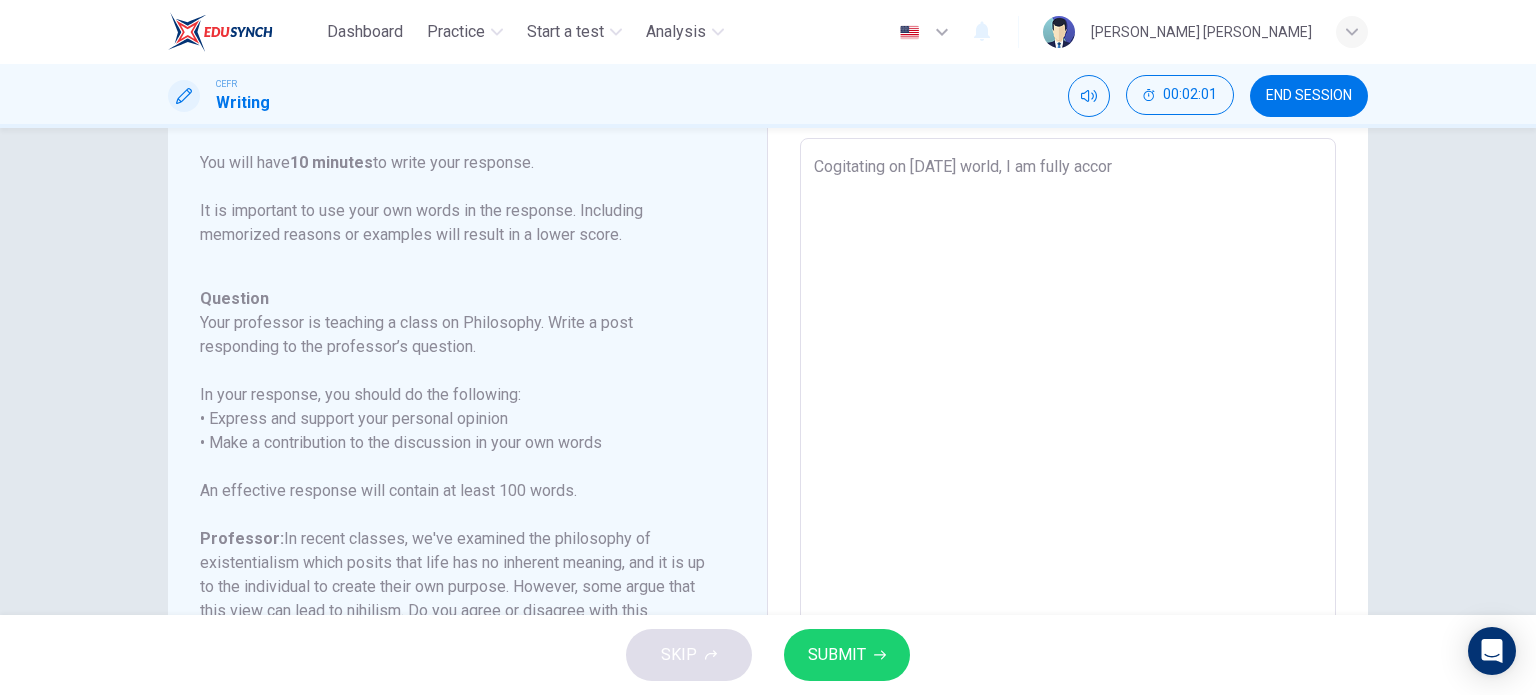 type on "x" 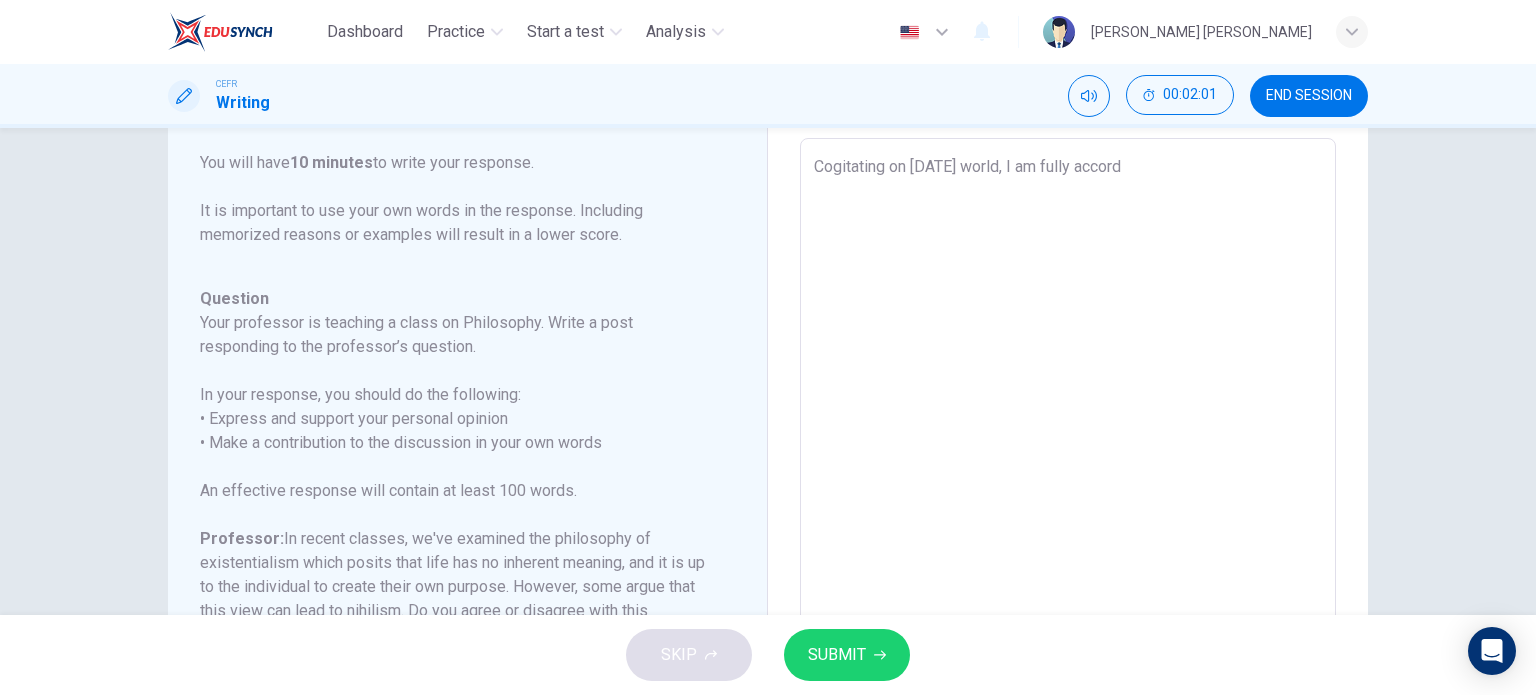 type on "x" 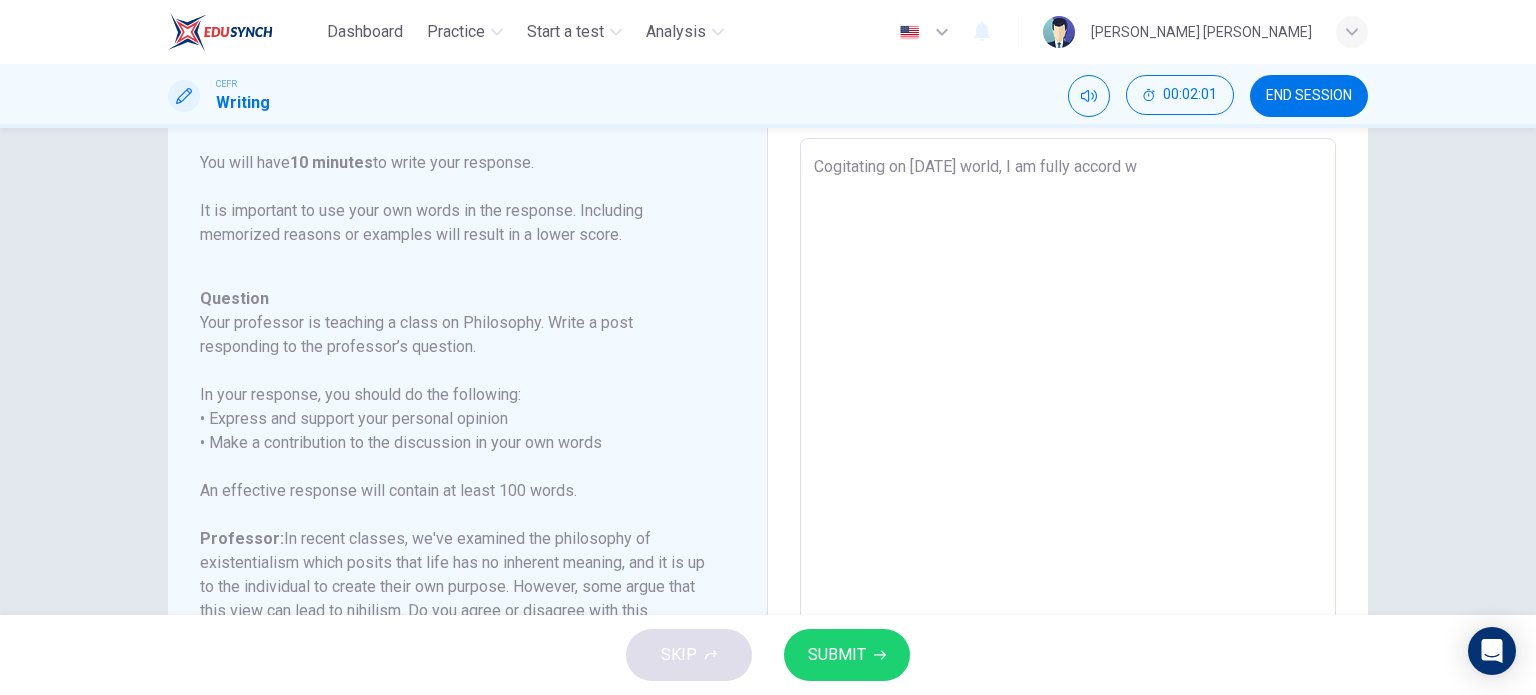 type on "Cogitating on [DATE] world, I am fully accord wi" 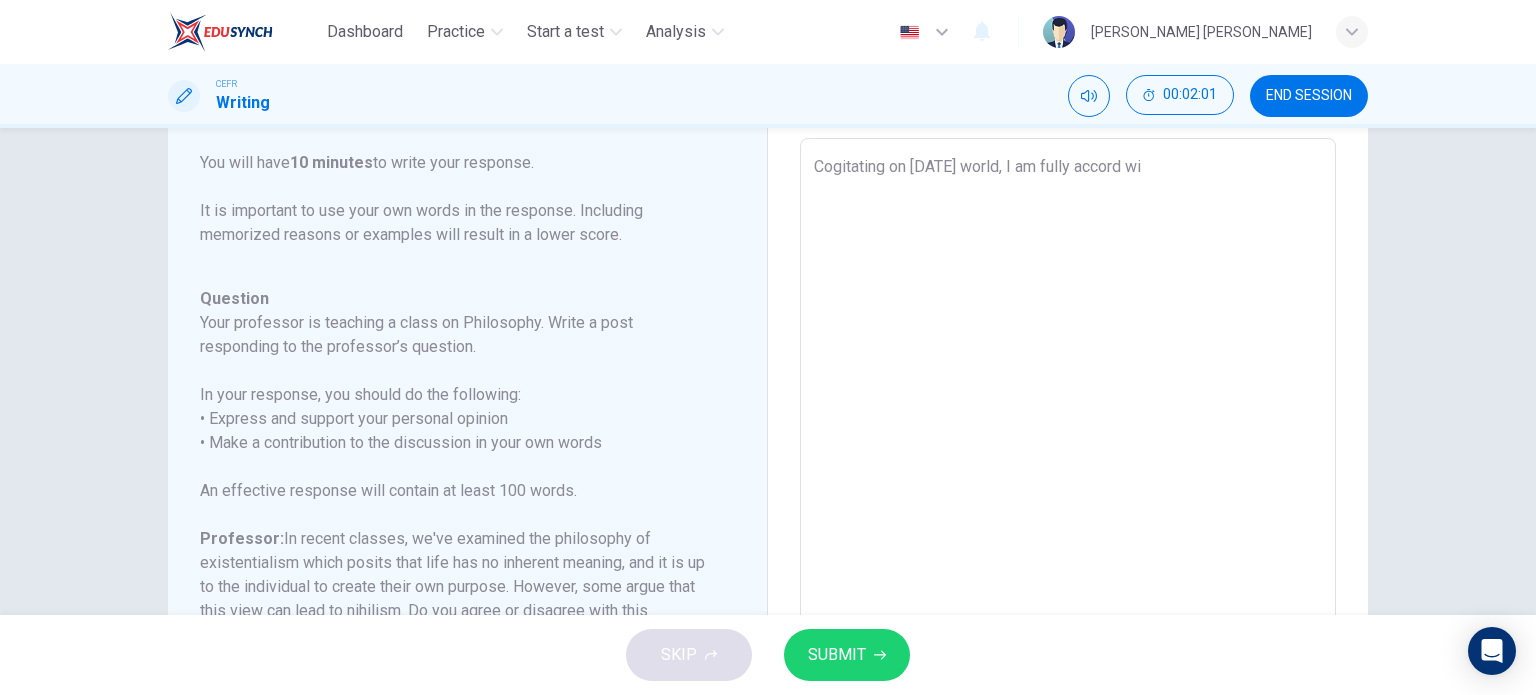 type on "x" 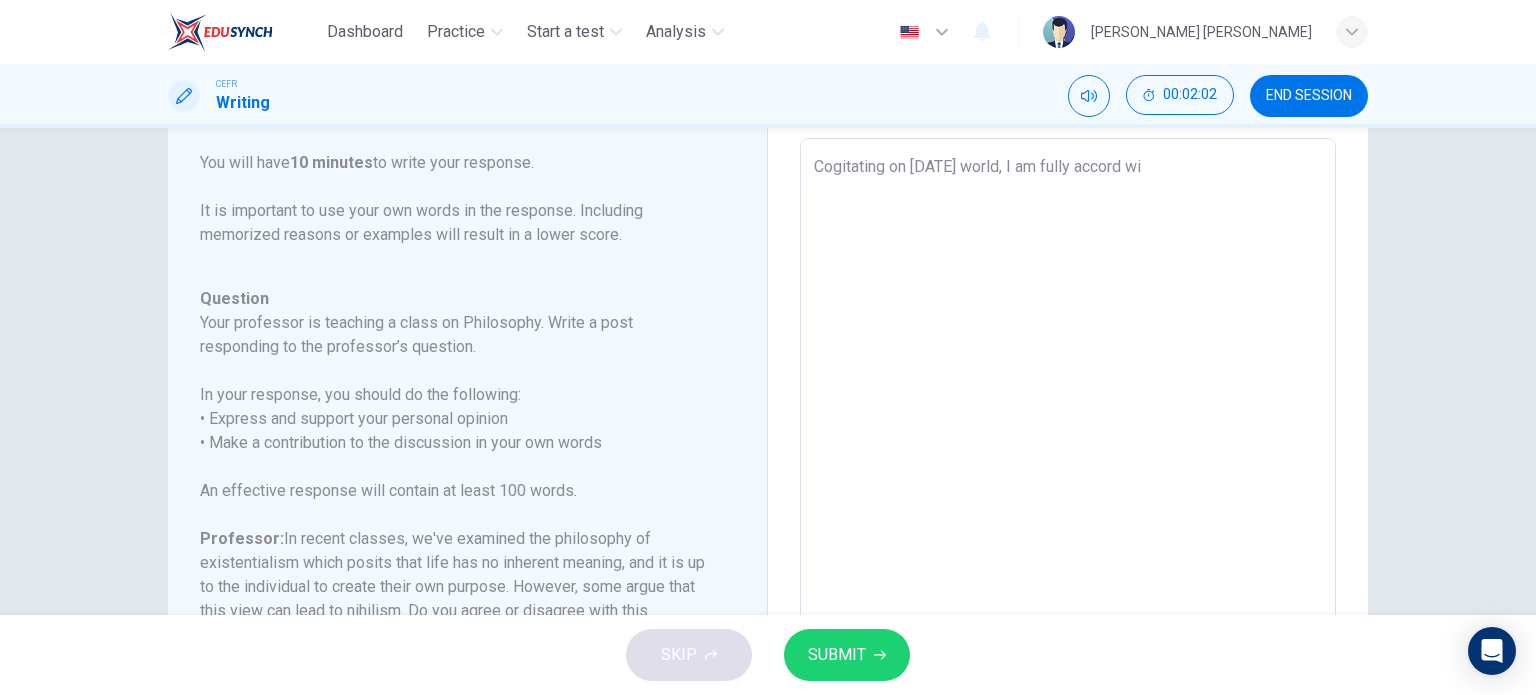 type on "Cogitating on [DATE] world, I am fully accord wih" 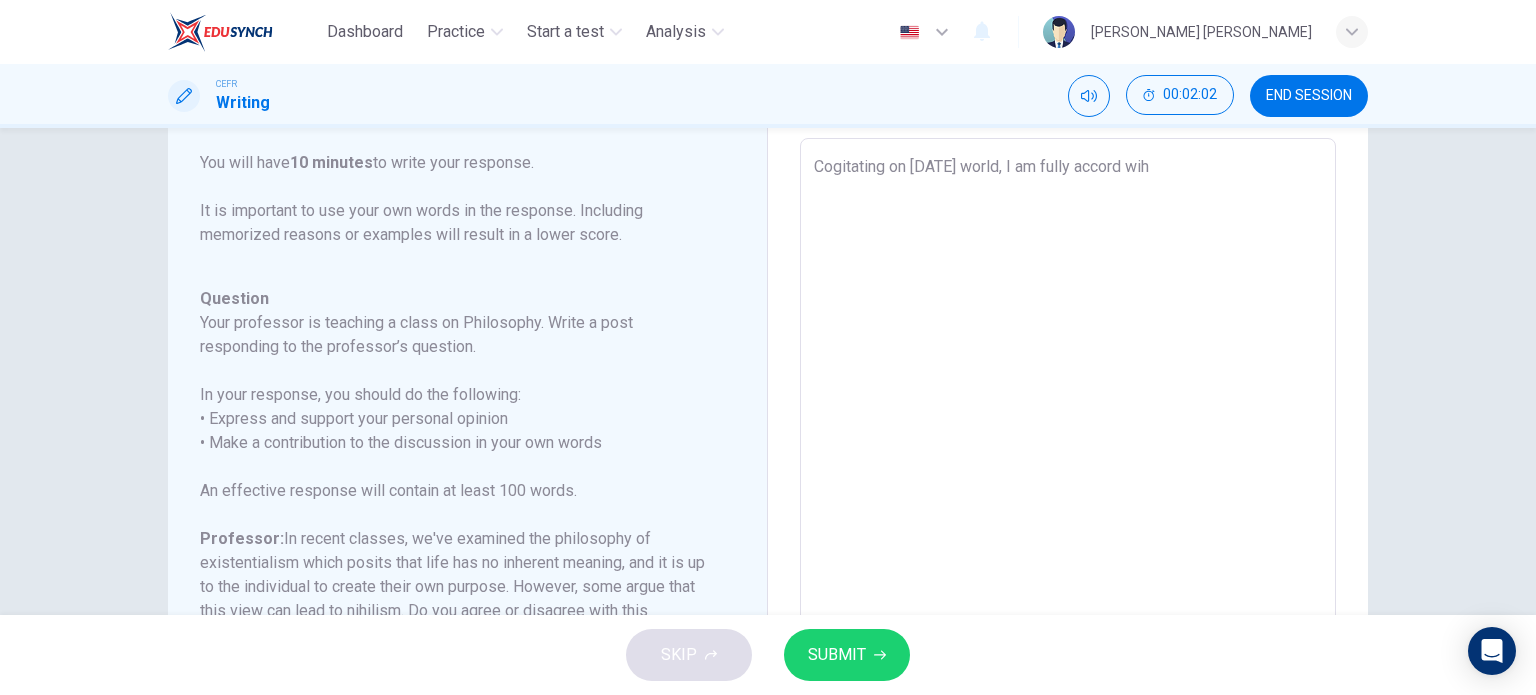 type on "x" 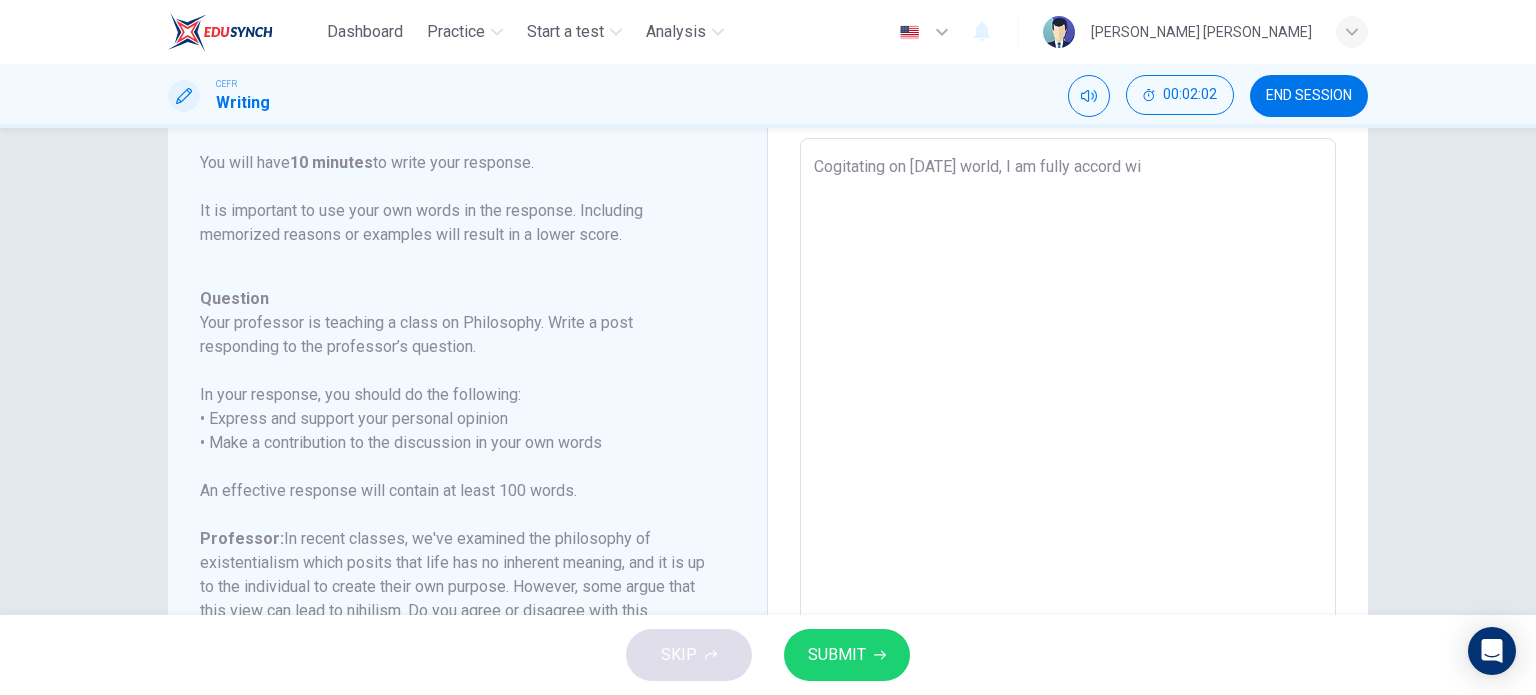 type on "x" 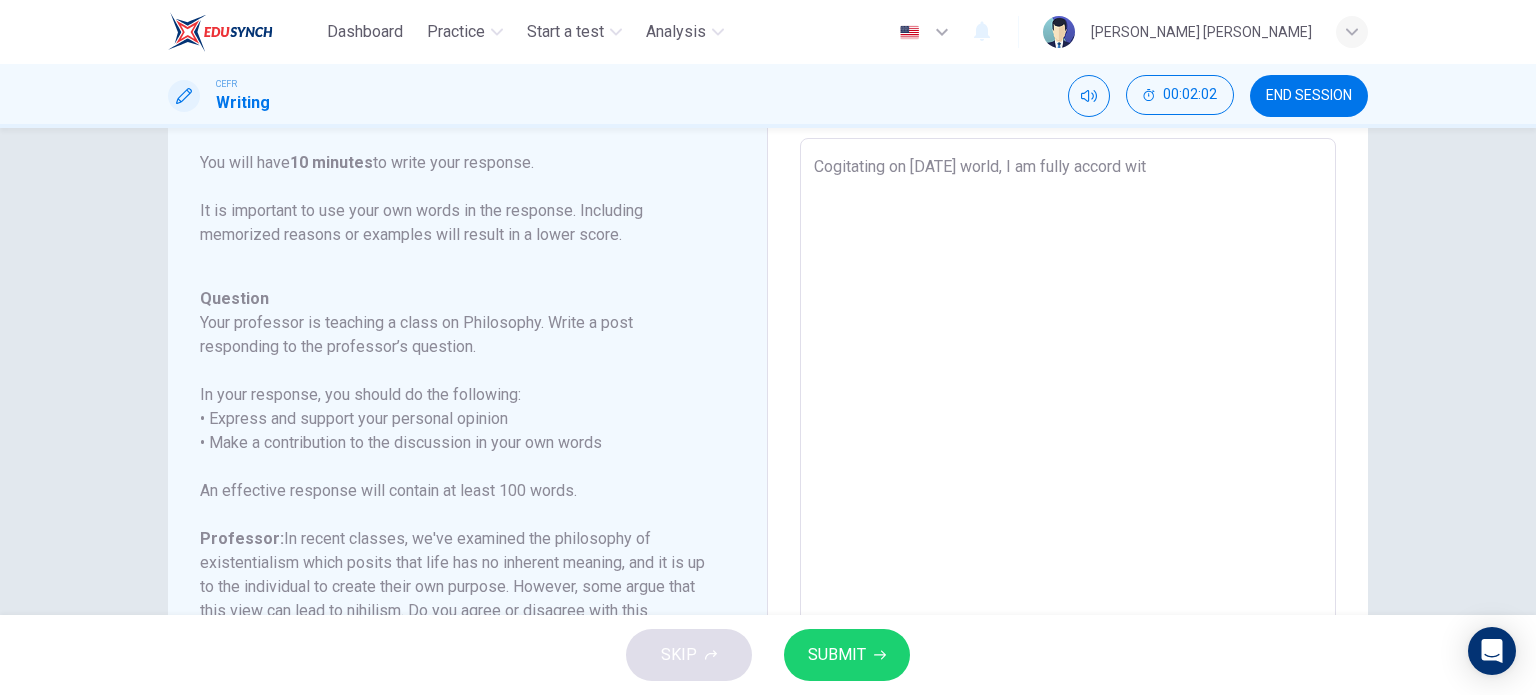 type on "Cogitating on [DATE] world, I am fully accord with" 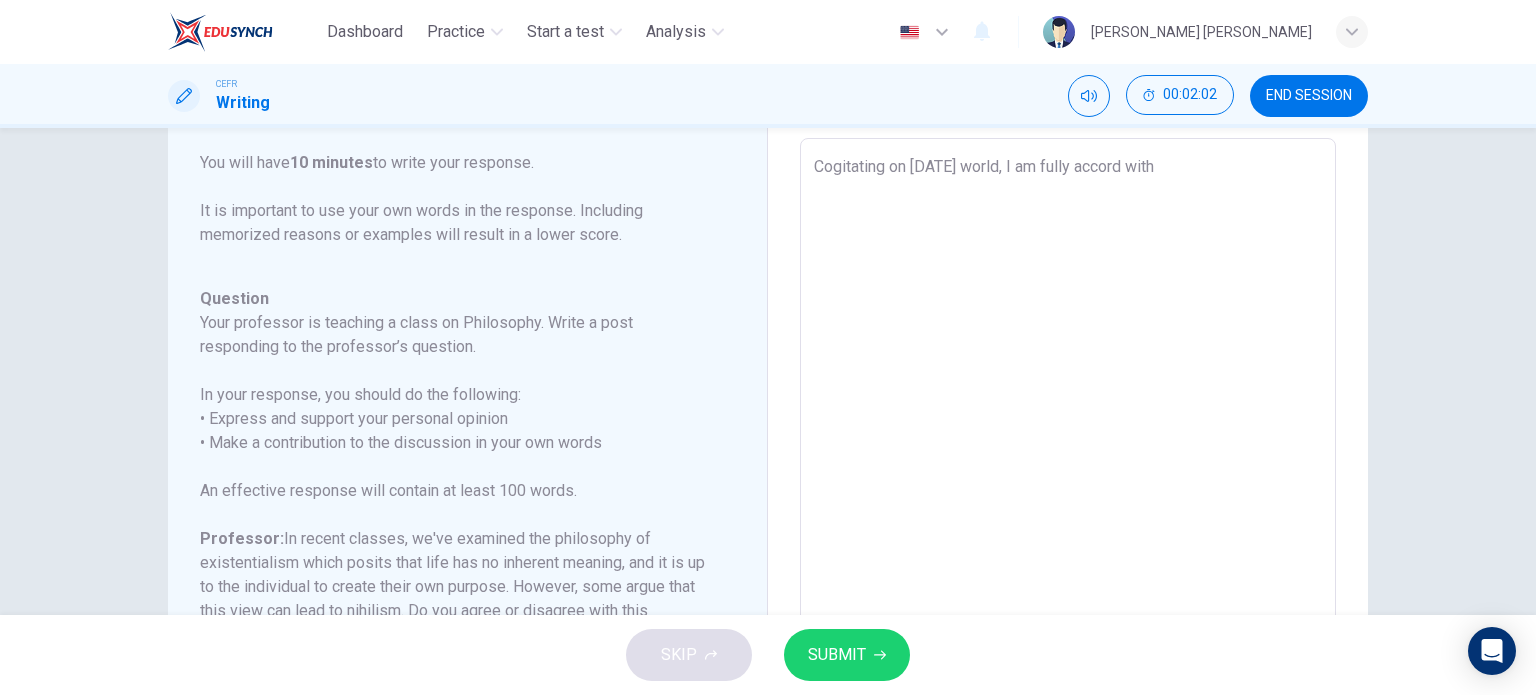 type on "x" 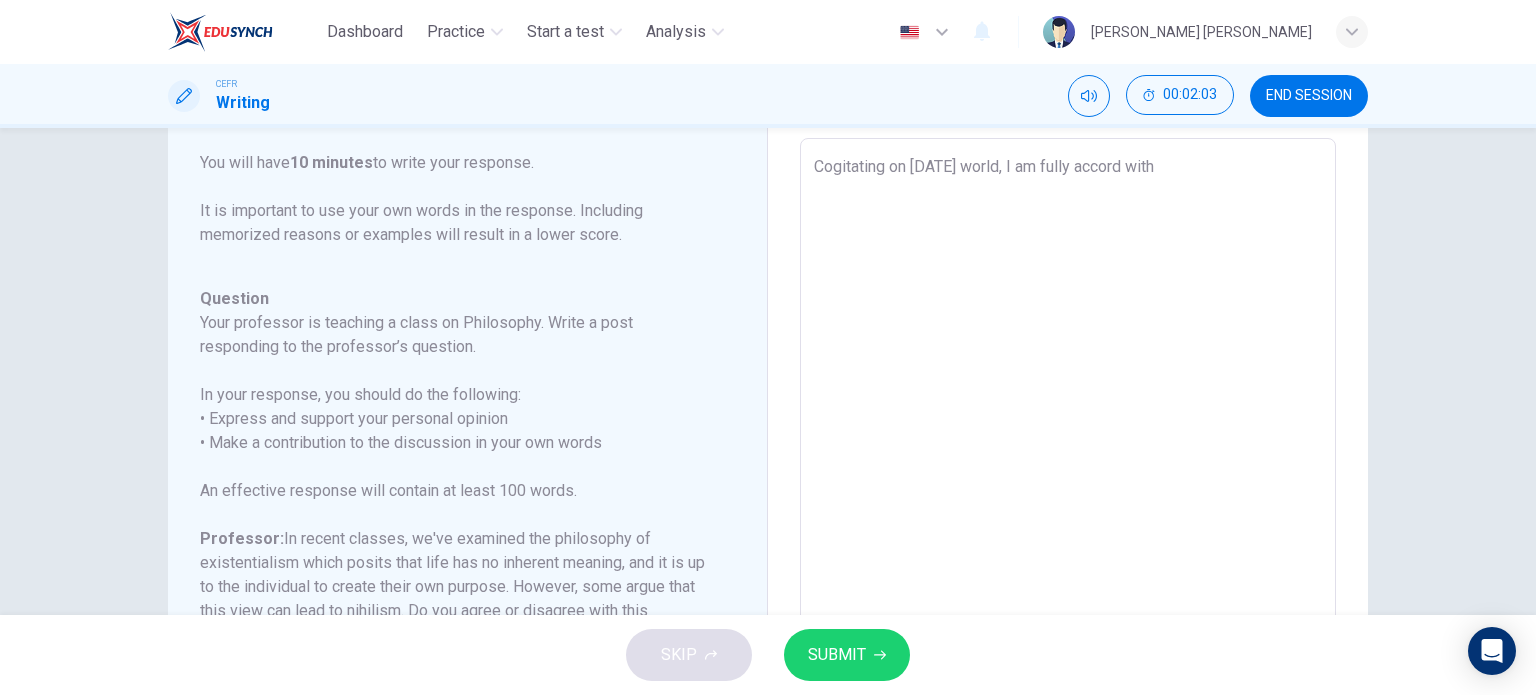 type on "Cogitating on [DATE] world, I am fully accord with" 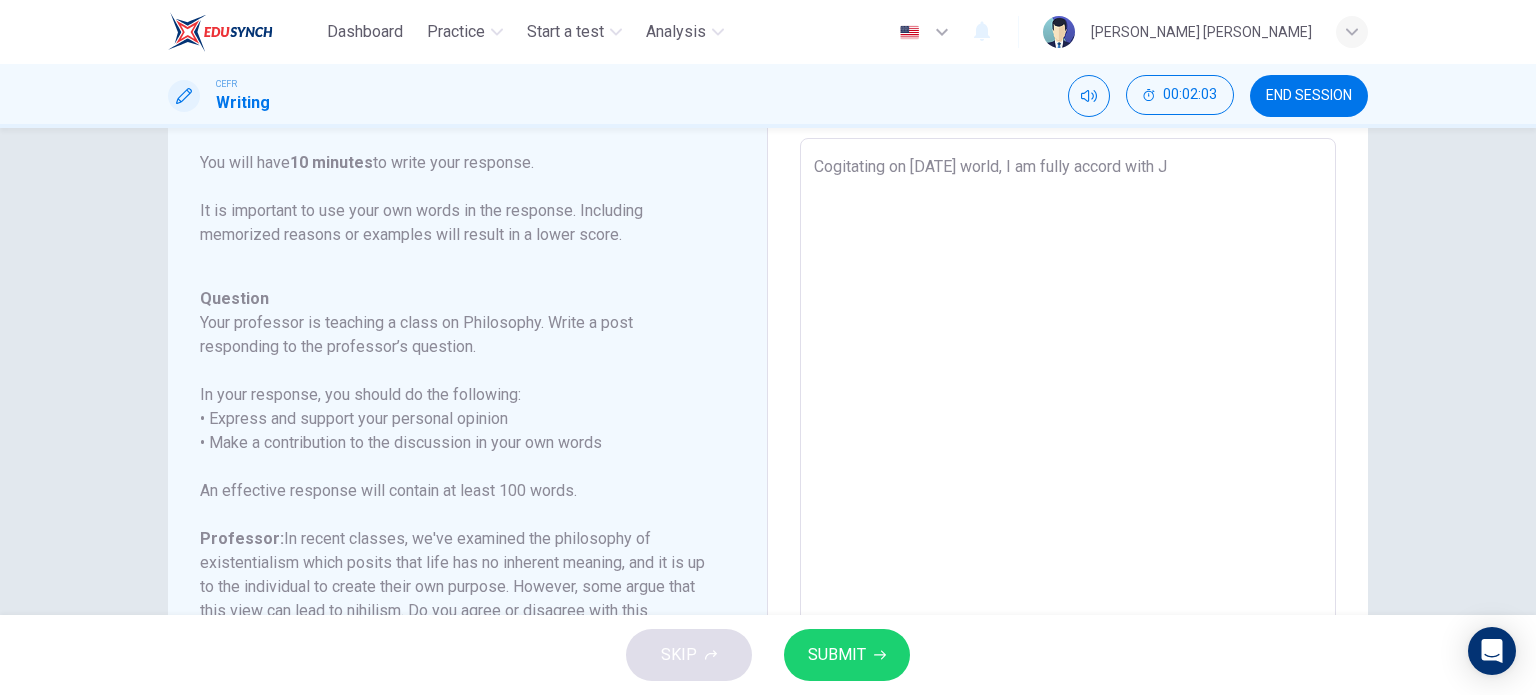 type on "x" 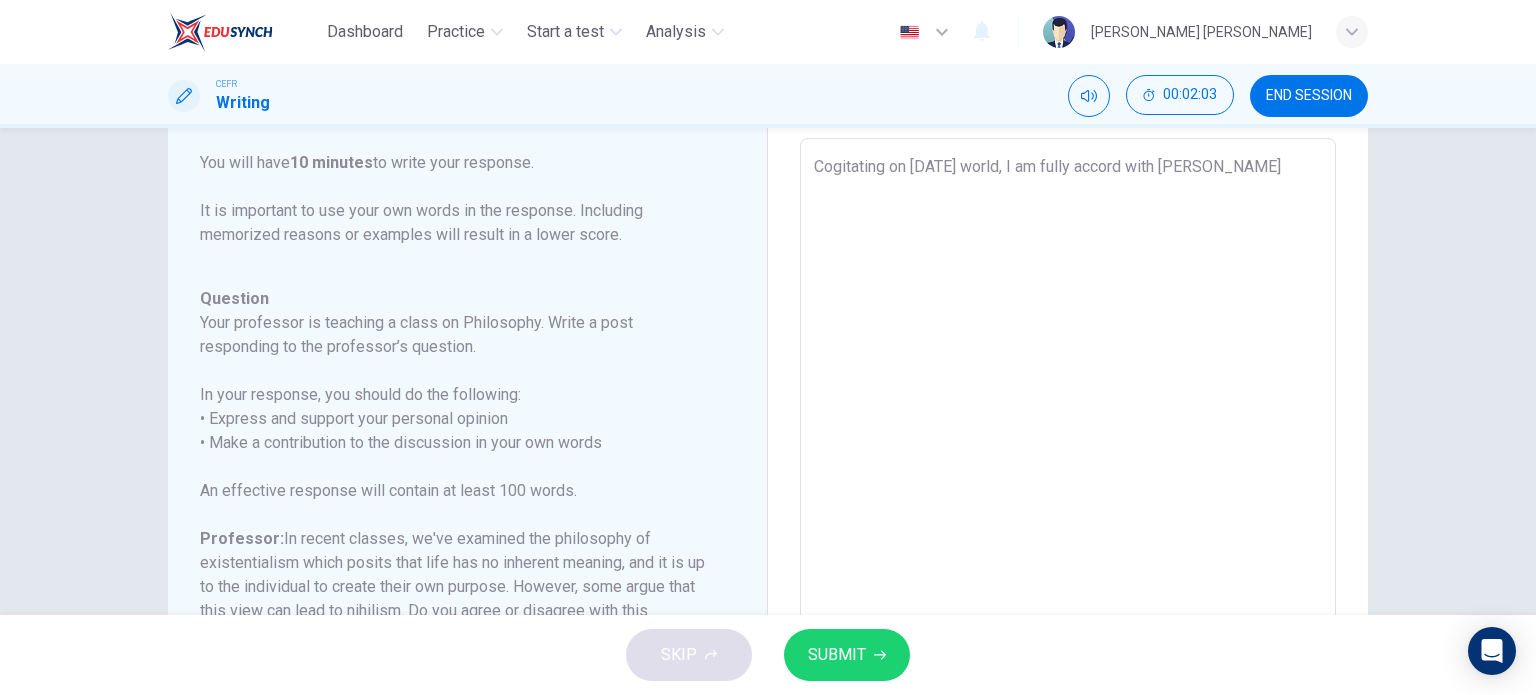 type on "x" 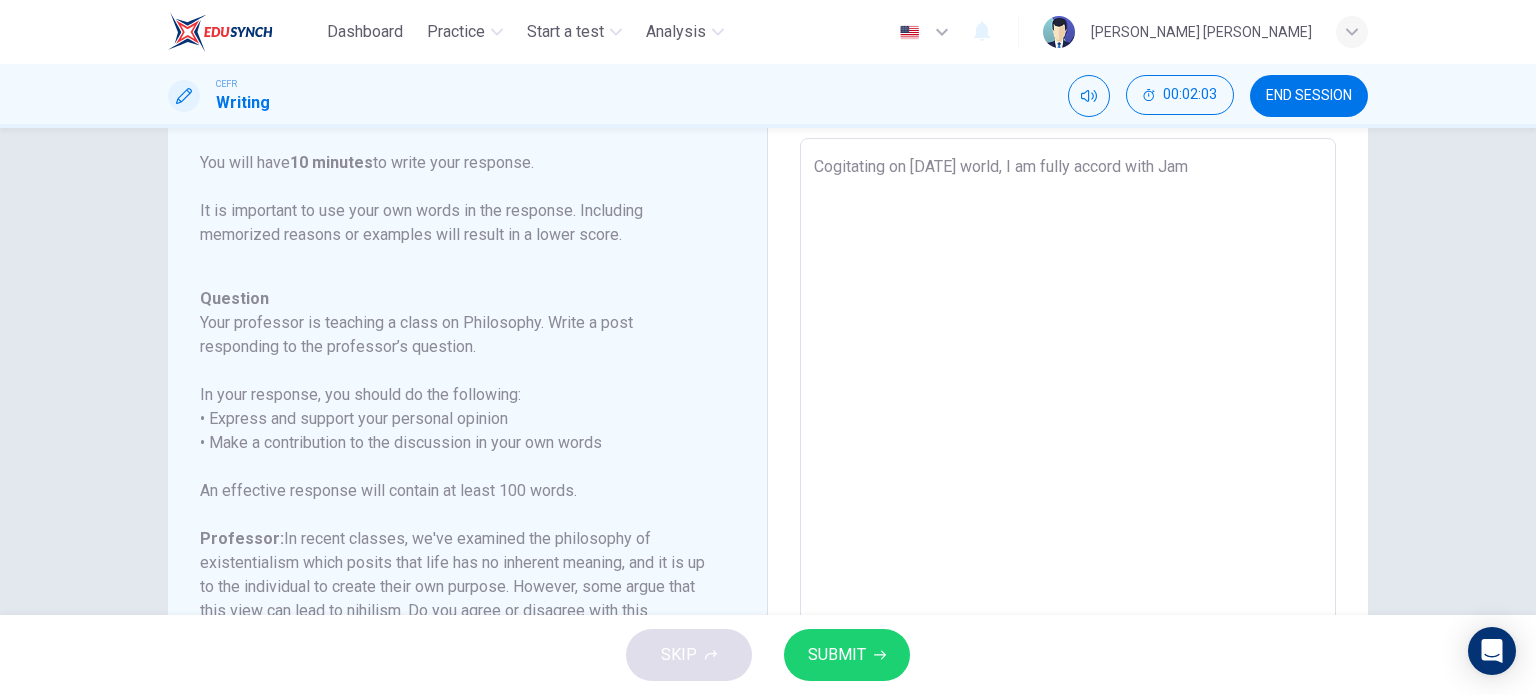 type on "Cogitating on [DATE] world, I am fully accord with [PERSON_NAME]" 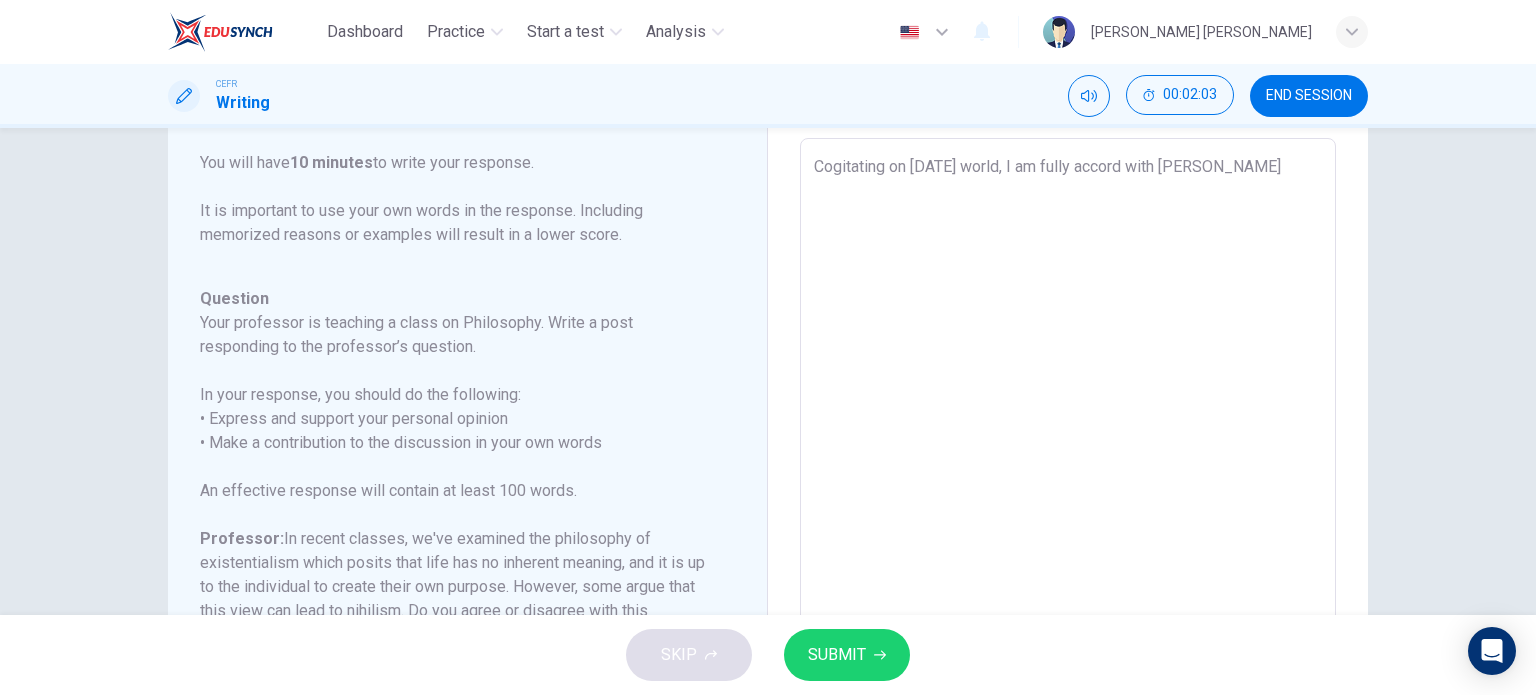 type on "x" 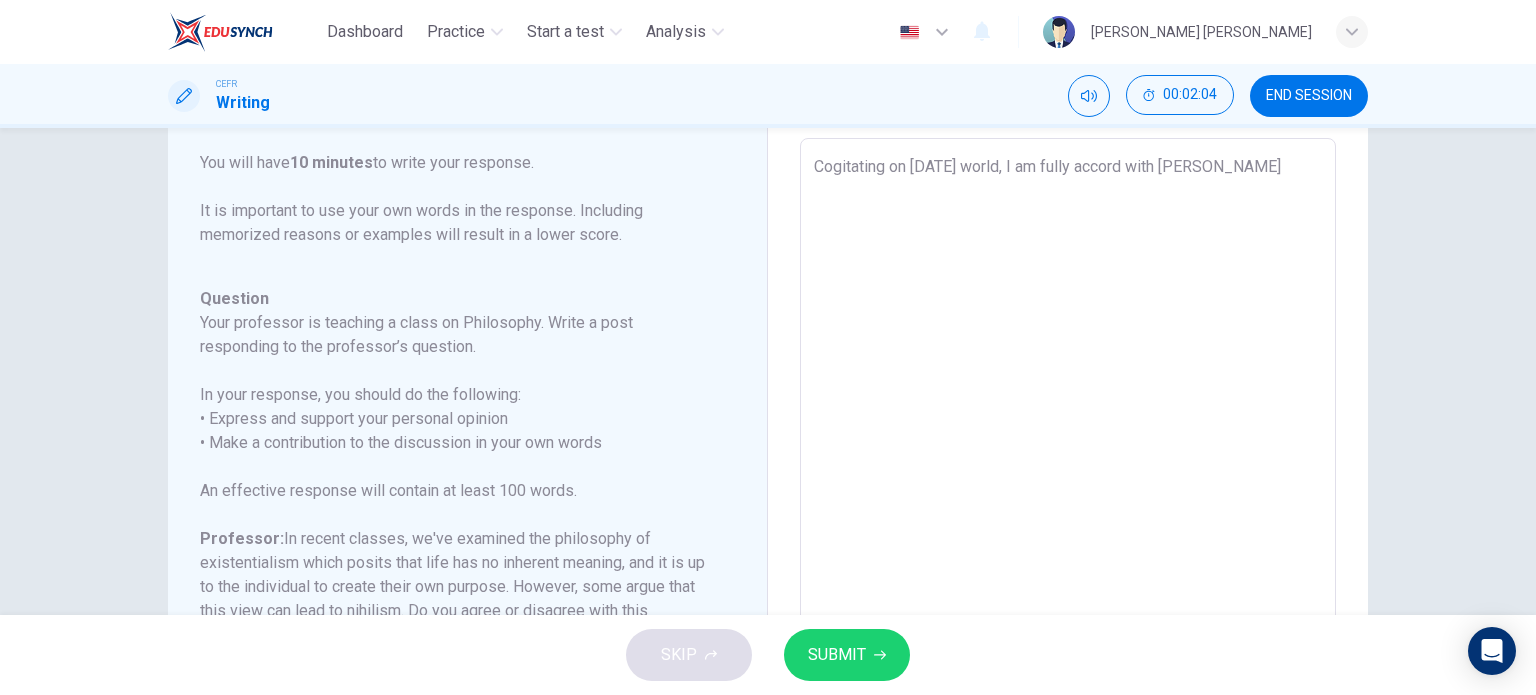 type on "Cogitating on [DATE] world, I am fully accord with [PERSON_NAME]" 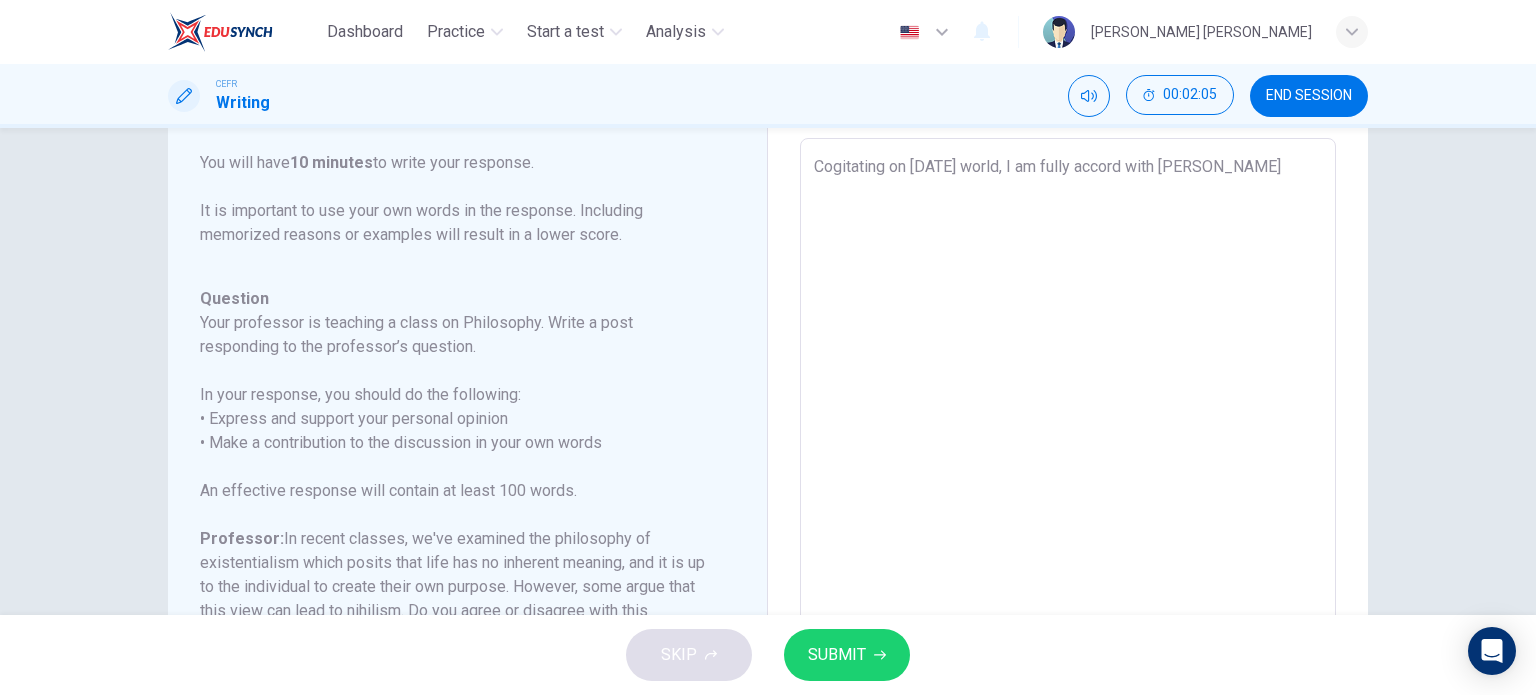 type on "Cogitating on [DATE] world, I am fully accord with [PERSON_NAME]'" 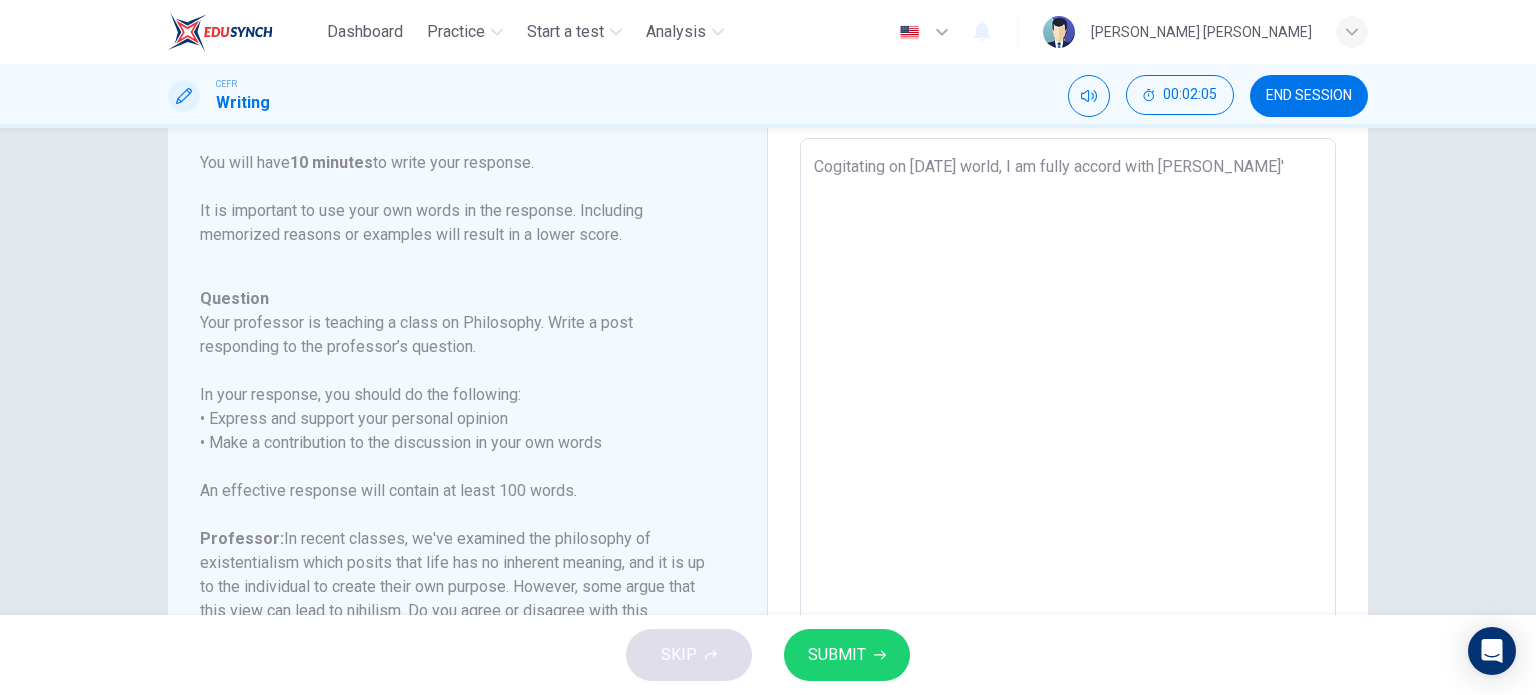 type on "x" 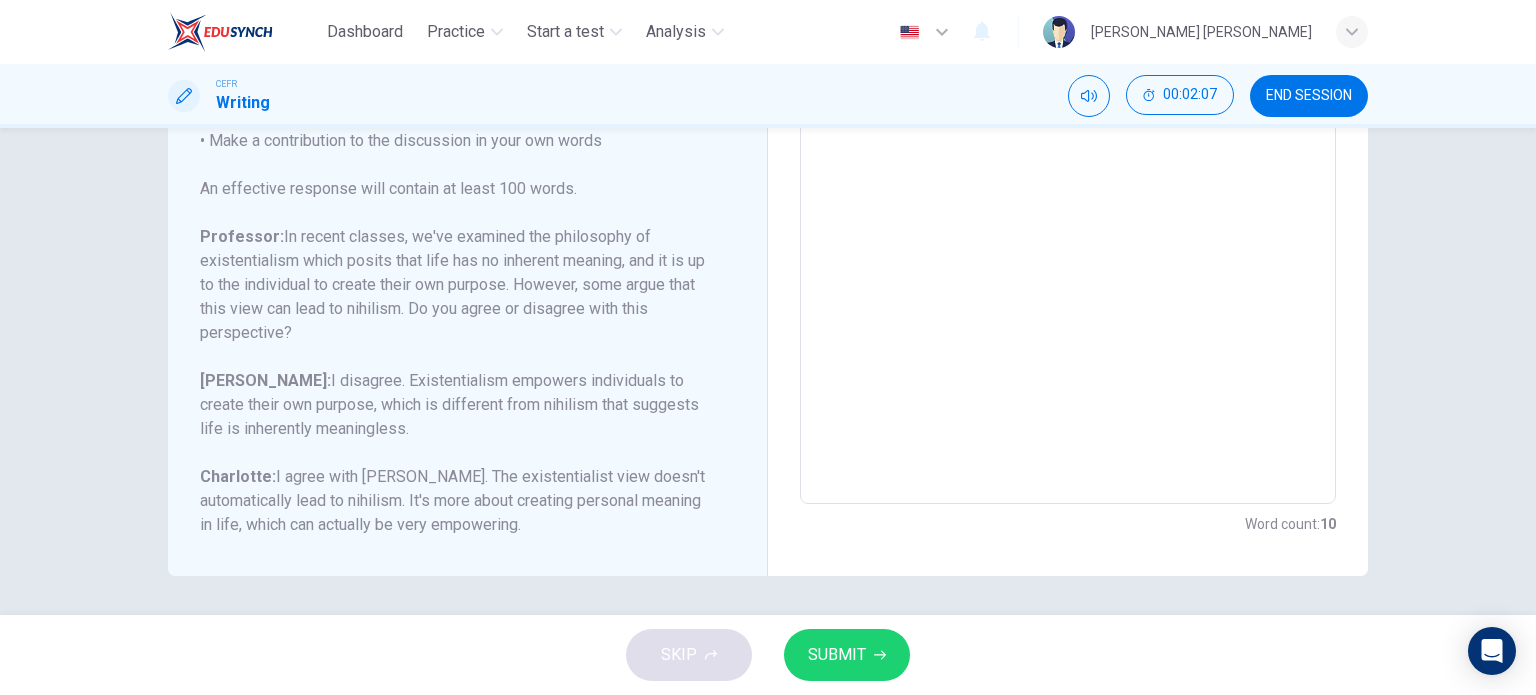 scroll, scrollTop: 403, scrollLeft: 0, axis: vertical 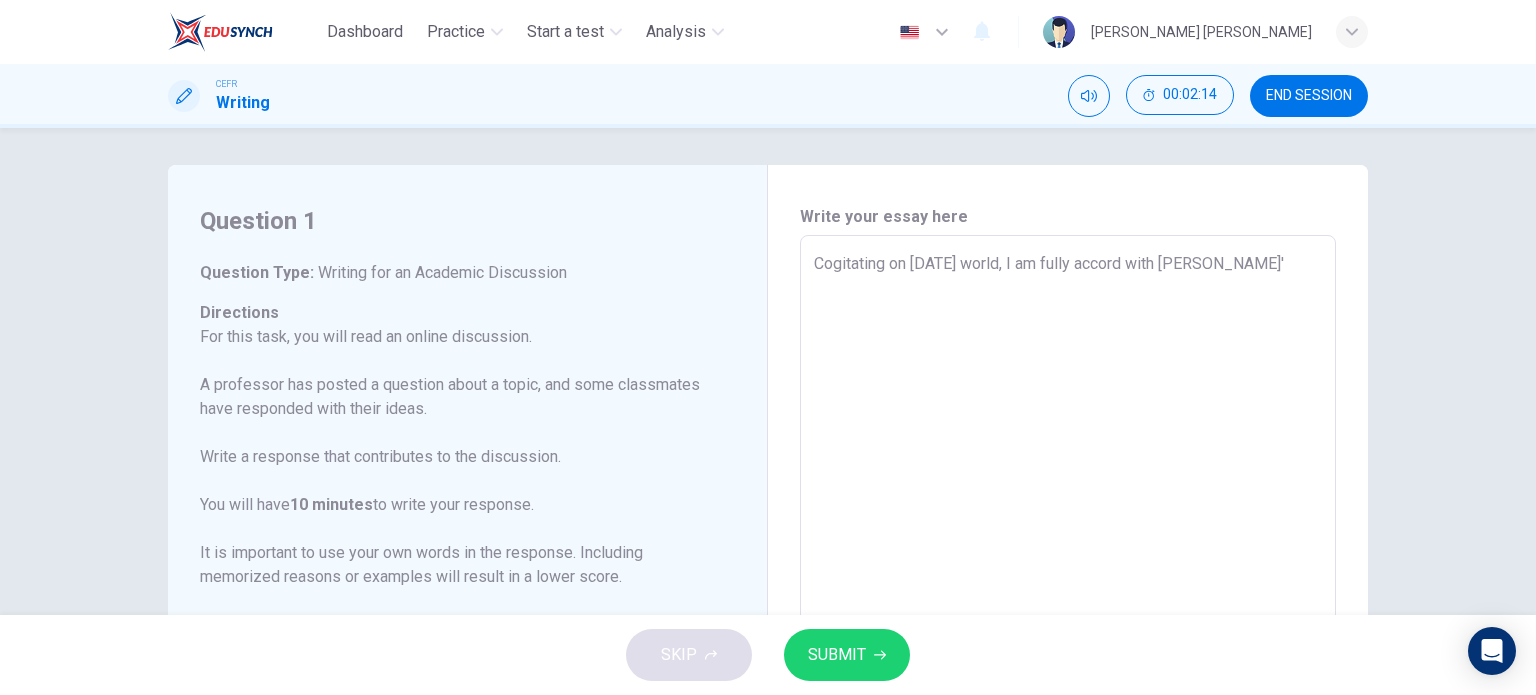 type on "Cogitating on [DATE] world, I am fully accord with [PERSON_NAME]'" 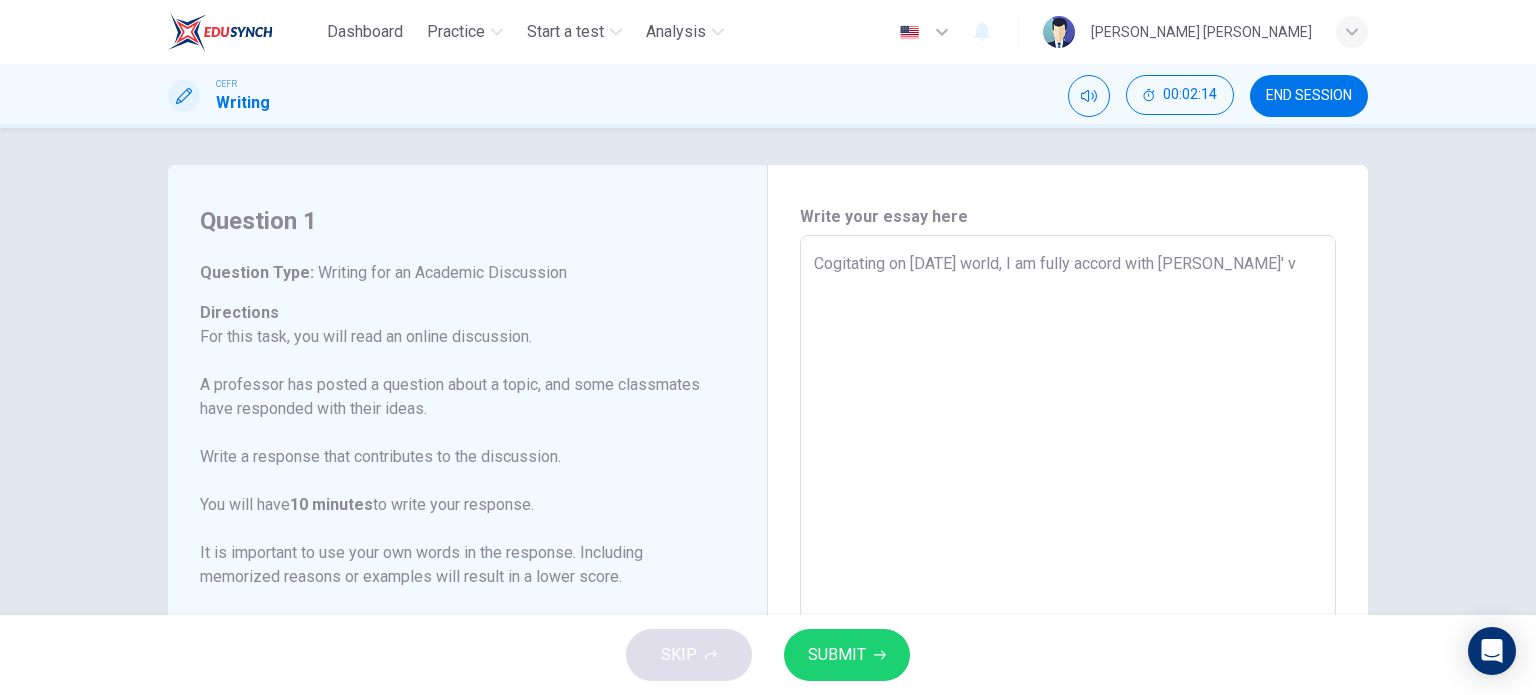 type on "x" 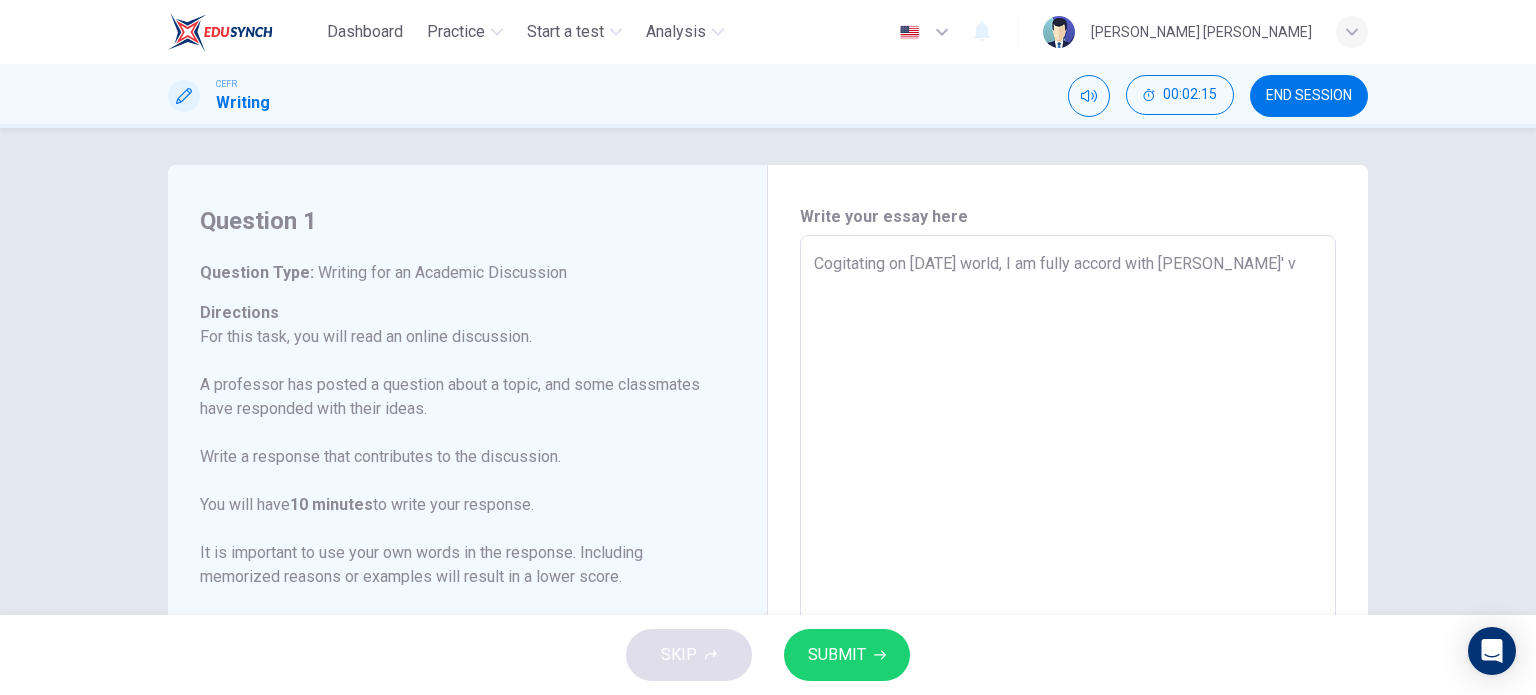 type on "Cogitating on [DATE] world, I am fully accord with [PERSON_NAME]" 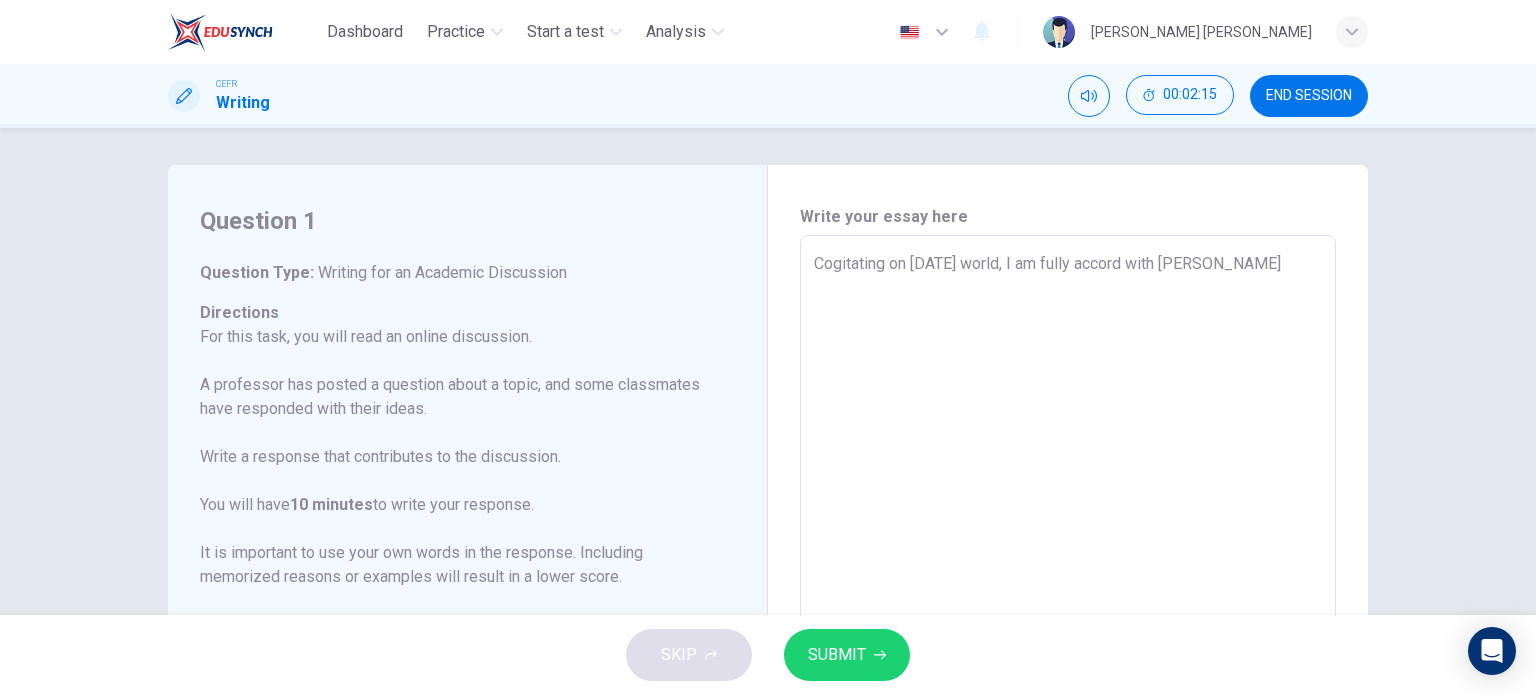 type on "Cogitating on [DATE] world, I am fully accord with [PERSON_NAME]' vie" 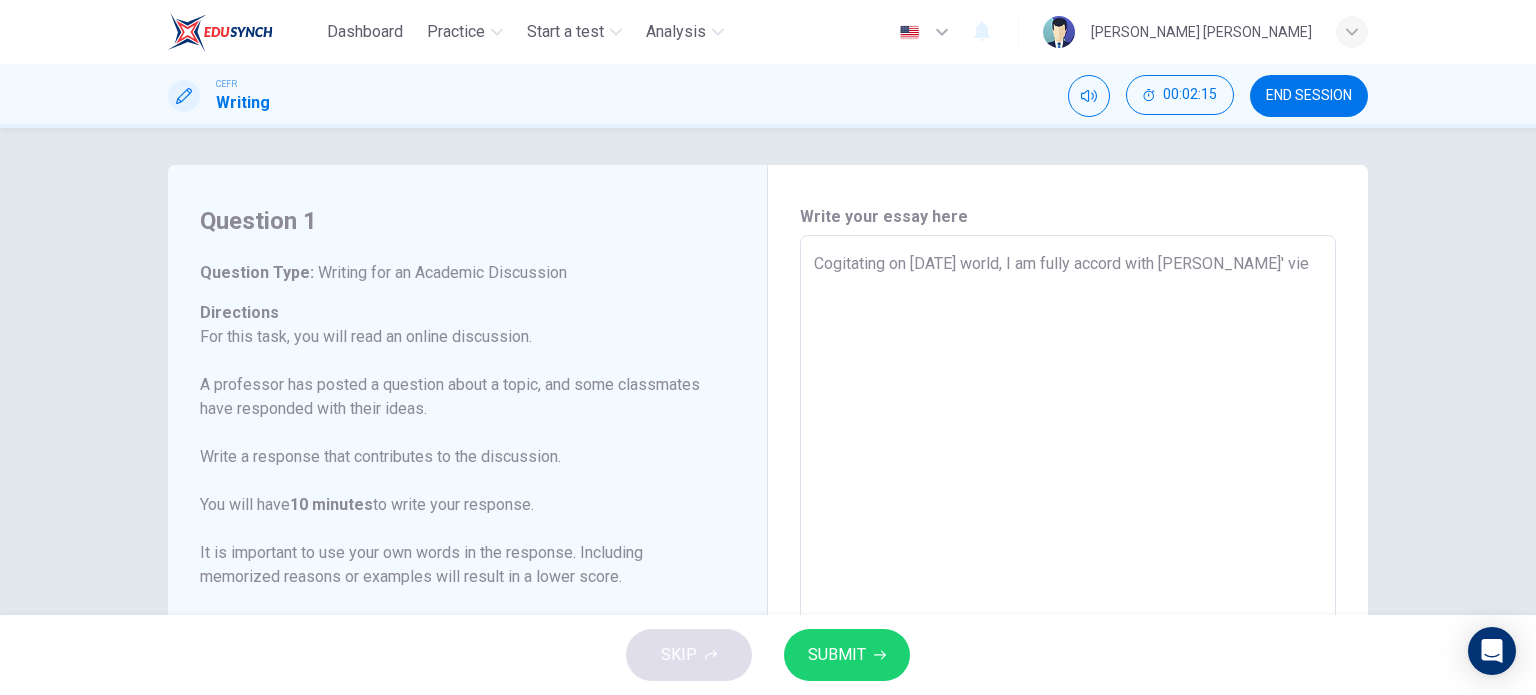 type on "x" 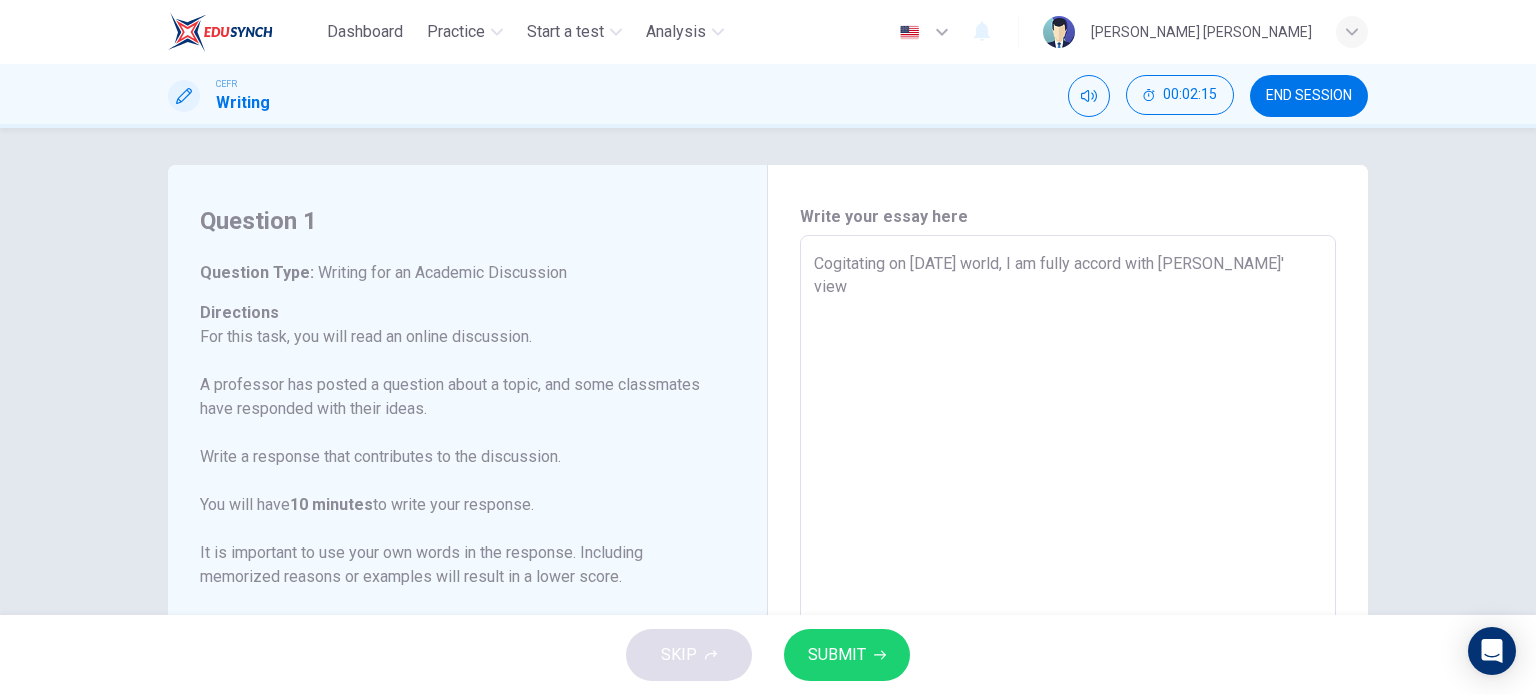 type on "x" 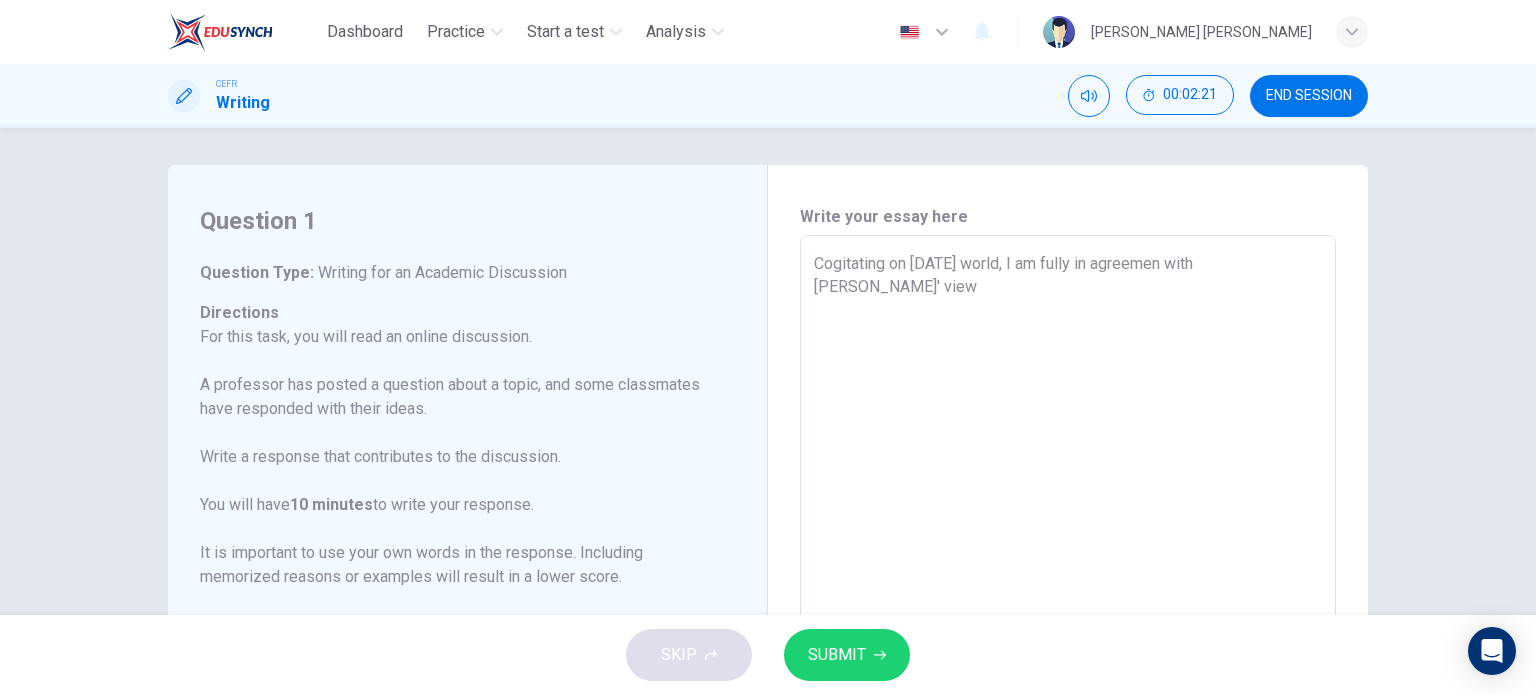 type on "Cogitating on [DATE] world, I am fully in agreement with [PERSON_NAME]' view" 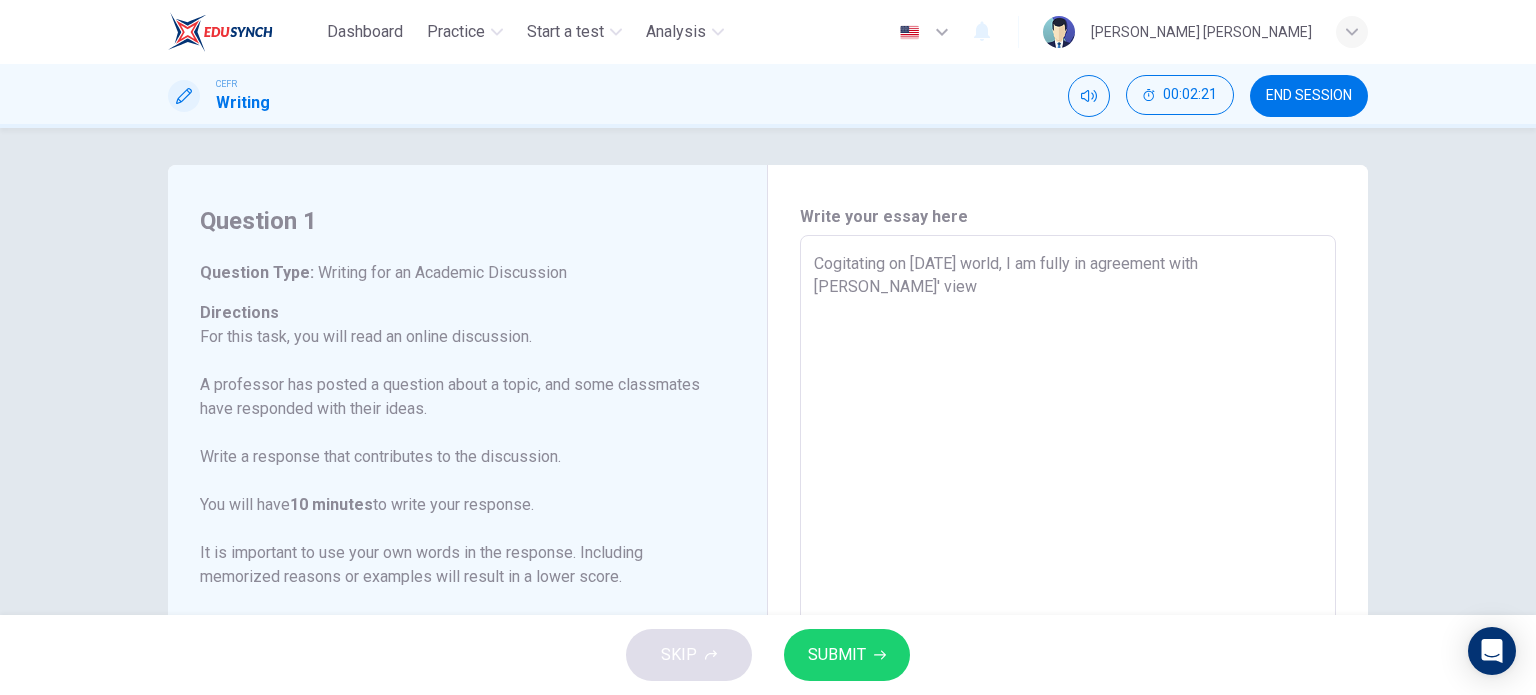 type on "x" 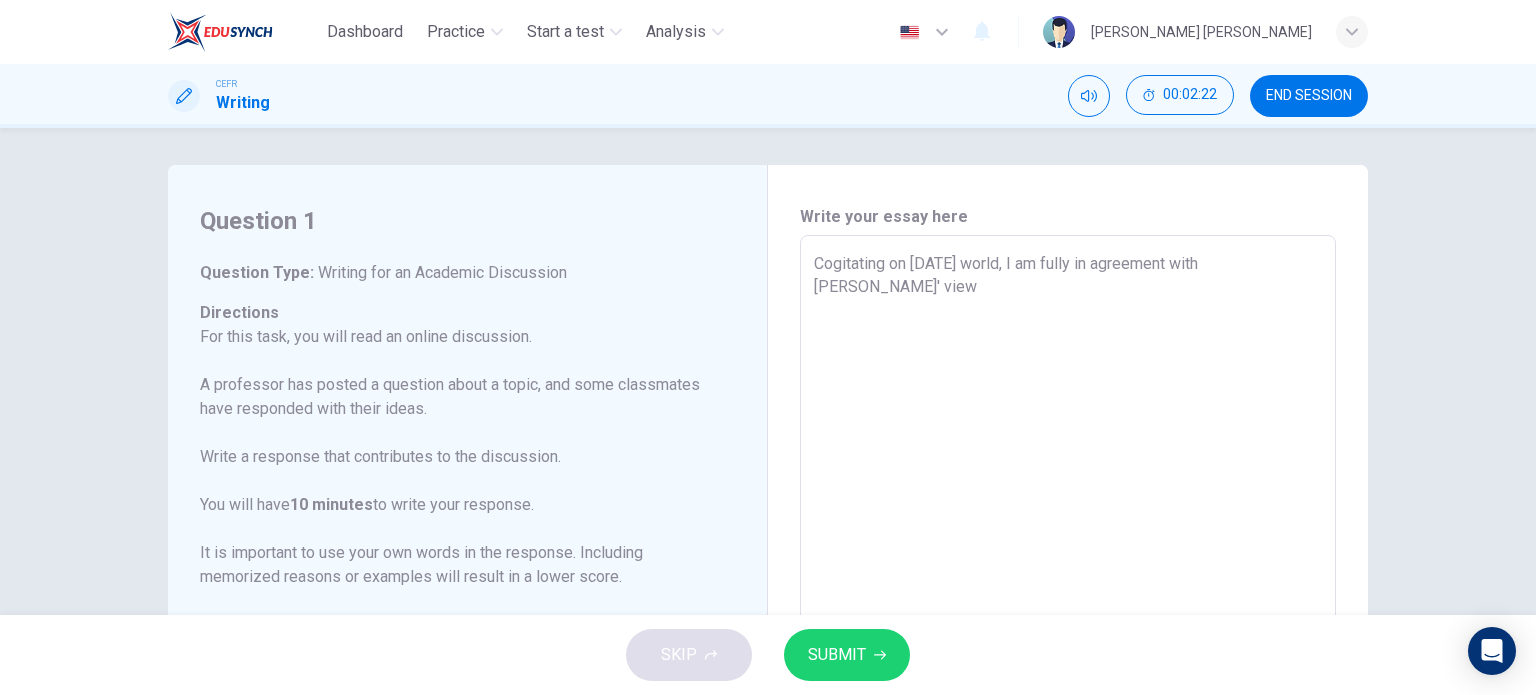 click on "Cogitating on [DATE] world, I am fully in agreement with [PERSON_NAME]' view" at bounding box center [1068, 569] 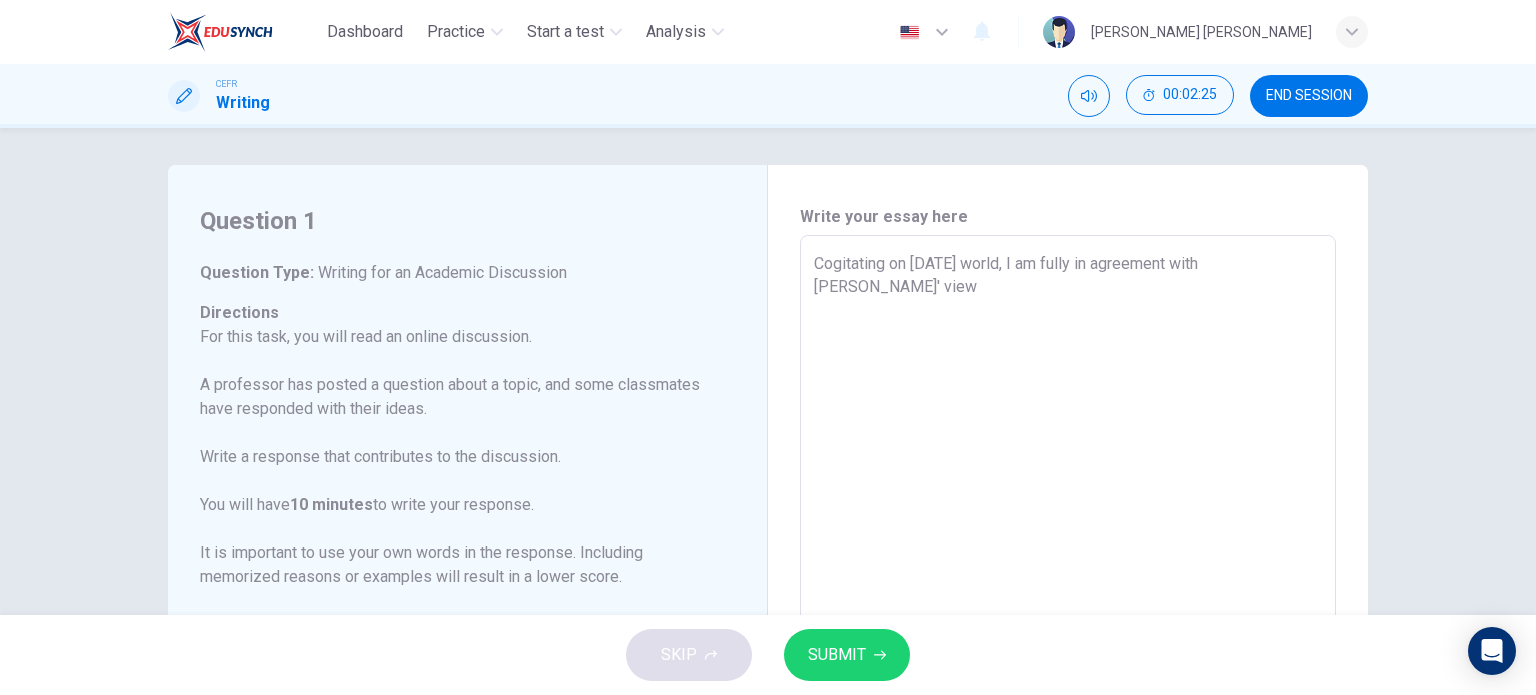 type on "Cogitating on [DATE] world, I am fully in agreement with [PERSON_NAME]' view f" 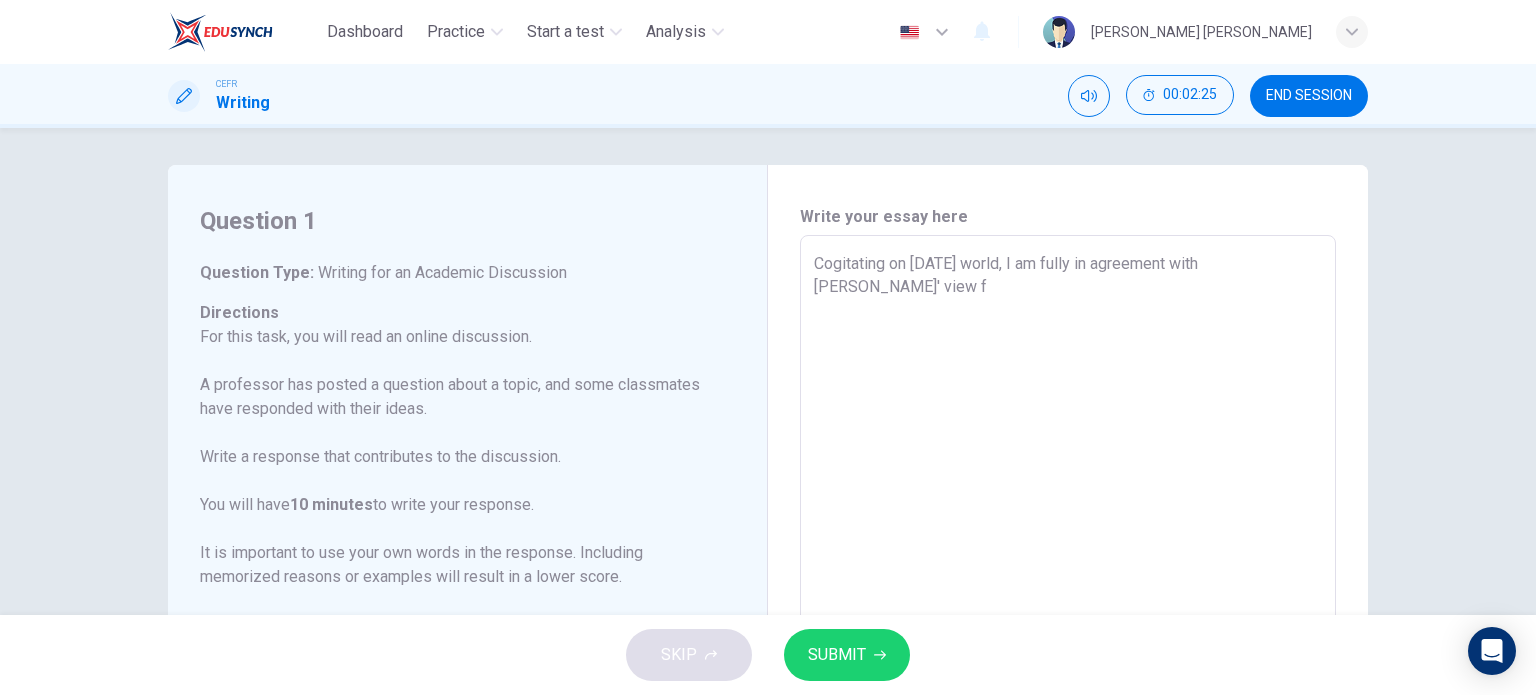 type on "x" 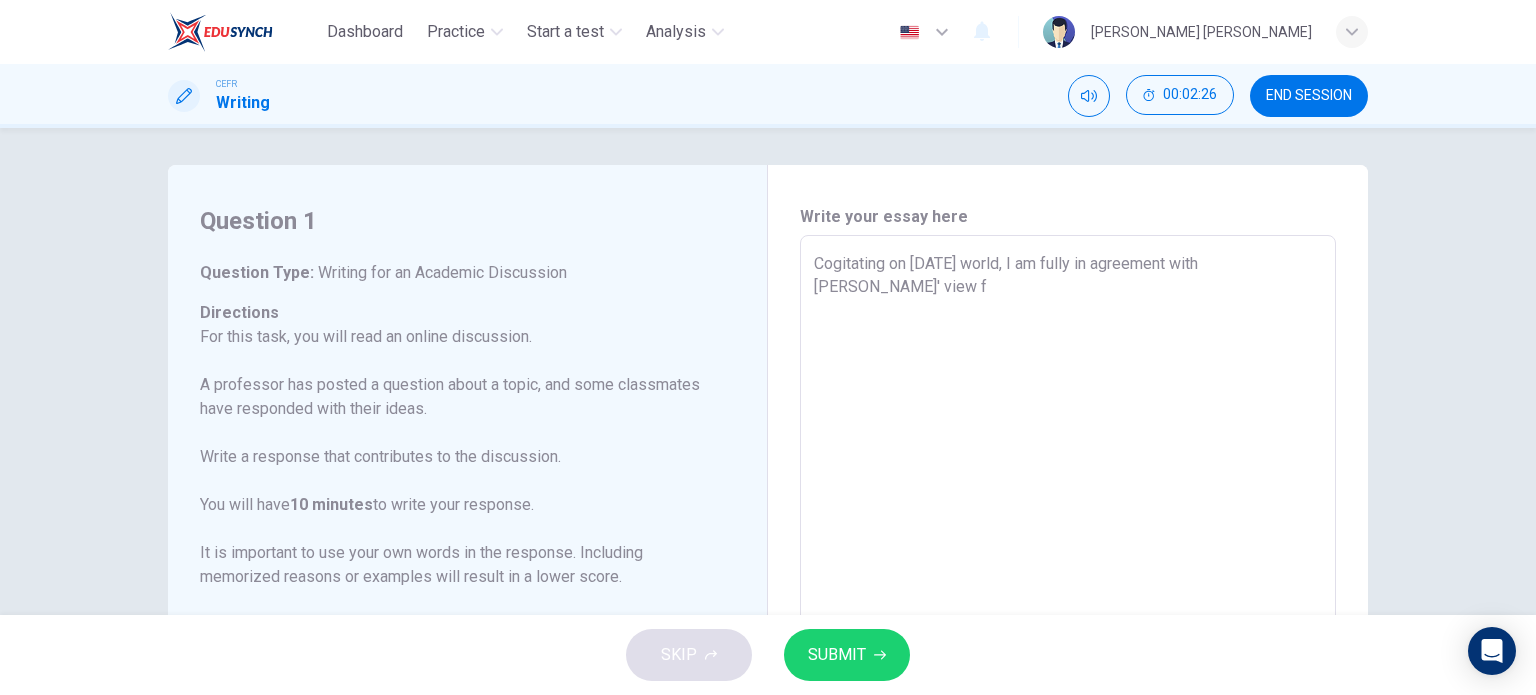type on "Cogitating on [DATE] world, I am fully in agreement with [PERSON_NAME]' view fr" 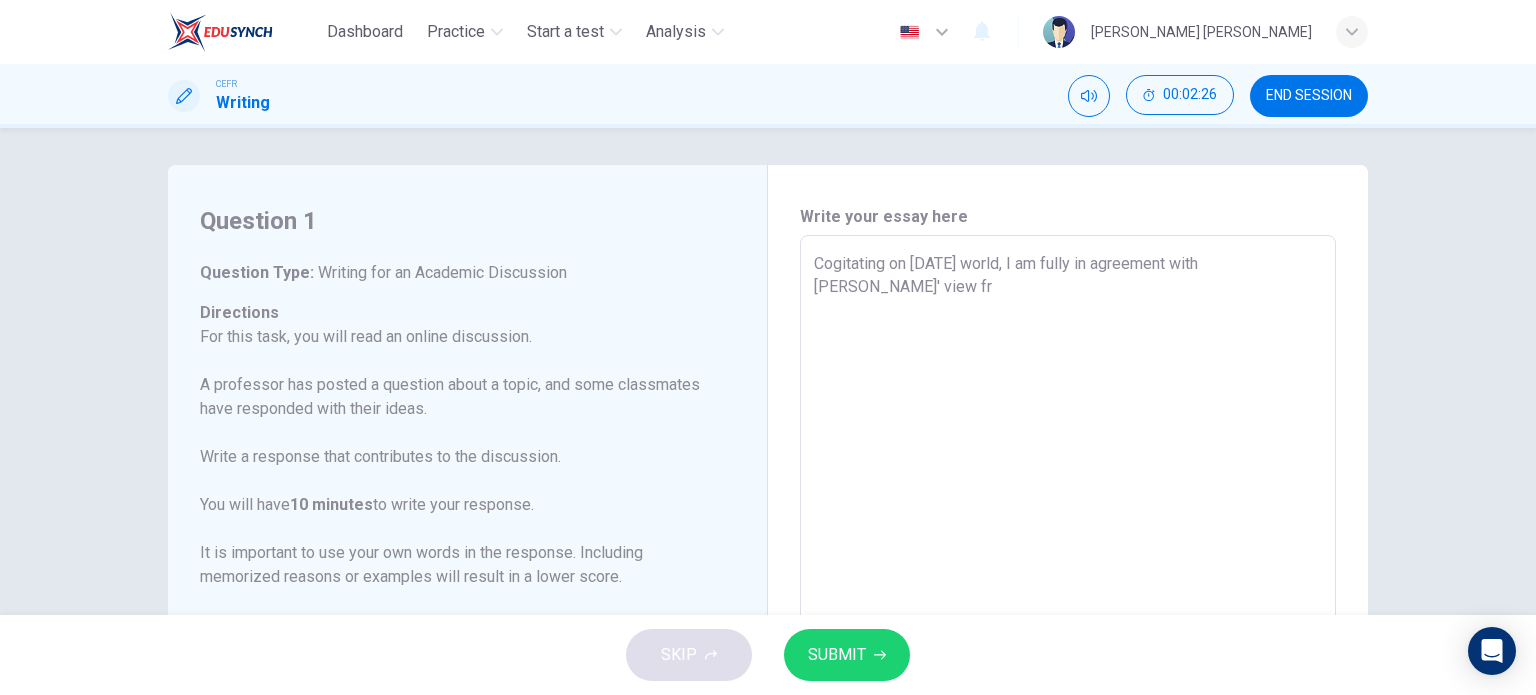 type on "Cogitating on [DATE] world, I am fully in agreement with [PERSON_NAME]' view fro" 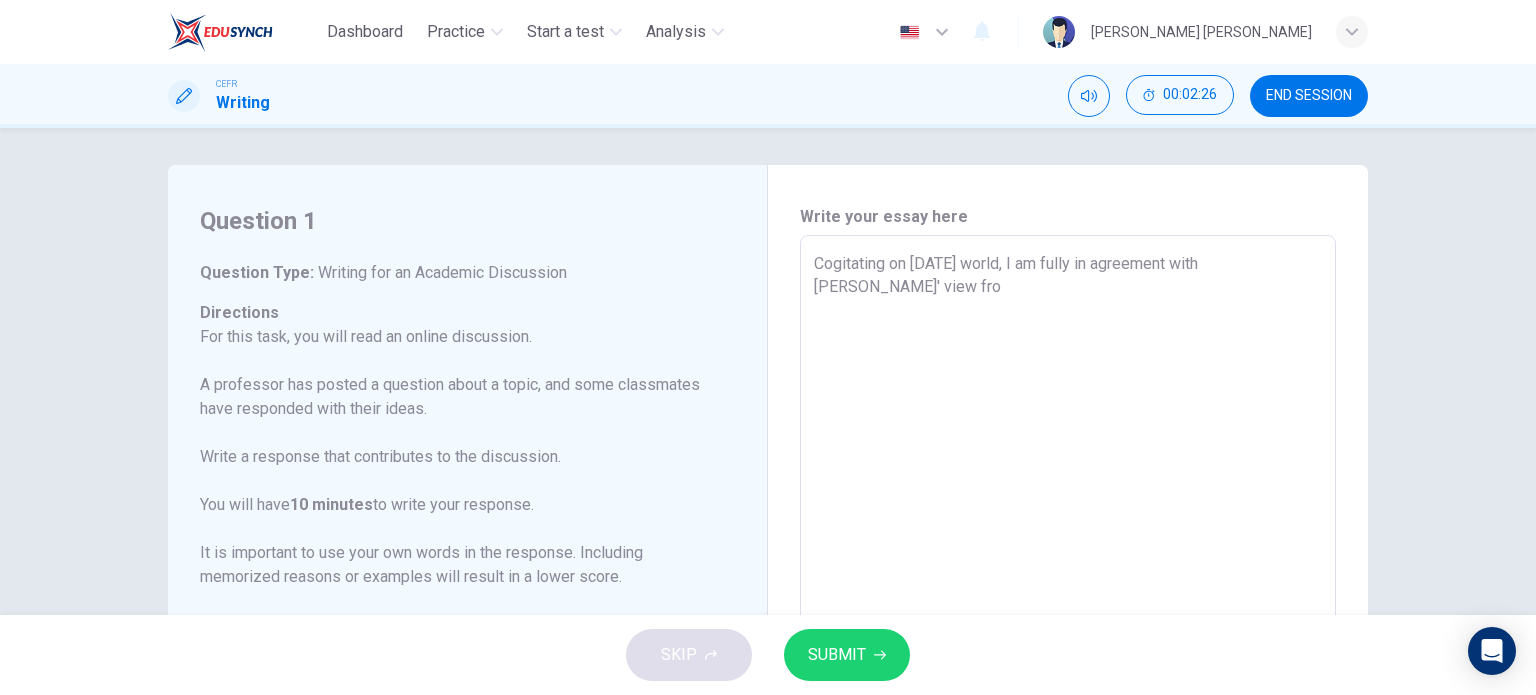 type on "x" 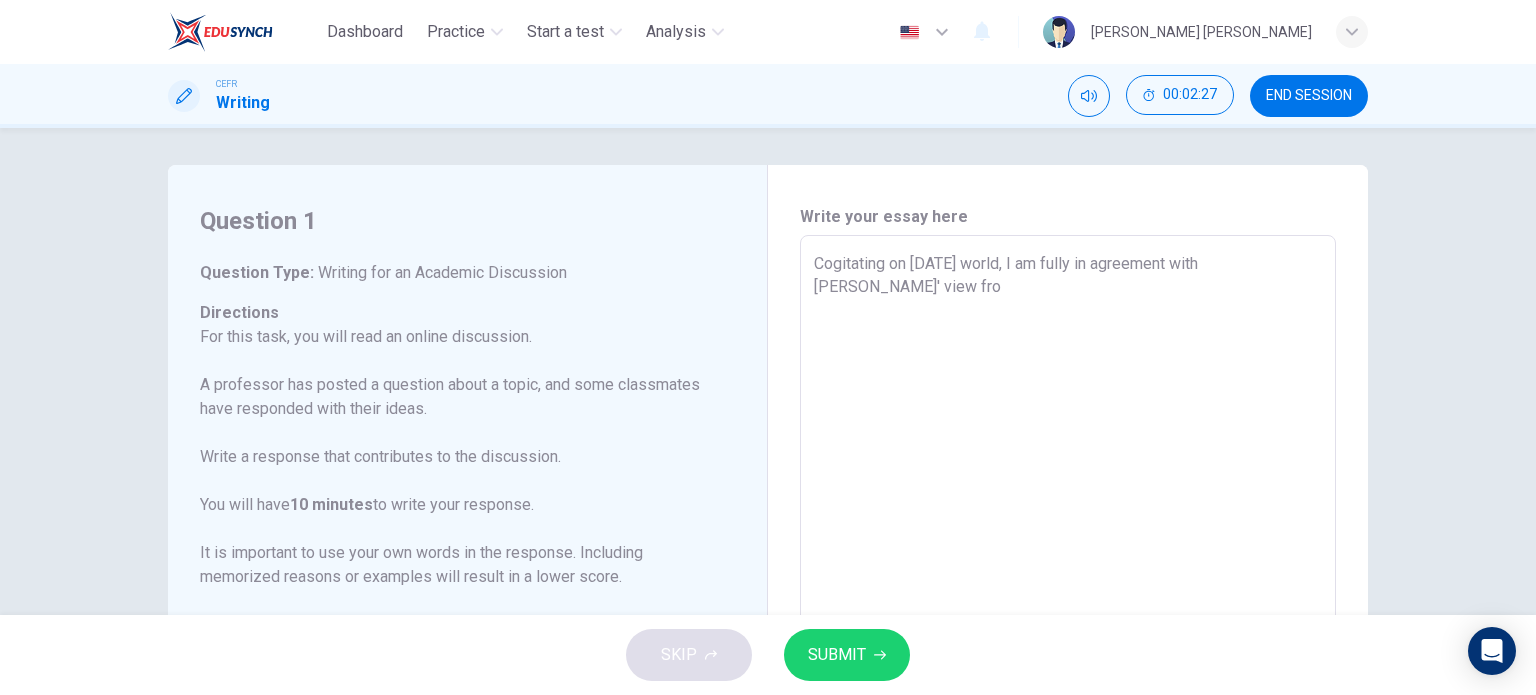 type on "Cogitating on [DATE] world, I am fully in agreement with [PERSON_NAME]' view fro" 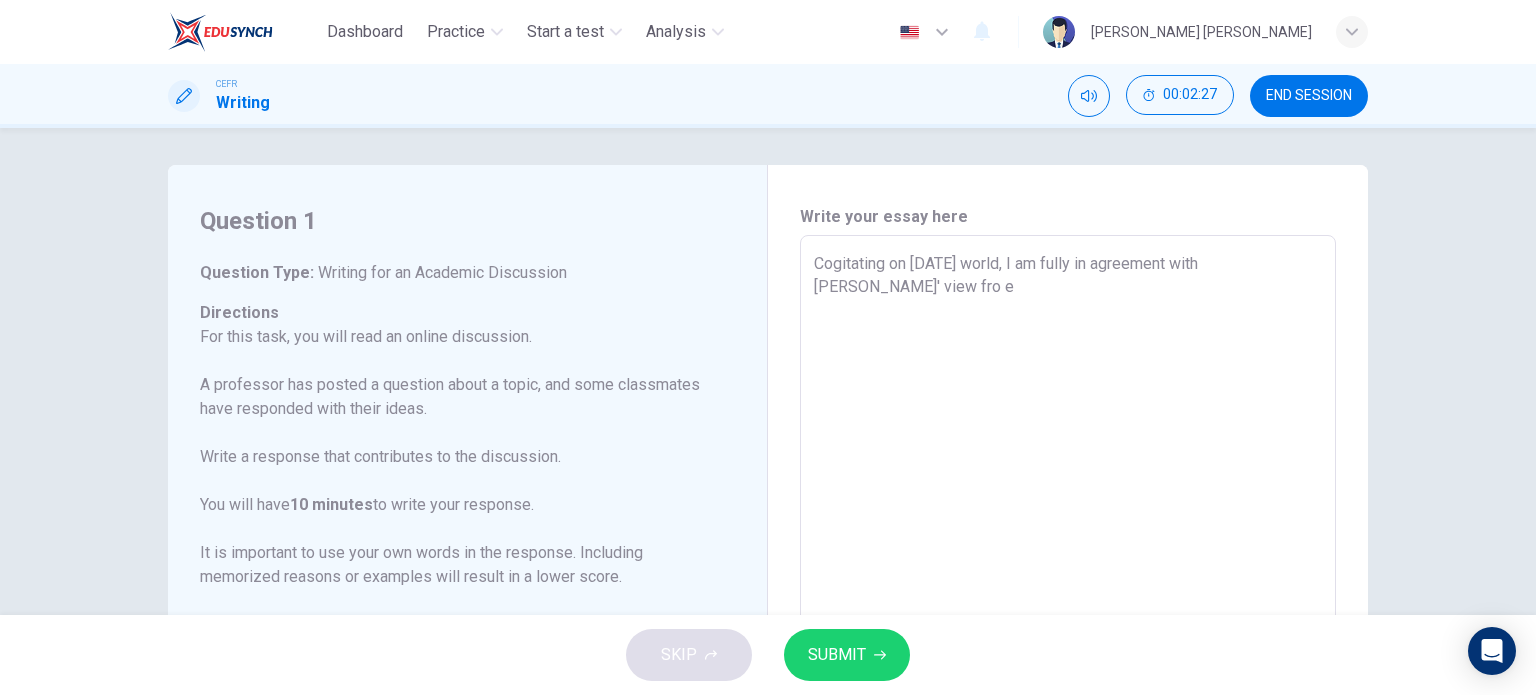 type on "x" 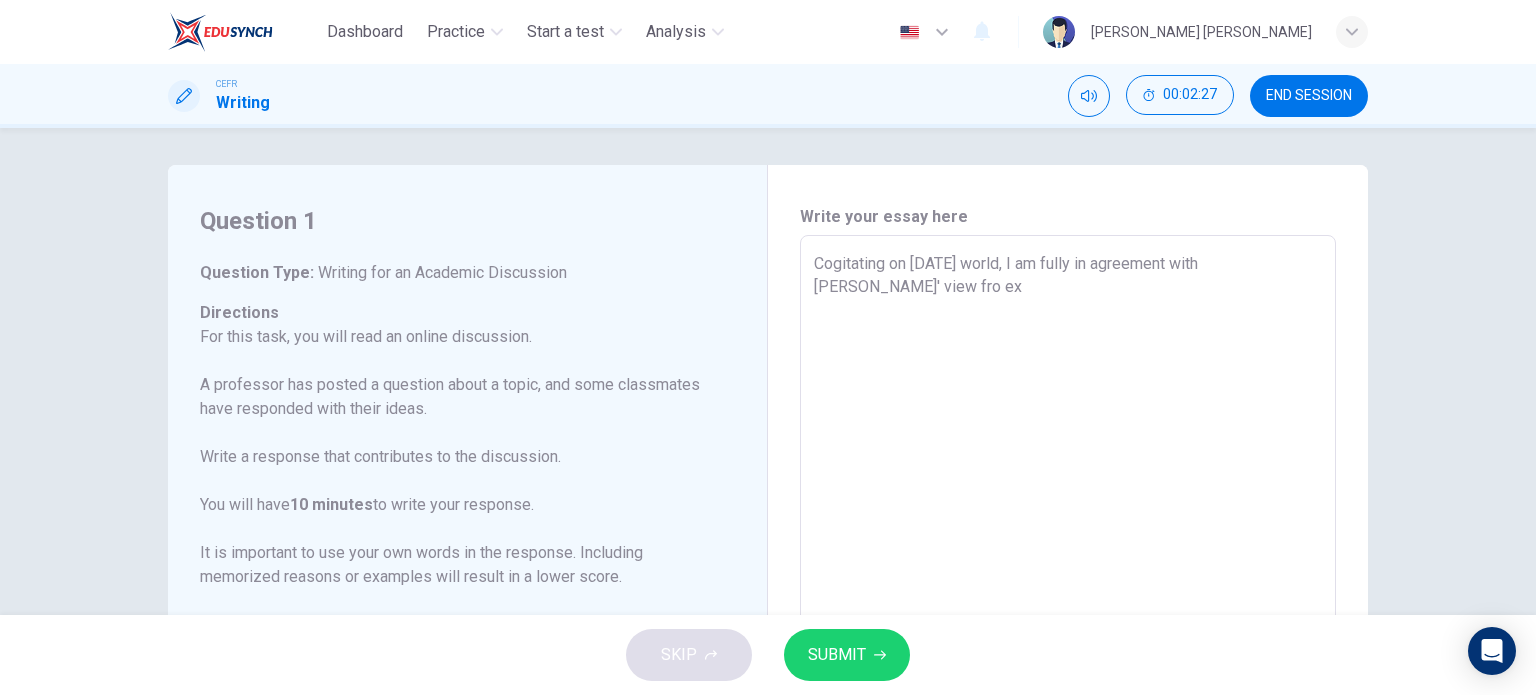 type on "x" 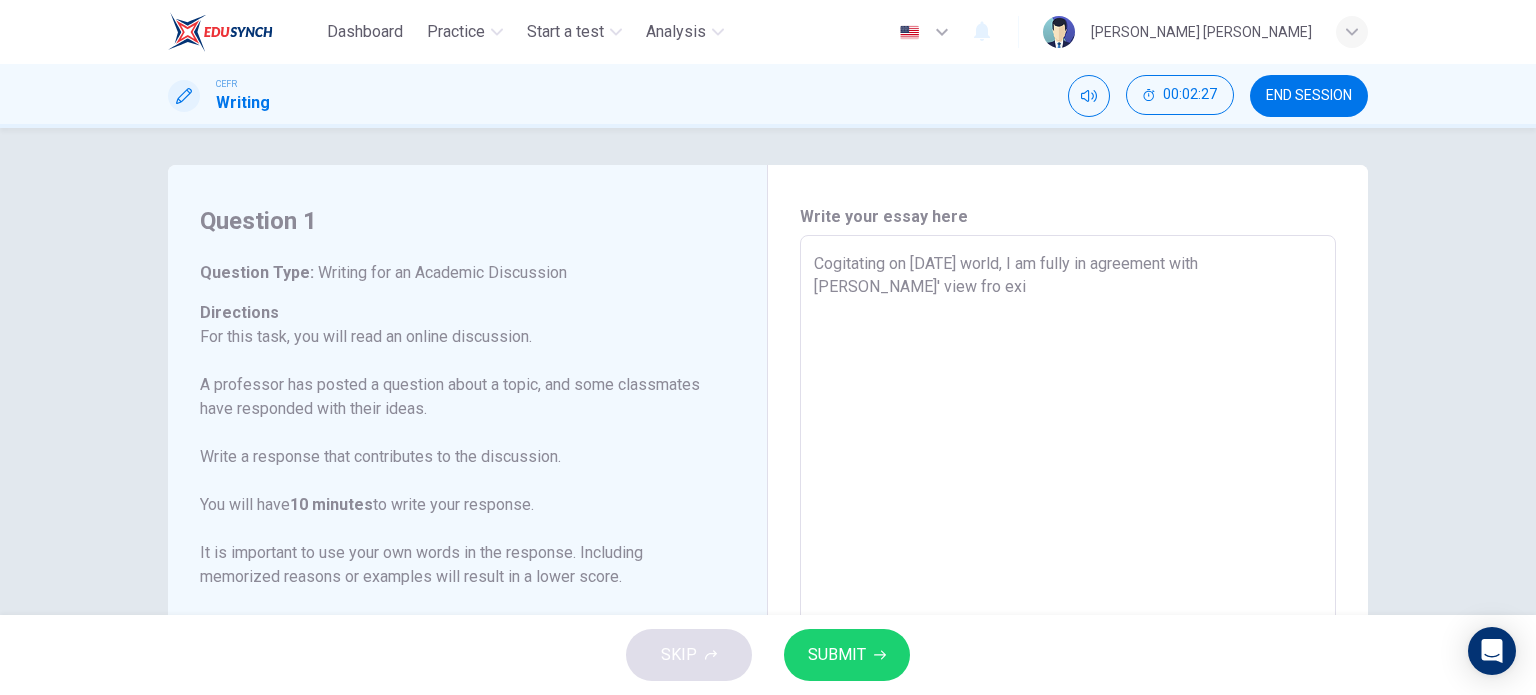 type on "Cogitating on [DATE] world, I am fully in agreement with [PERSON_NAME]' view fro exis" 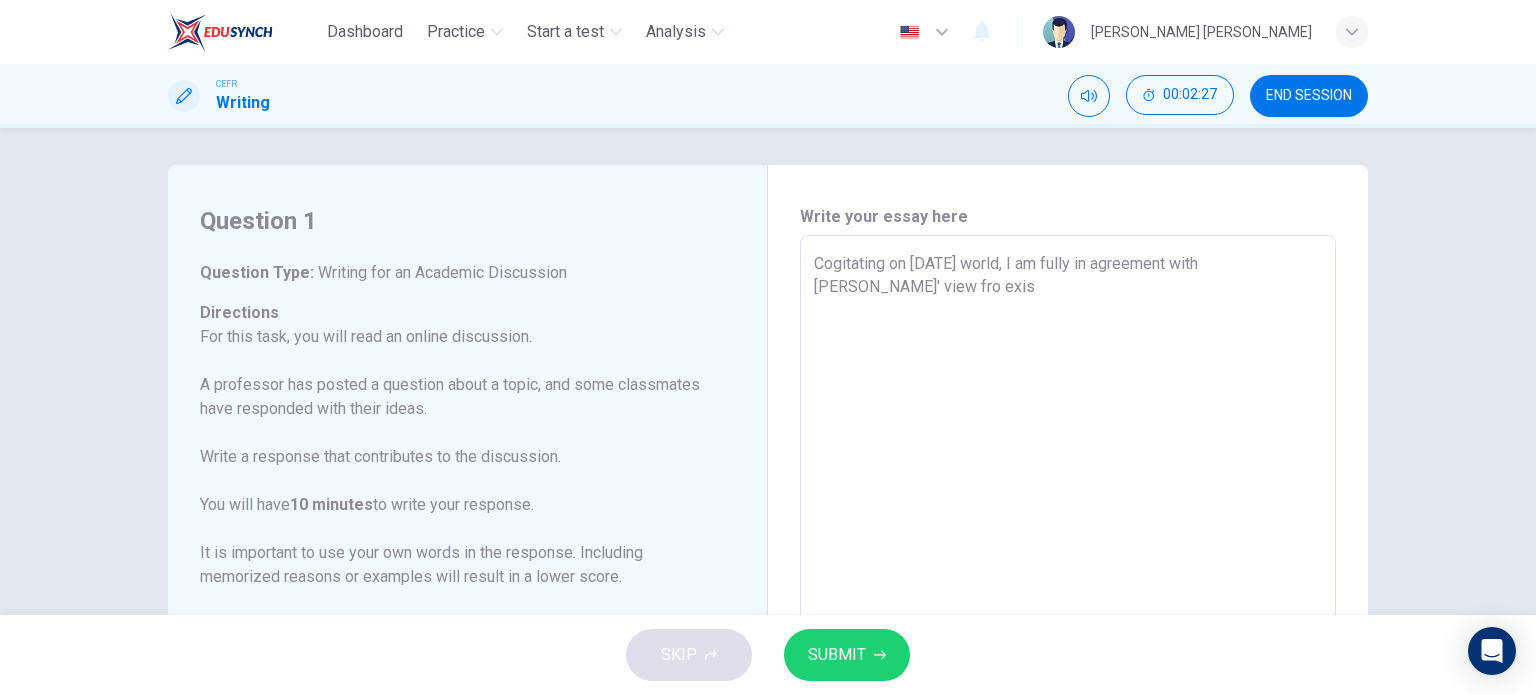 type on "x" 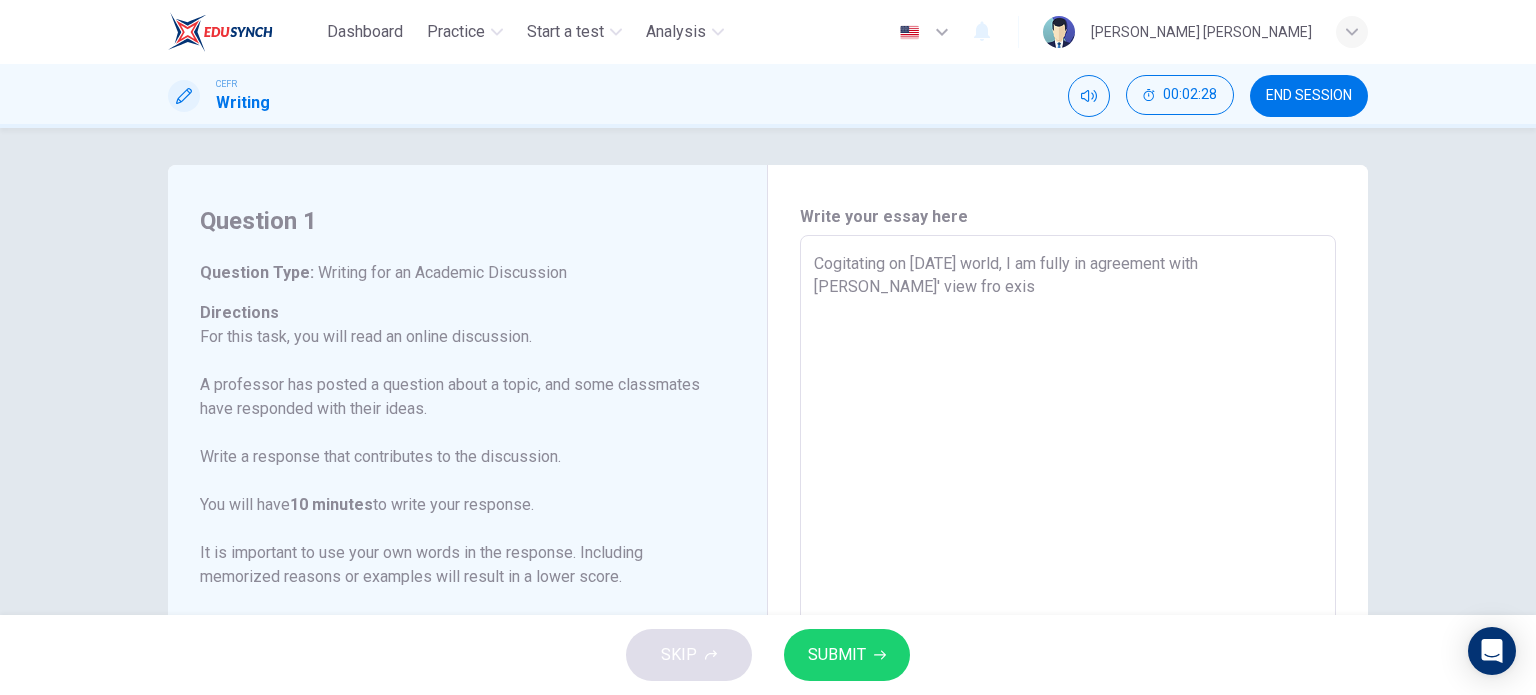 type on "Cogitating on [DATE] world, I am fully in agreement with [PERSON_NAME]' view fro exist" 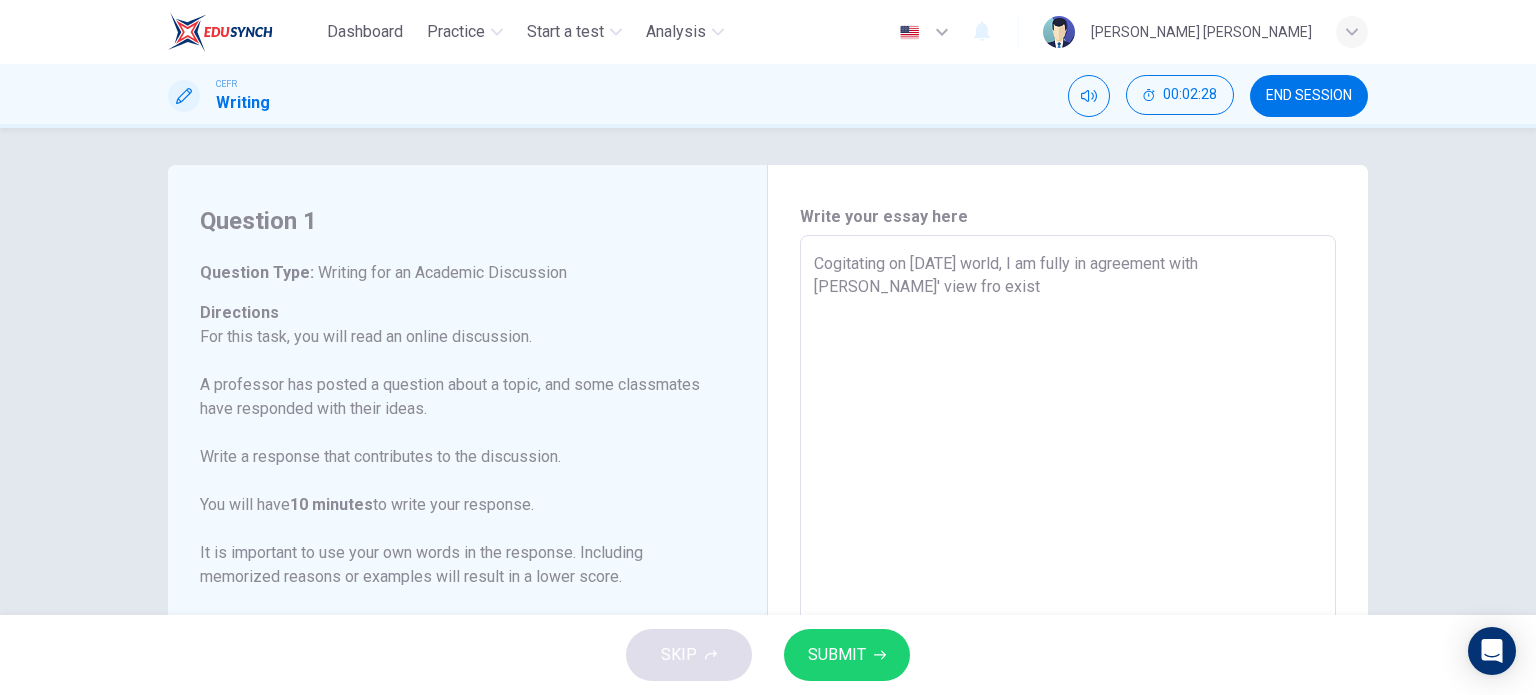 type on "x" 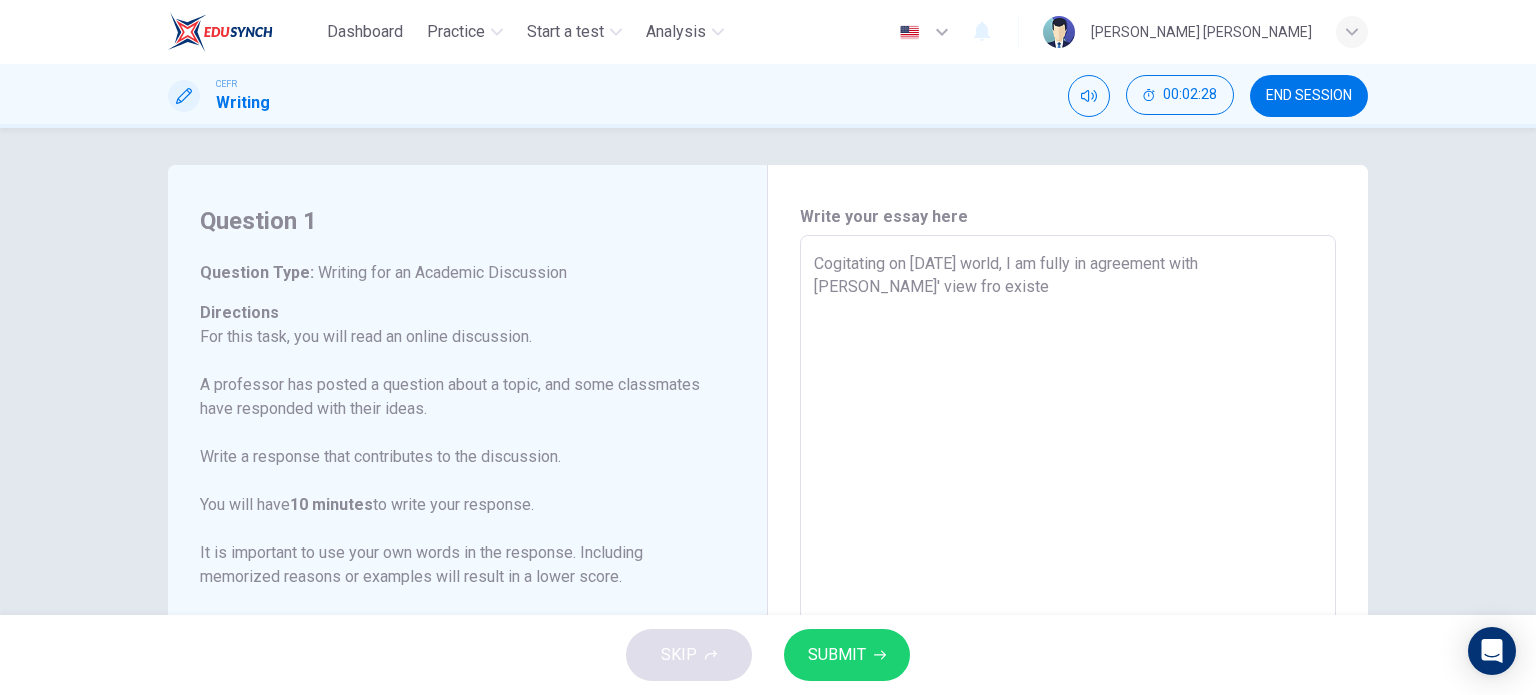 type on "x" 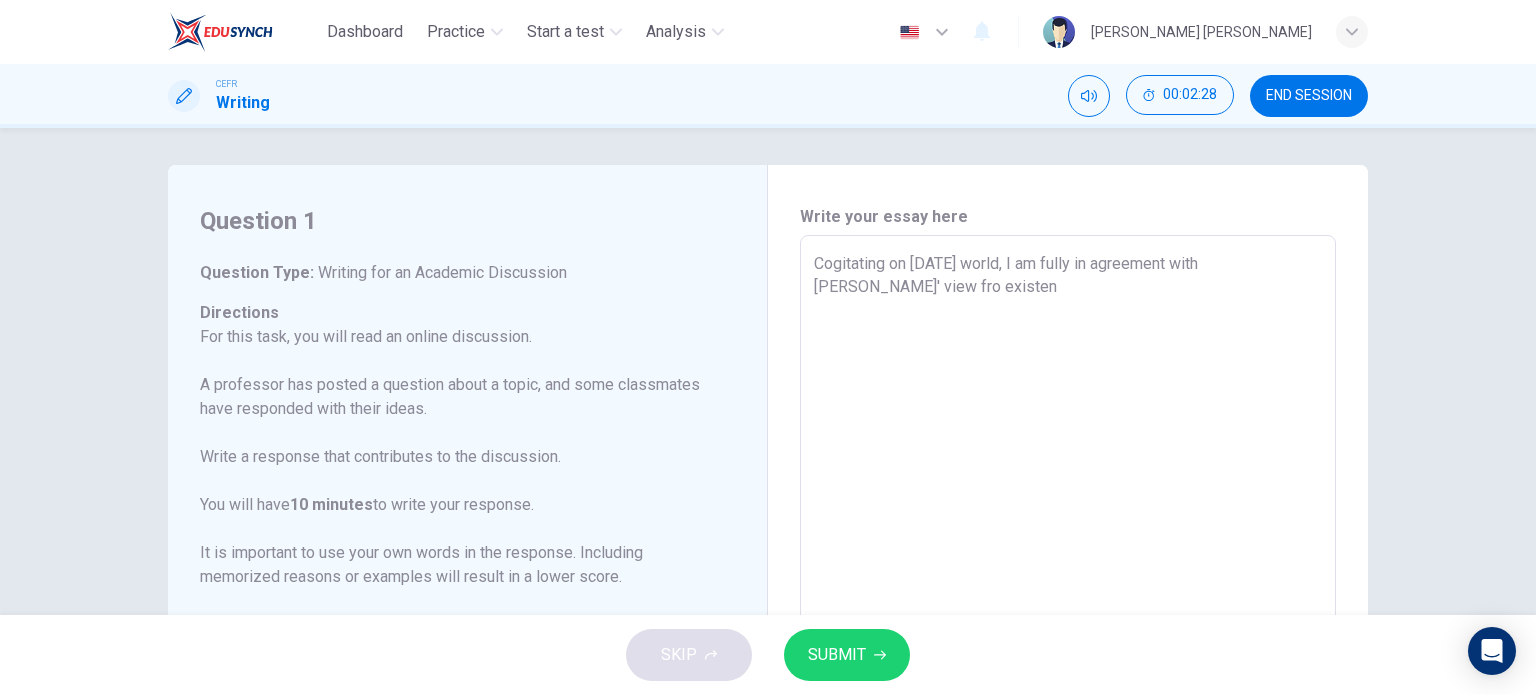 type on "x" 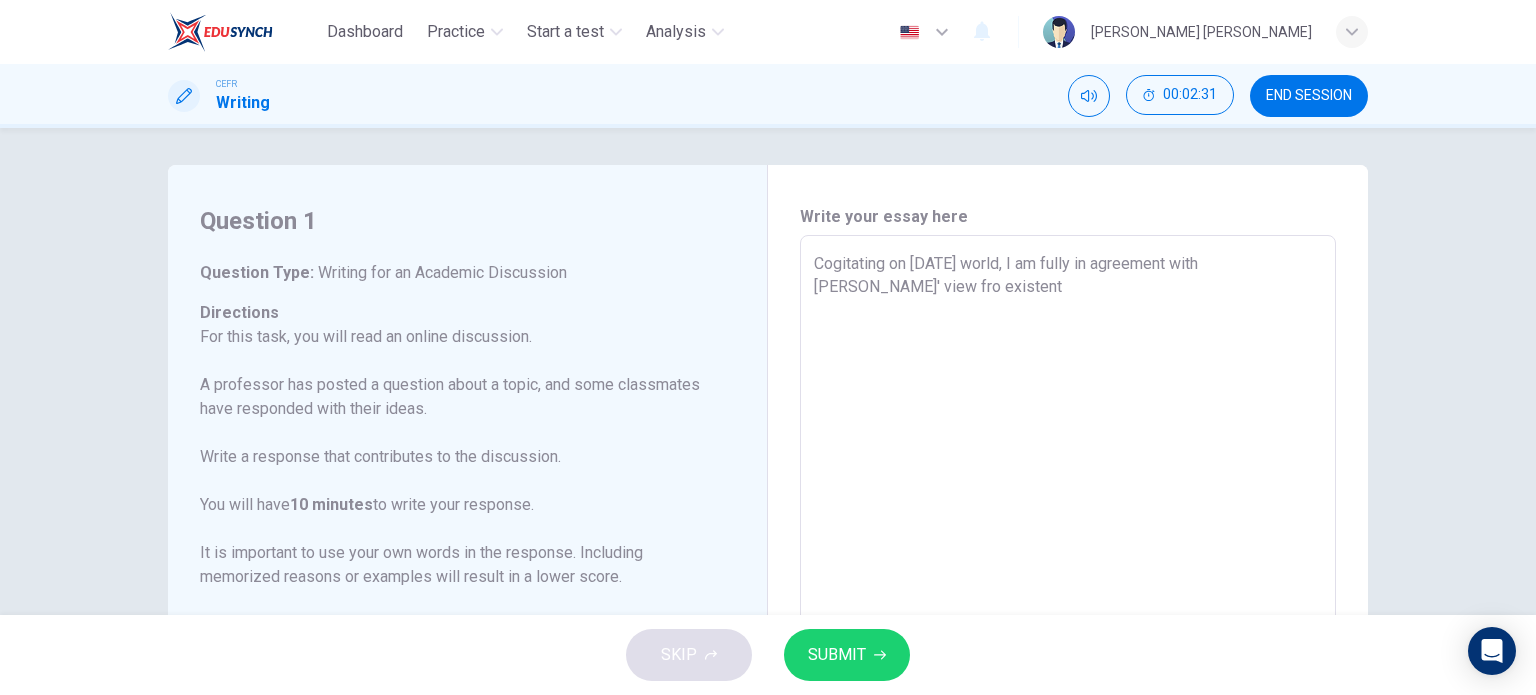 click on "Cogitating on [DATE] world, I am fully in agreement with [PERSON_NAME]' view fro existent" at bounding box center [1068, 569] 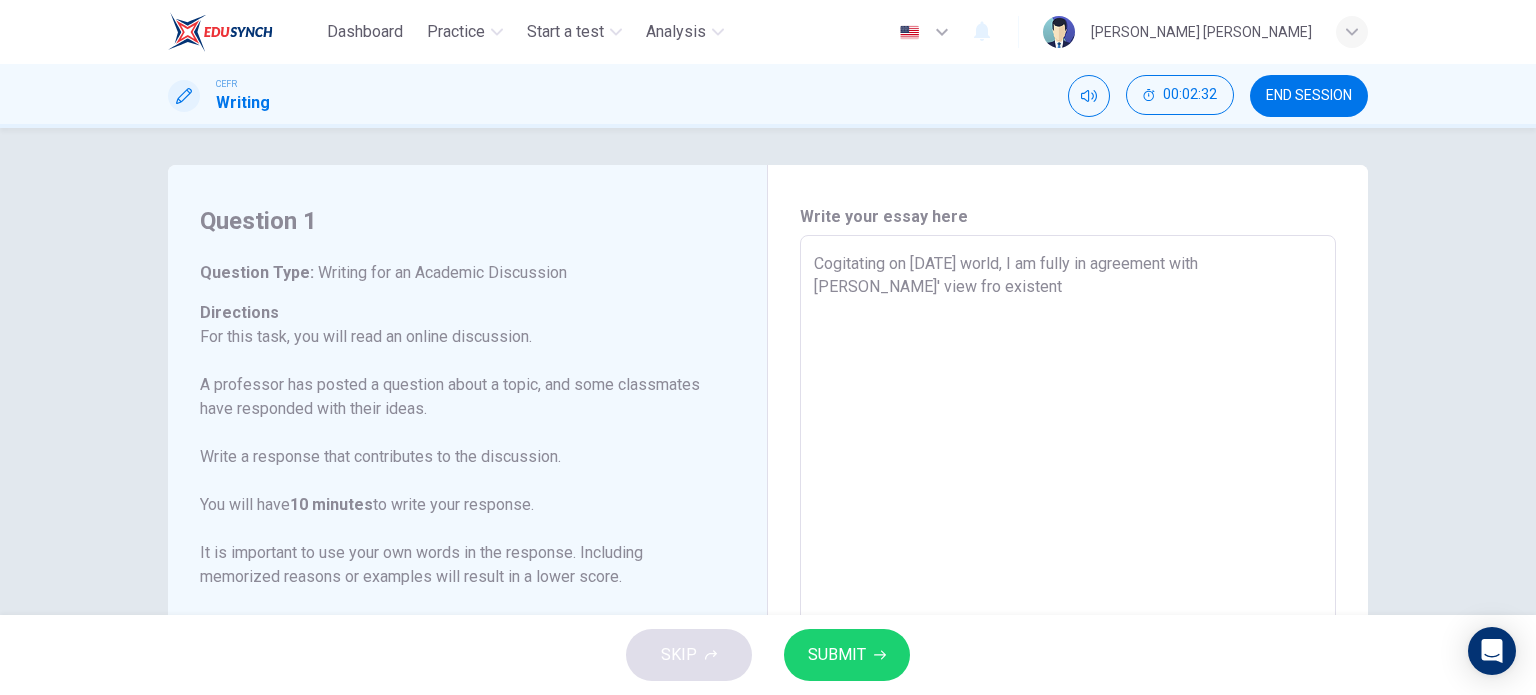 click on "Cogitating on [DATE] world, I am fully in agreement with [PERSON_NAME]' view fro existent" at bounding box center (1068, 569) 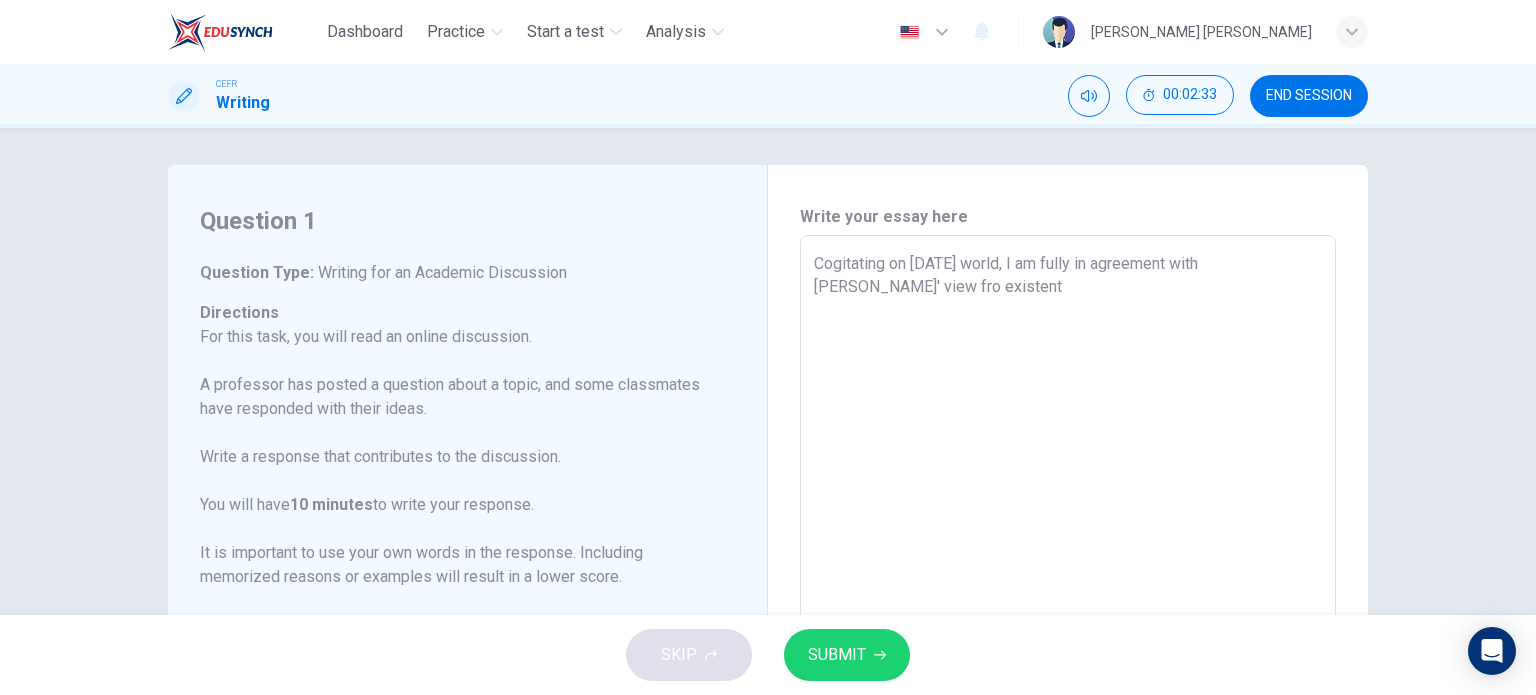 click on "Cogitating on [DATE] world, I am fully in agreement with [PERSON_NAME]' view fro existent" at bounding box center [1068, 569] 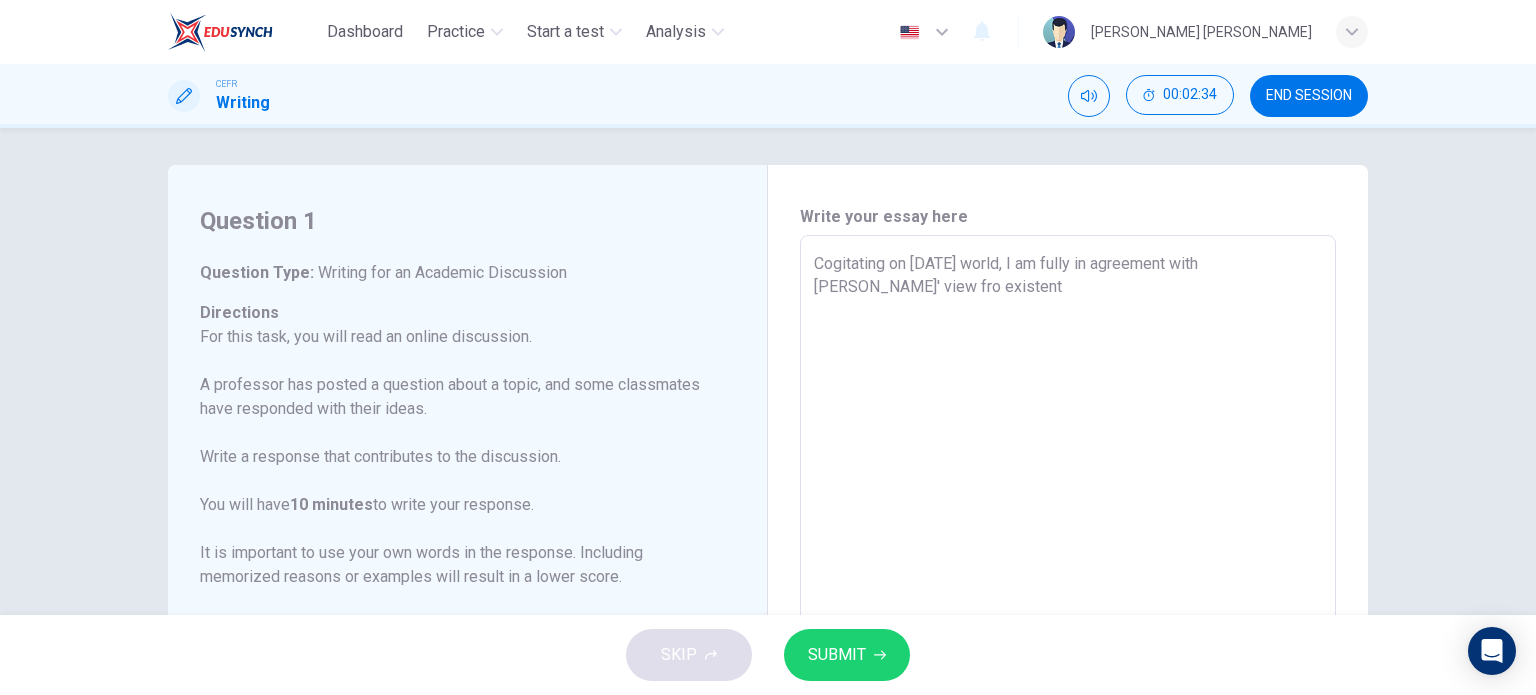 click on "Cogitating on [DATE] world, I am fully in agreement with [PERSON_NAME]' view fro existent" at bounding box center (1068, 569) 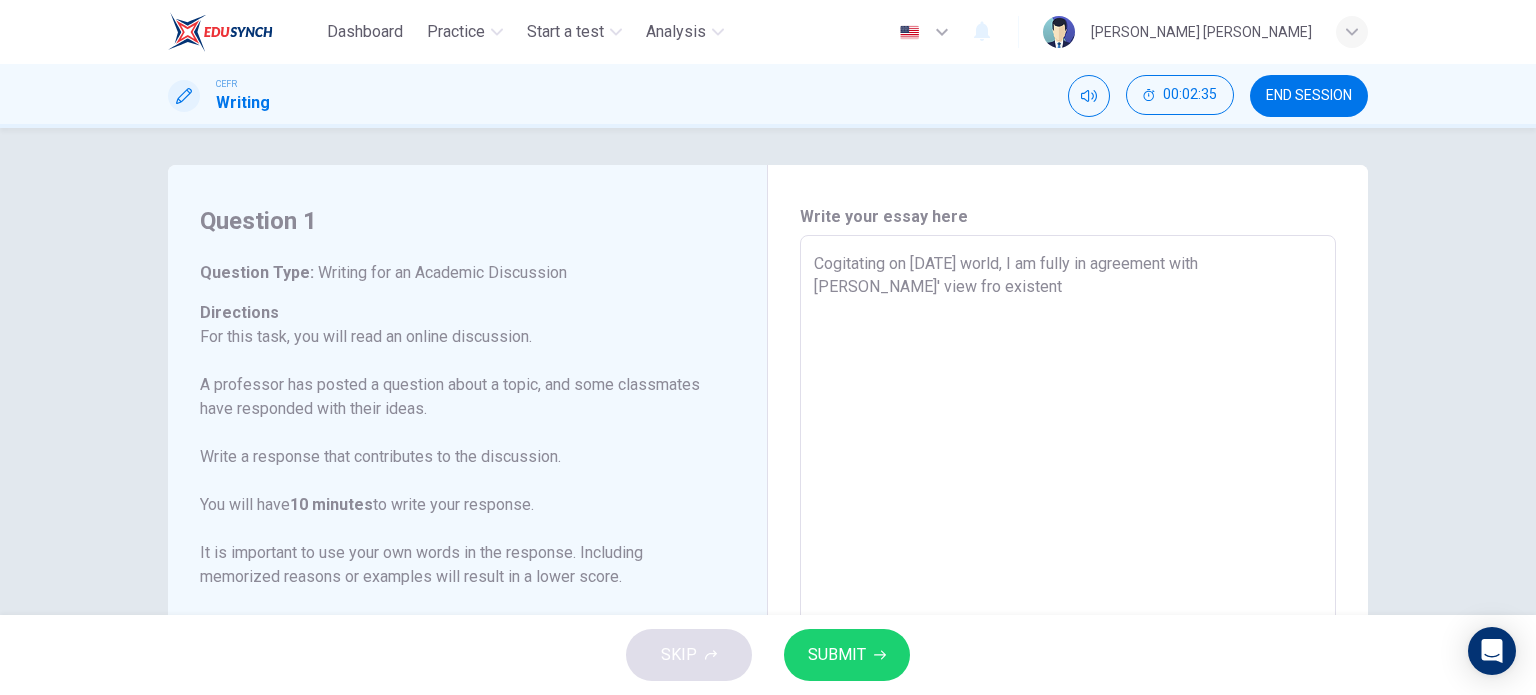 type on "Cogitating on [DATE] world, I am fully in agreement with [PERSON_NAME]' view fro existen" 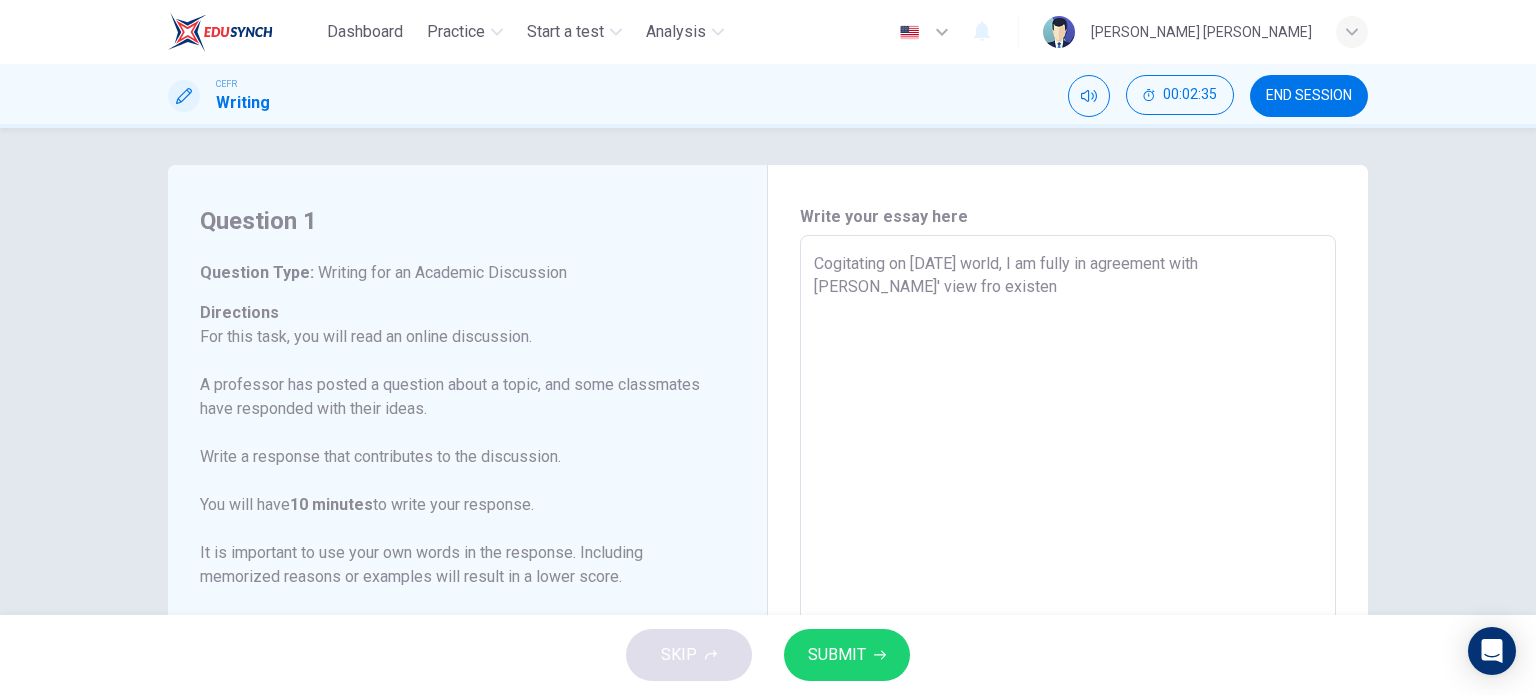 type on "x" 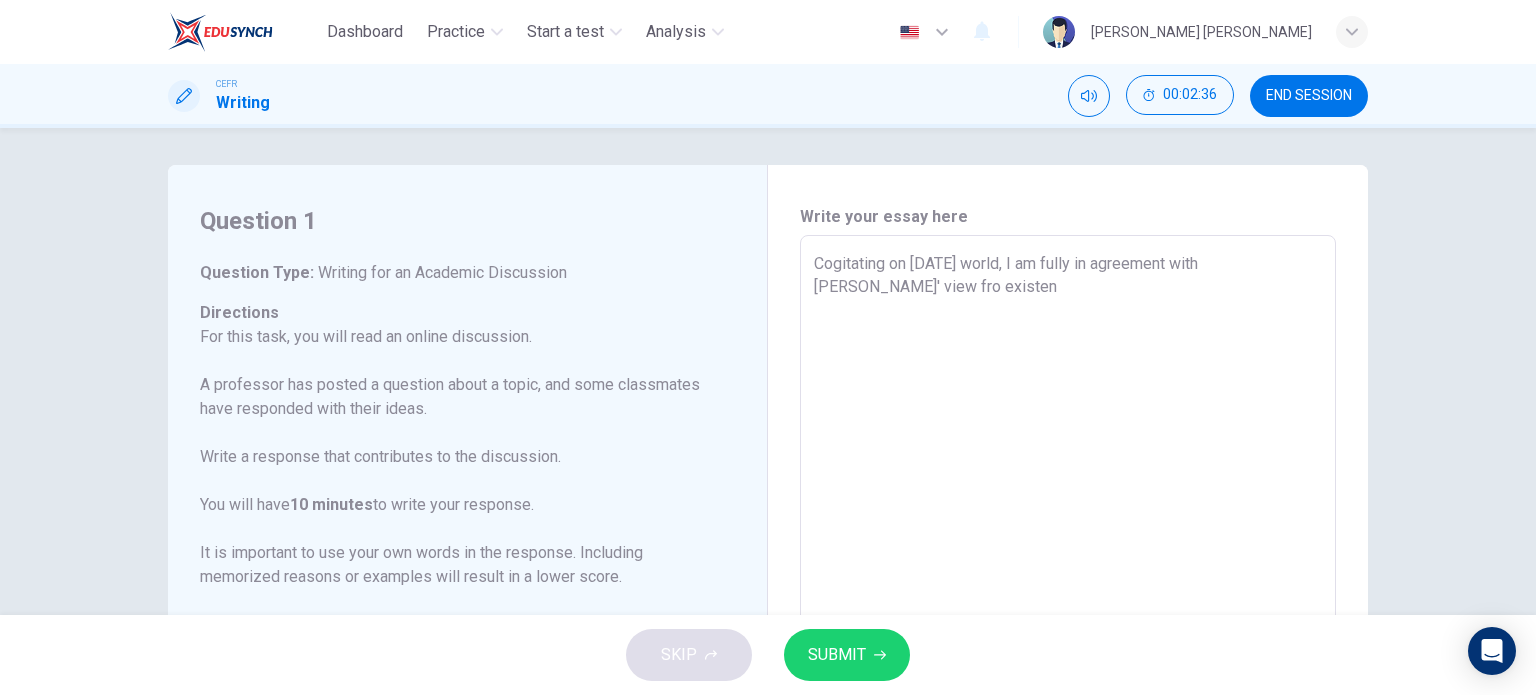 type on "Cogitating on [DATE] world, I am fully in agreement with [PERSON_NAME]' view fro existe" 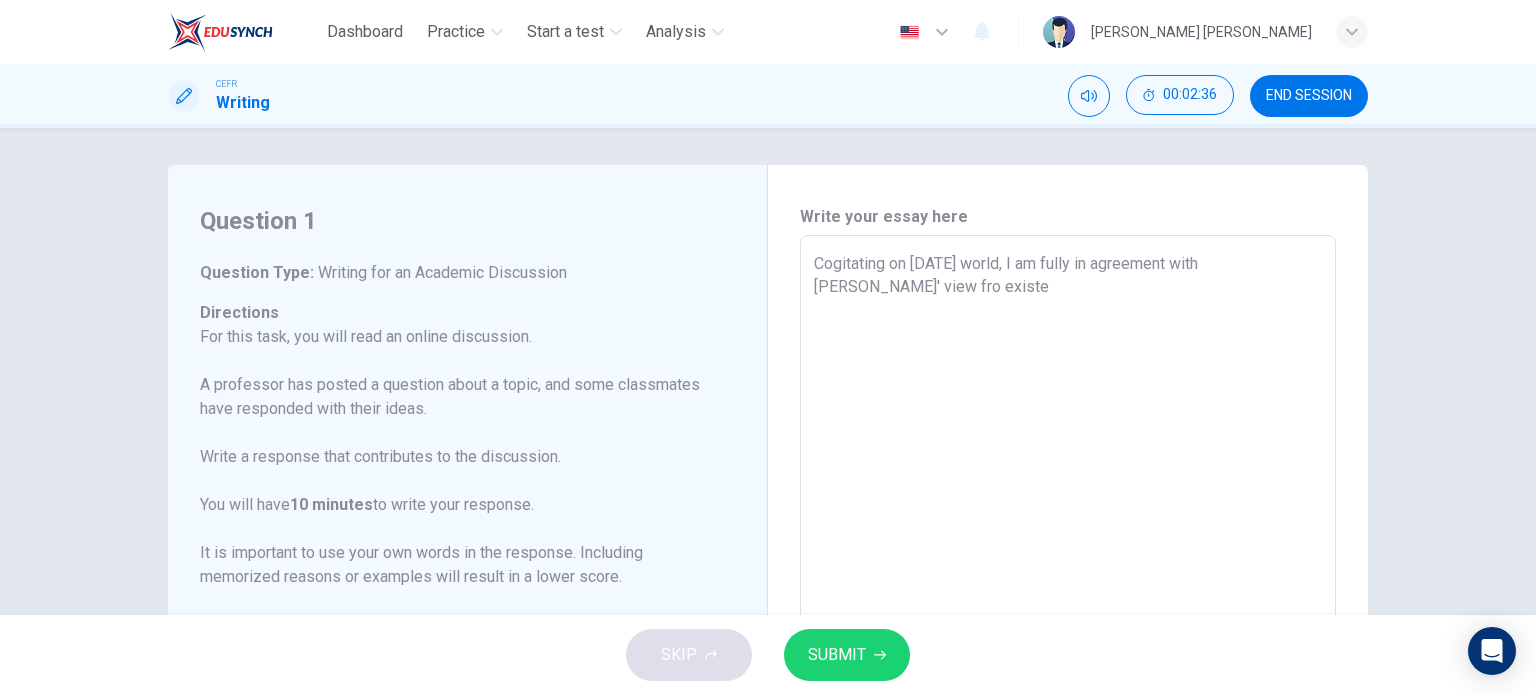 type on "x" 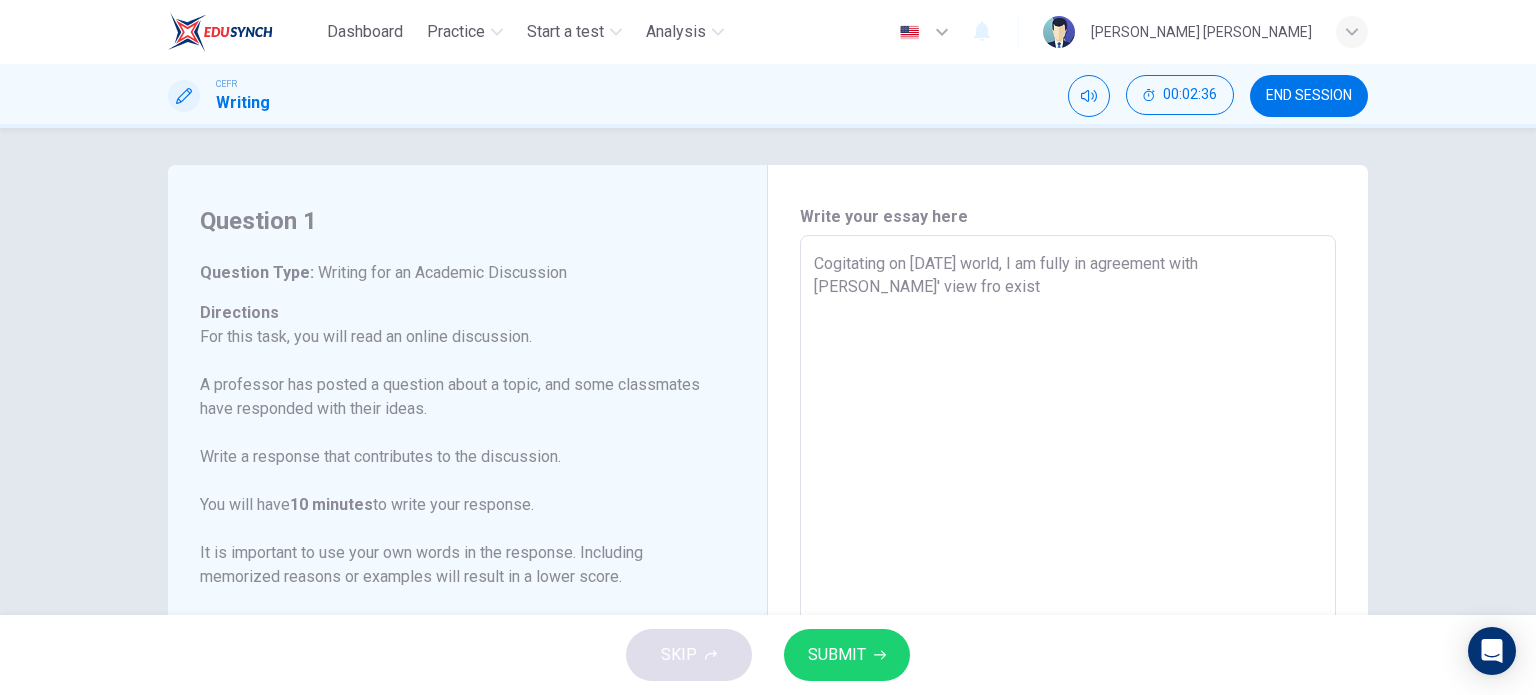 type on "x" 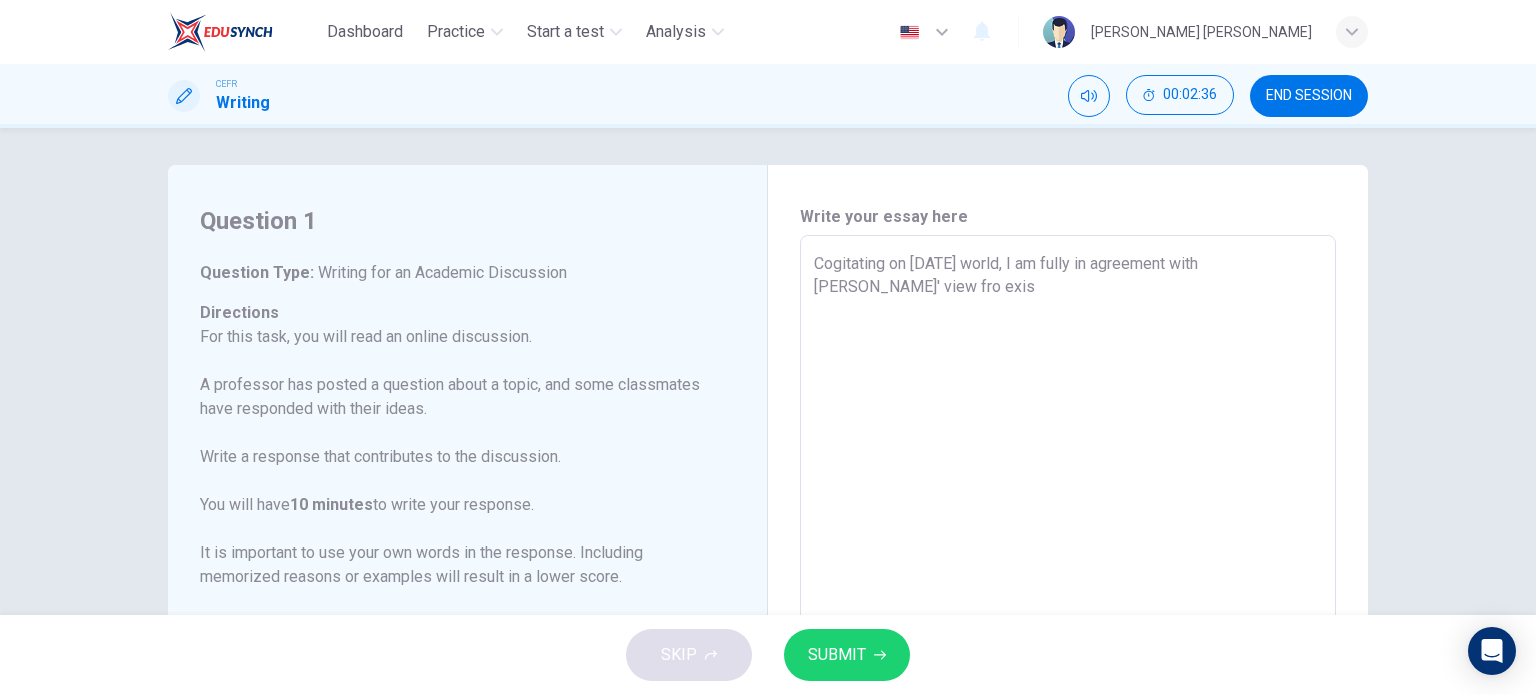 type on "x" 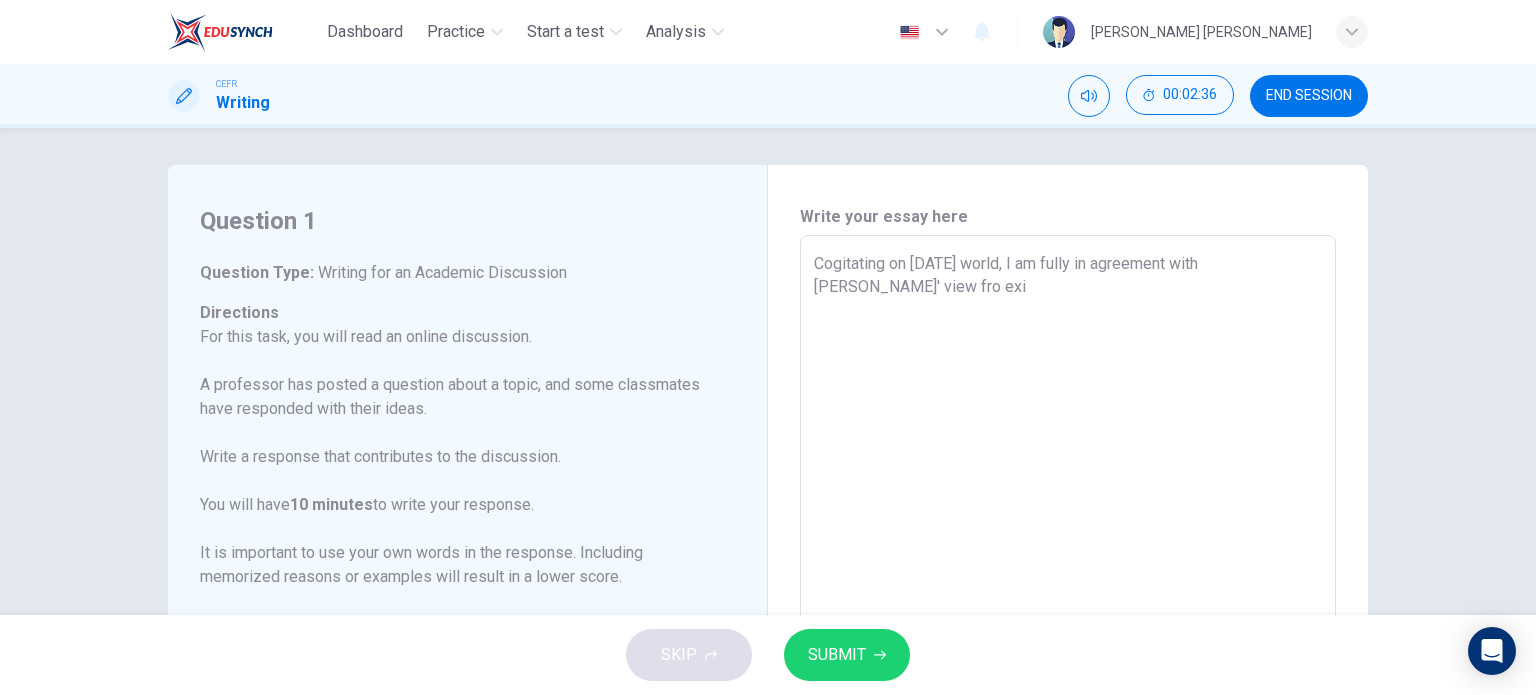 type on "x" 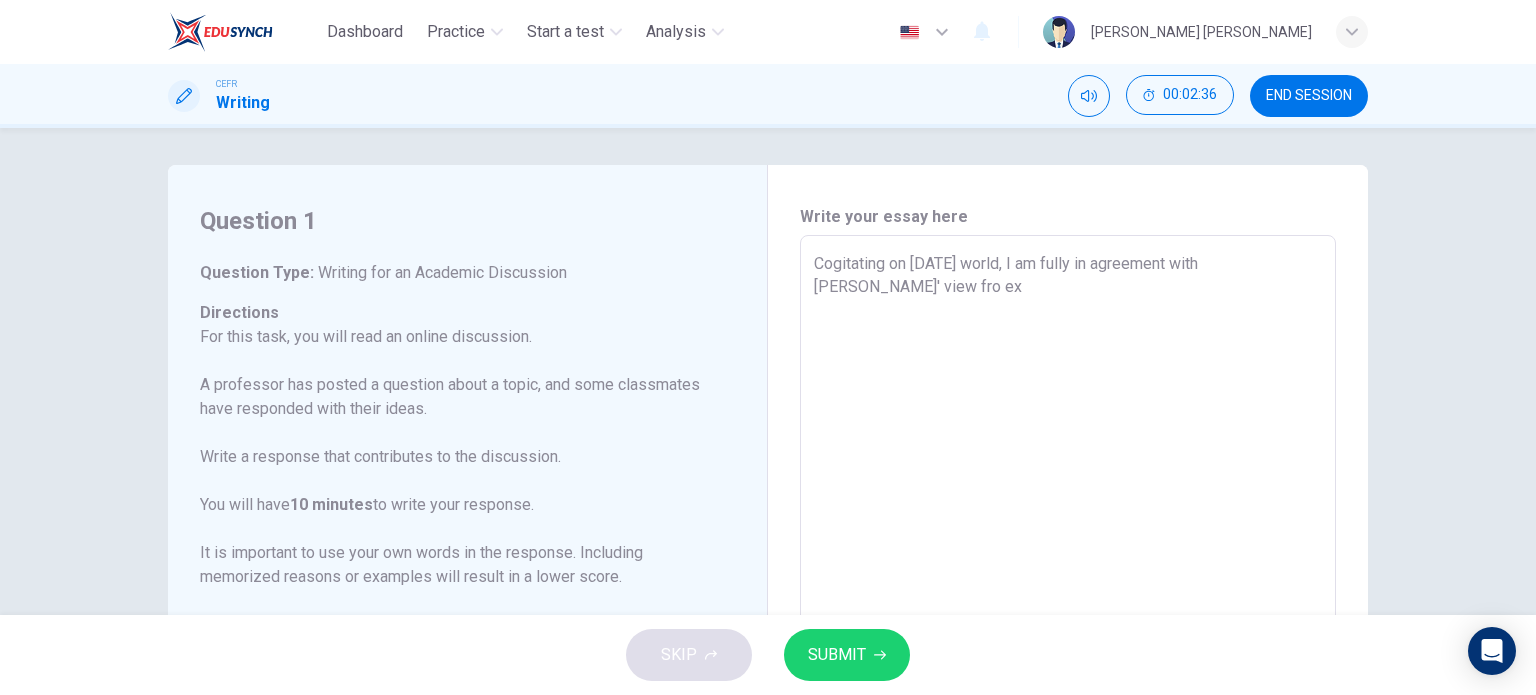 type on "x" 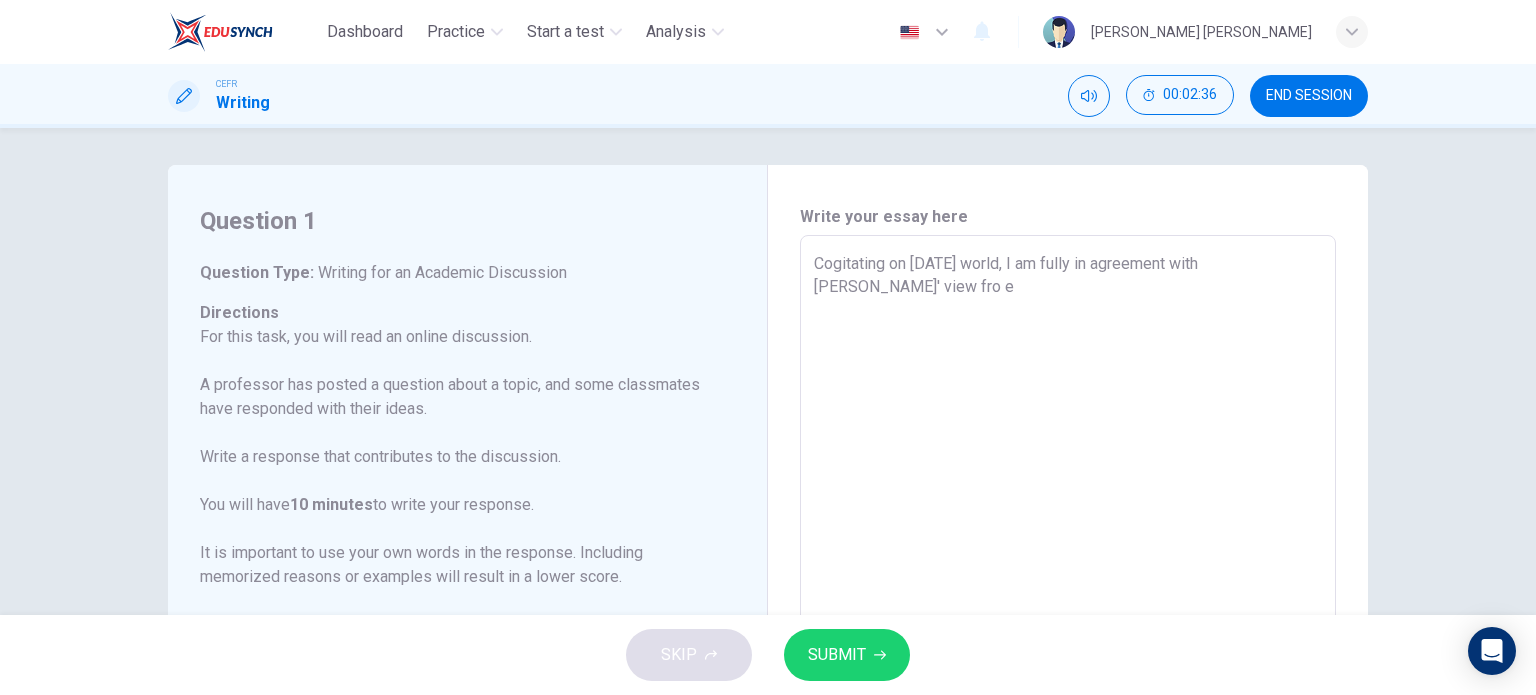 type on "x" 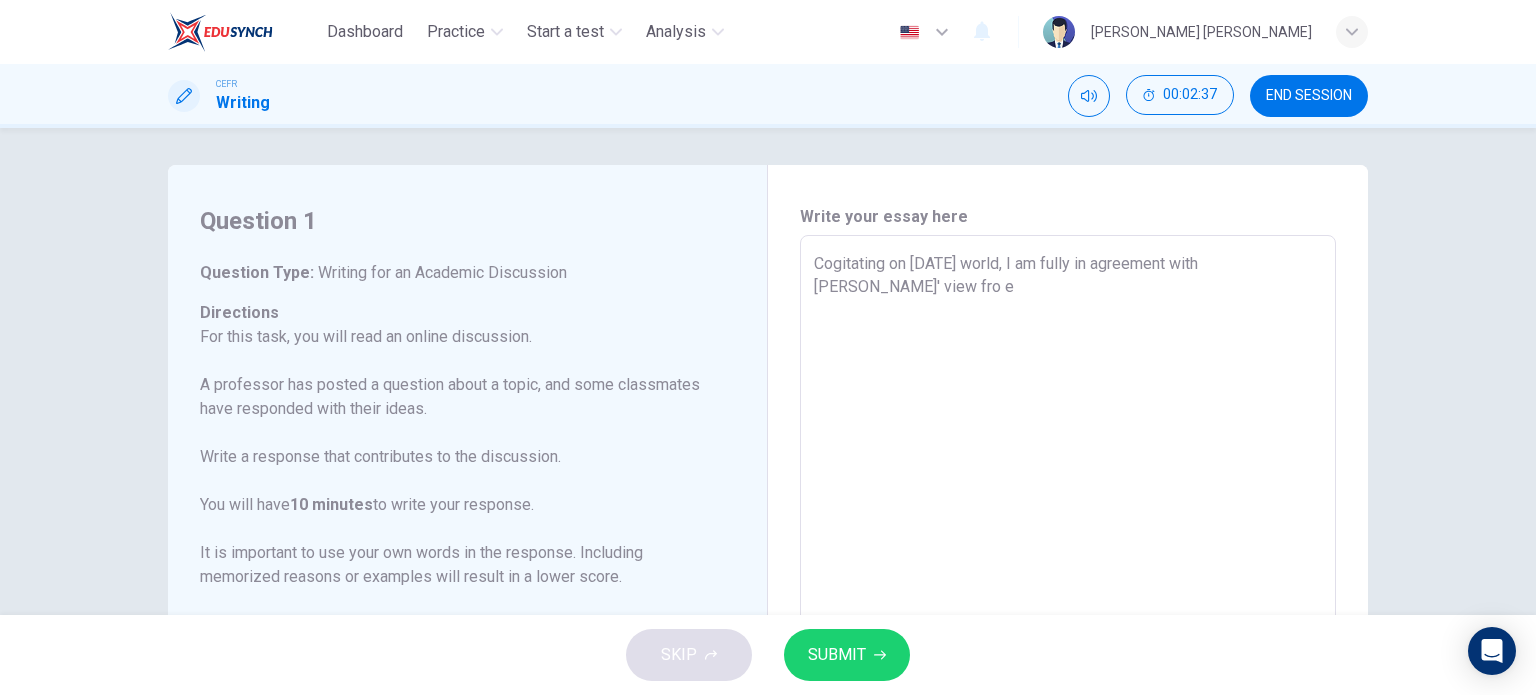 type on "Cogitating on [DATE] world, I am fully in agreement with [PERSON_NAME]' view fro" 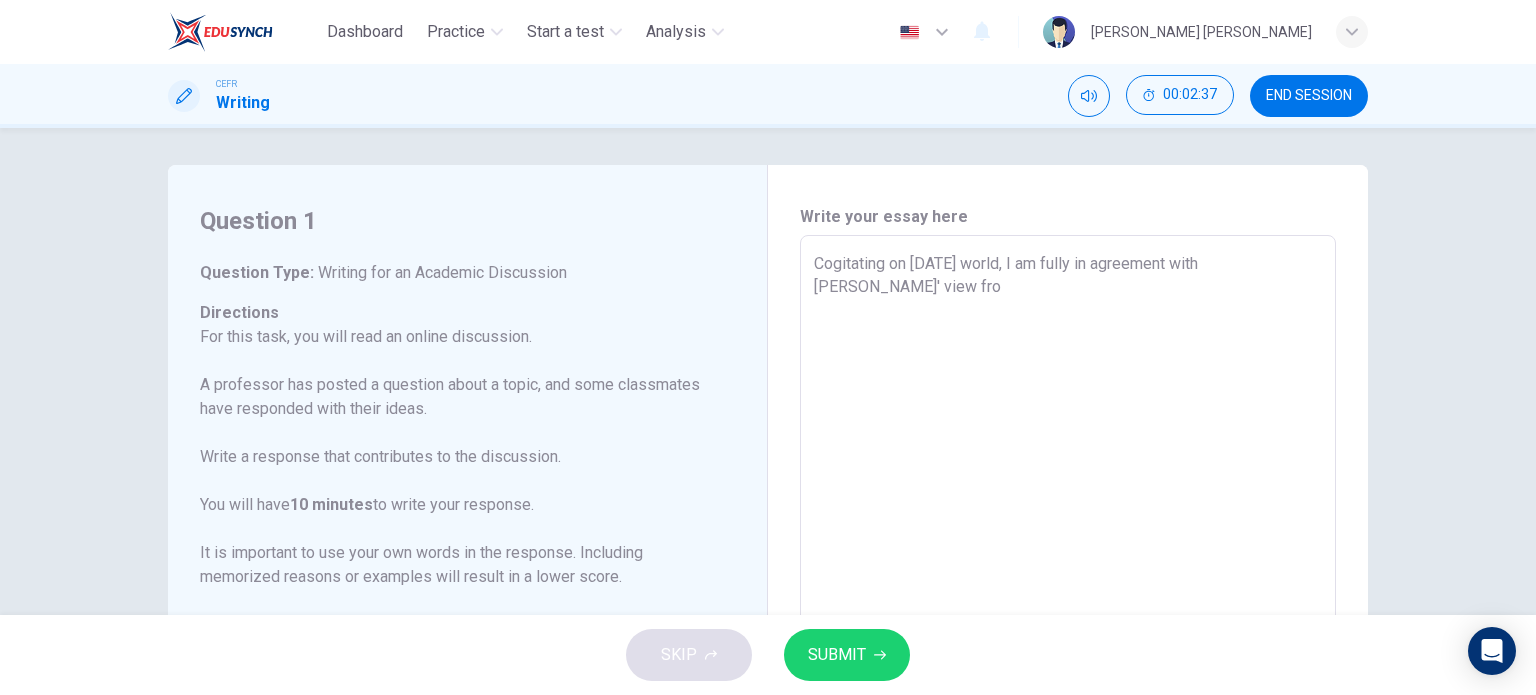 type on "x" 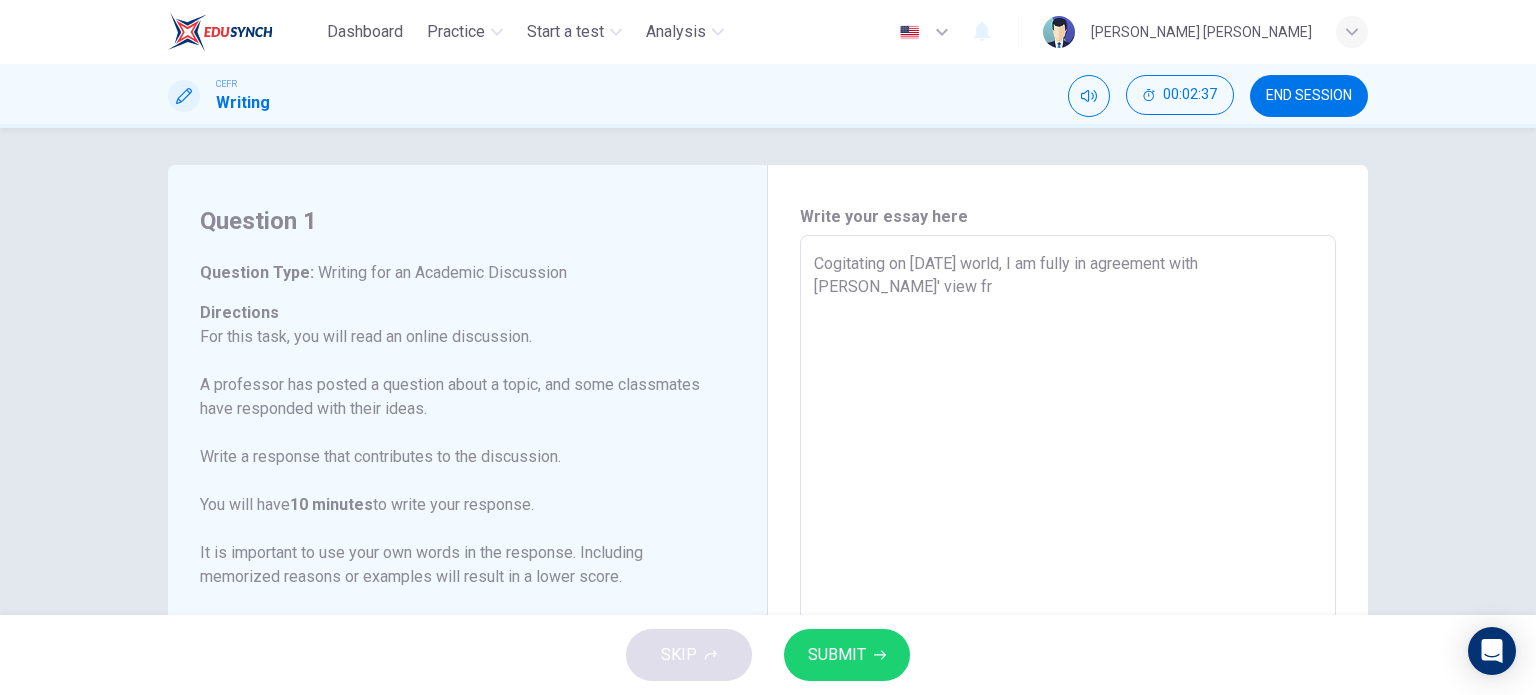 type on "x" 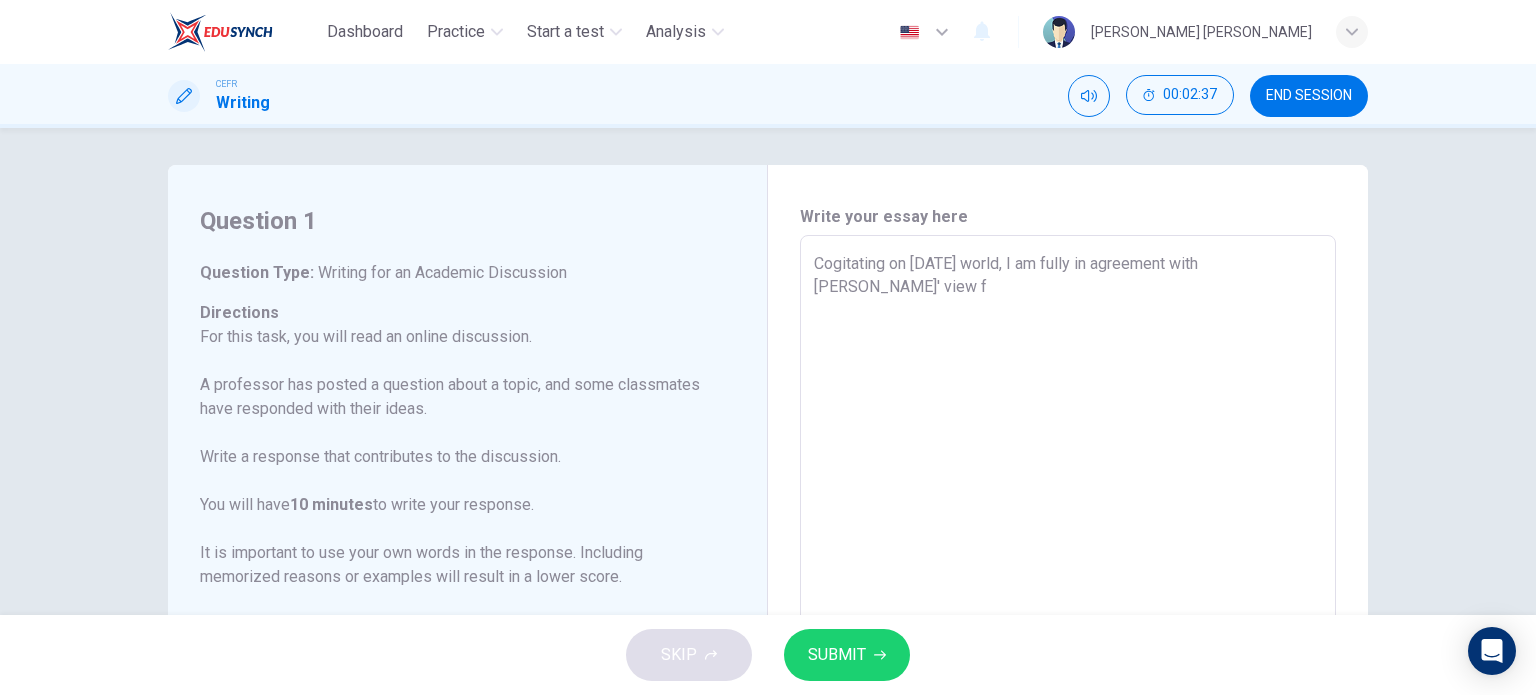 type on "x" 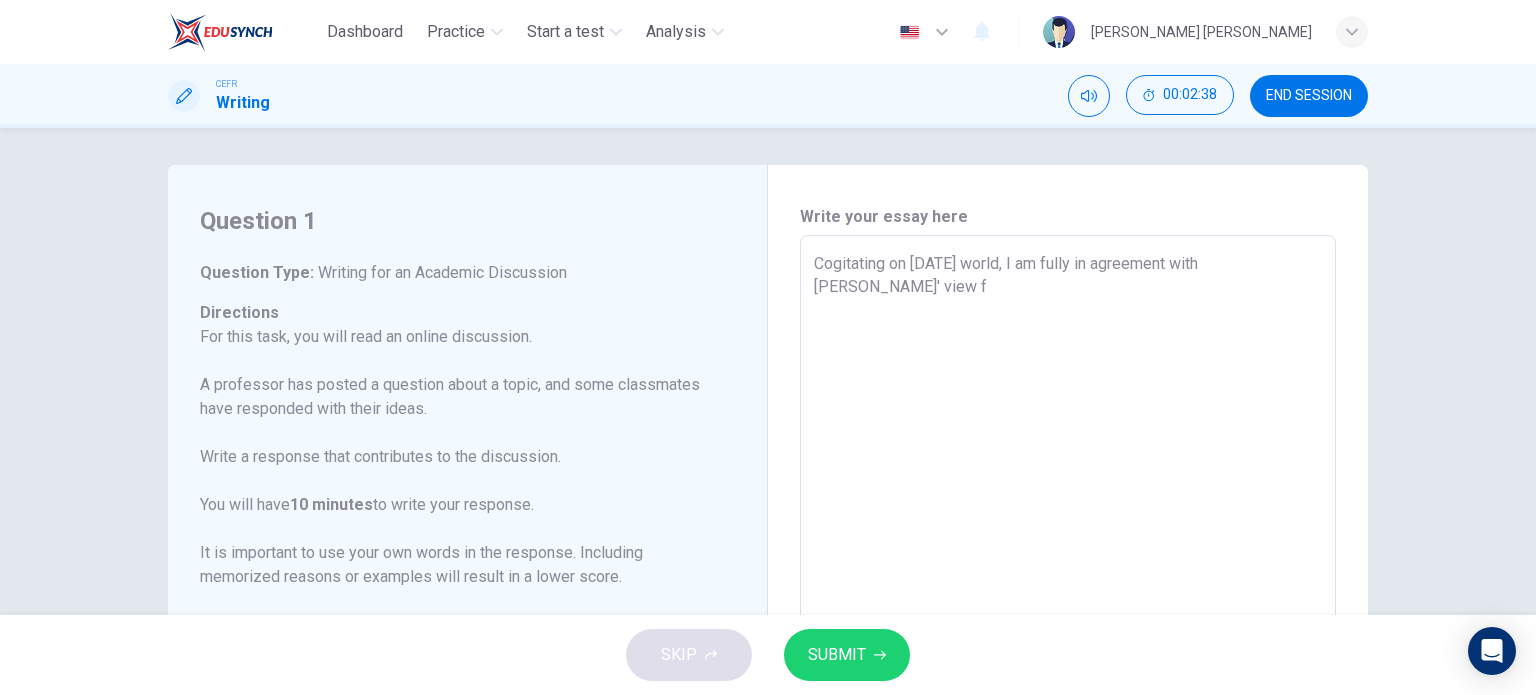 type on "Cogitating on [DATE] world, I am fully in agreement with [PERSON_NAME]' view" 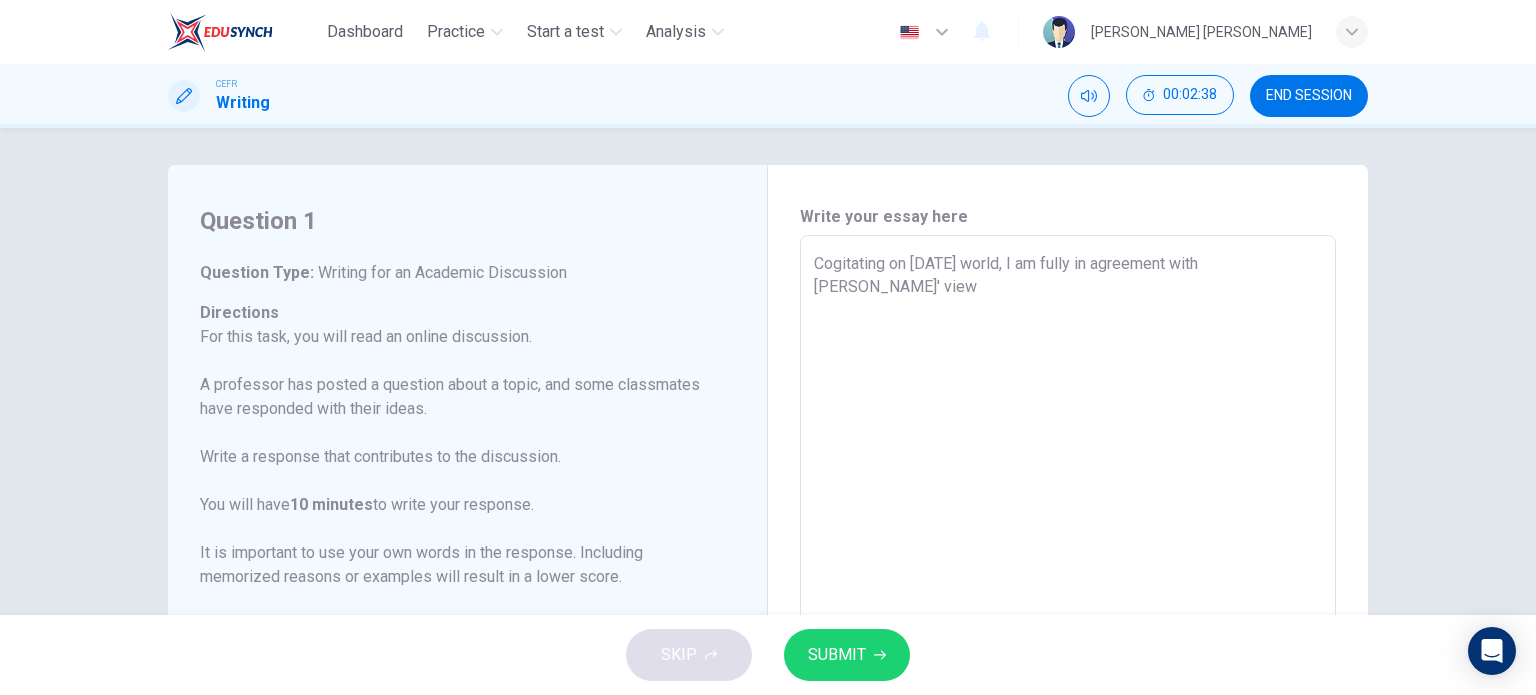 type on "x" 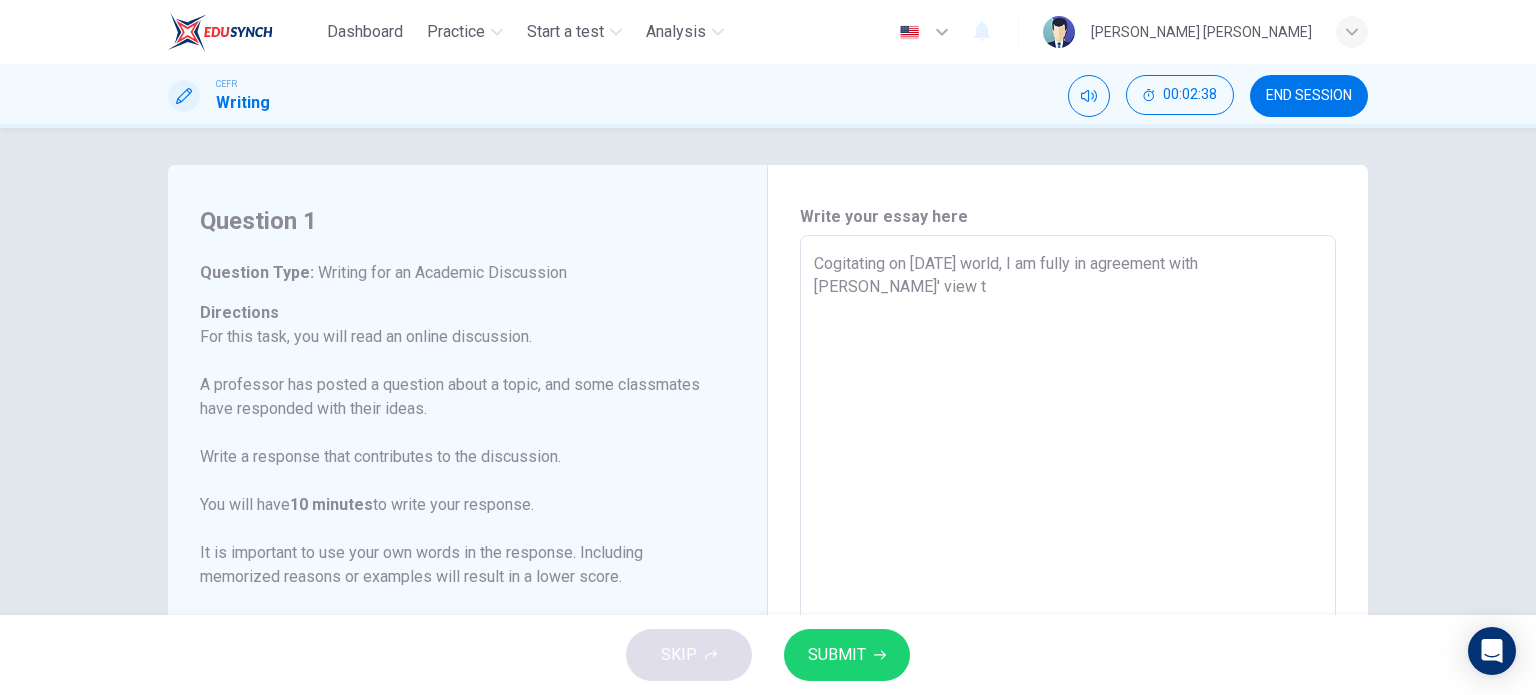 type on "x" 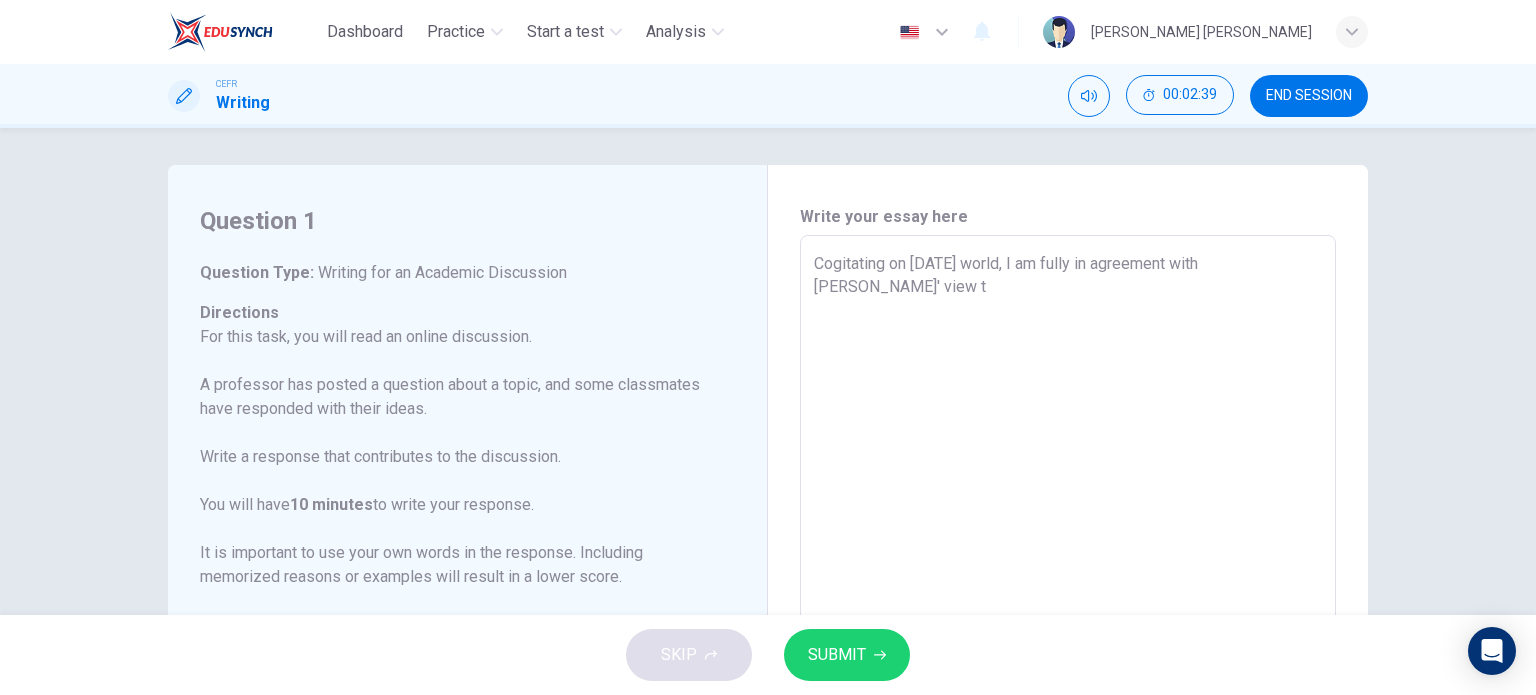 type on "Cogitating on [DATE] world, I am fully in agreement with [PERSON_NAME]' view th" 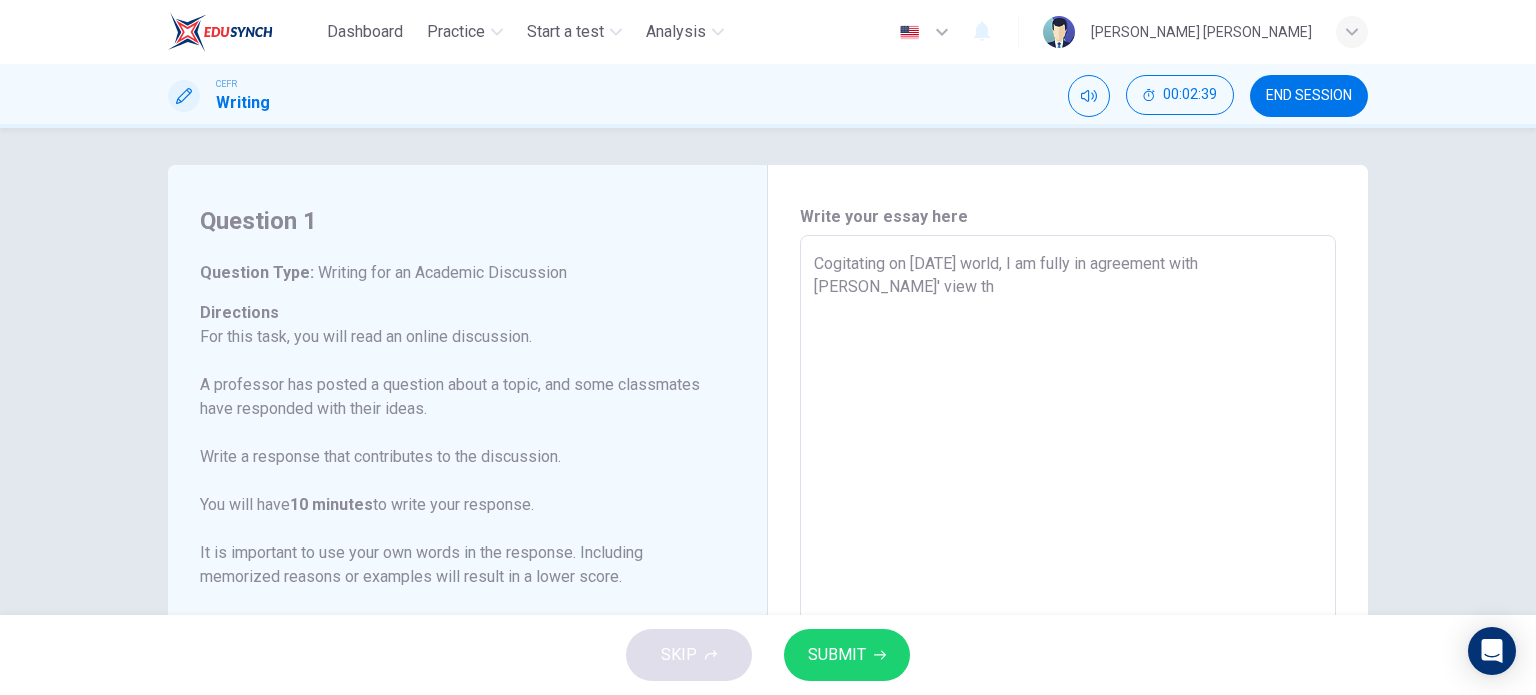 type on "x" 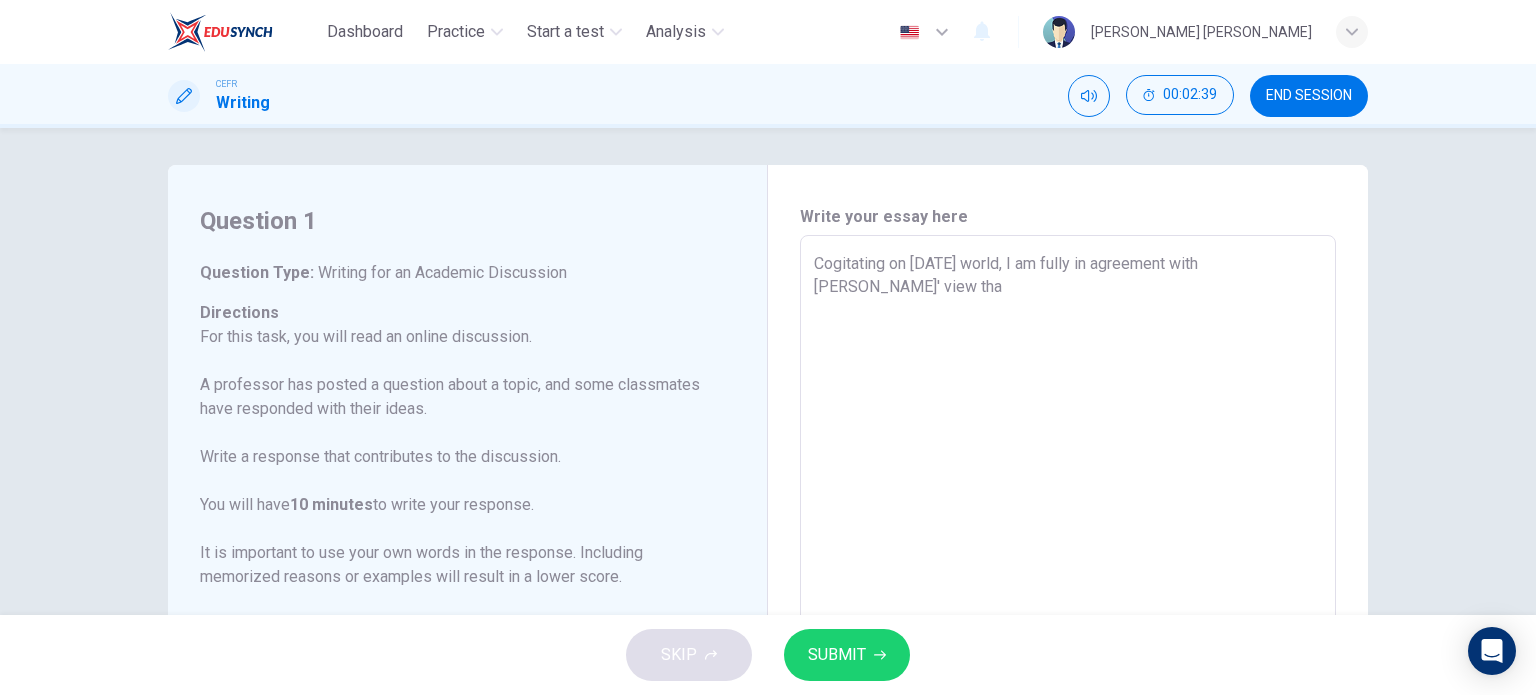 type on "x" 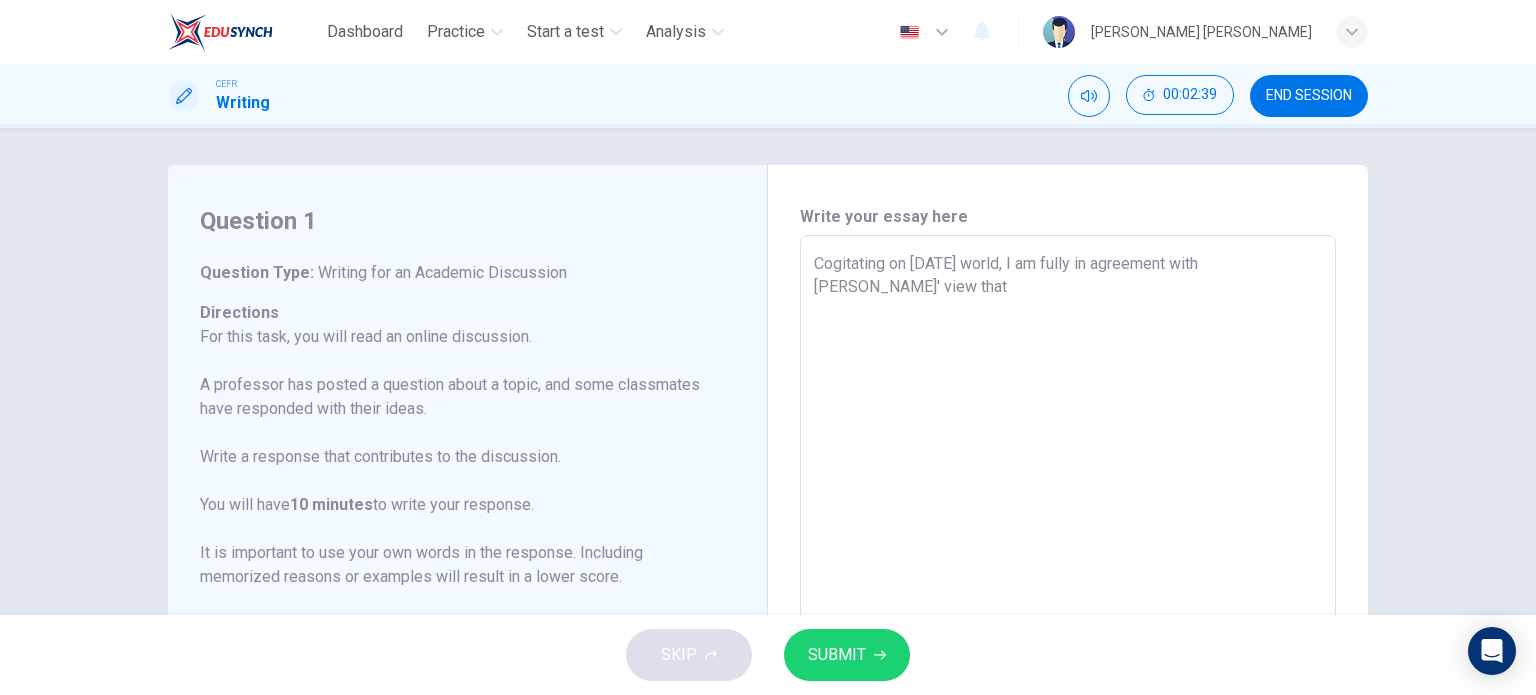 type on "x" 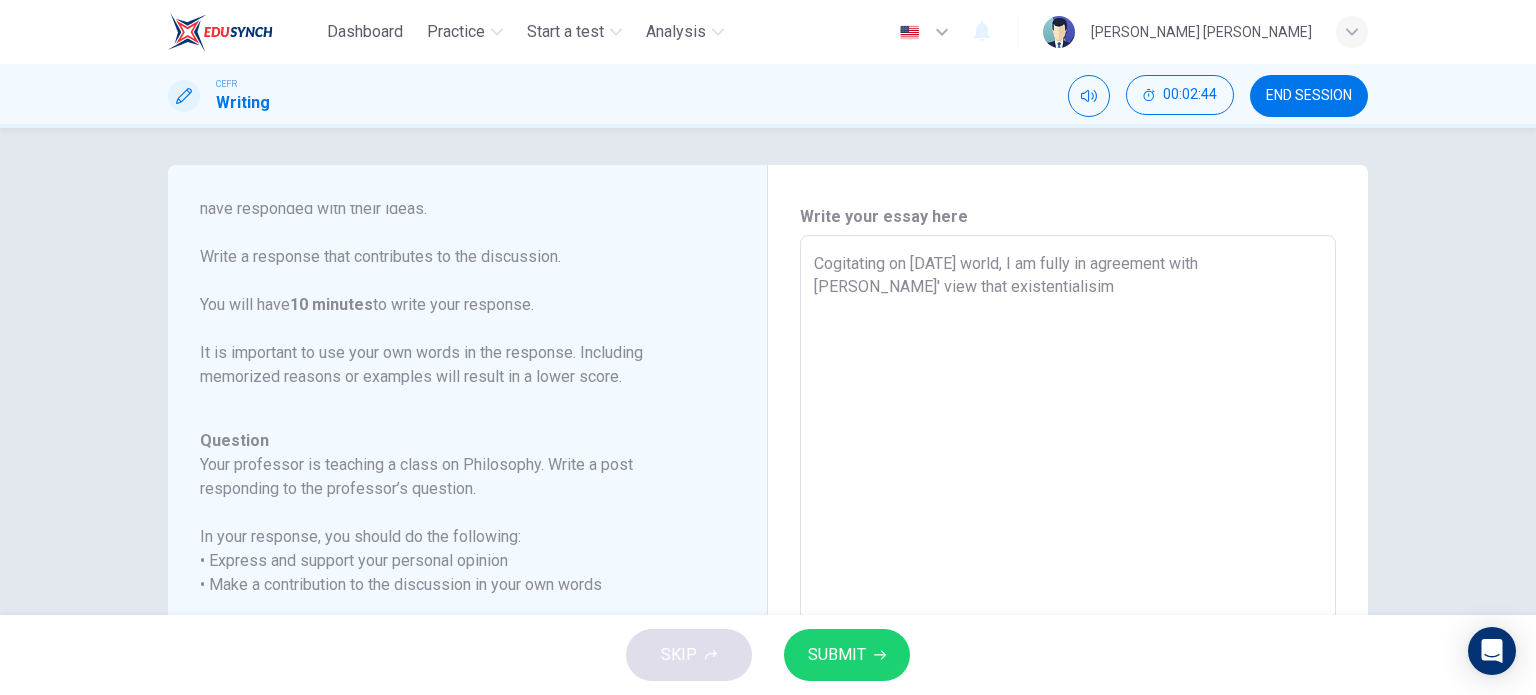 scroll, scrollTop: 245, scrollLeft: 0, axis: vertical 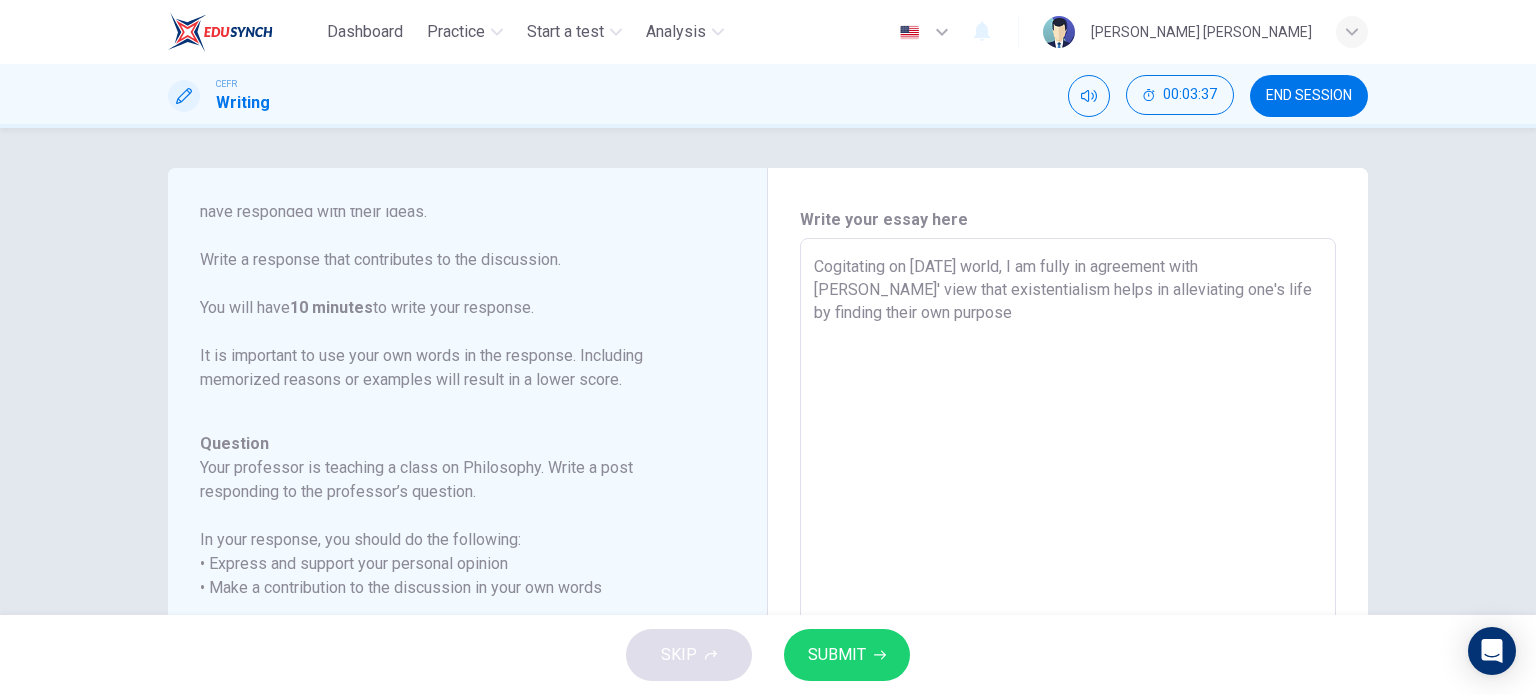 click on "Cogitating on [DATE] world, I am fully in agreement with [PERSON_NAME]' view that existentialism helps in alleviating one's life by finding their own purpose" at bounding box center [1068, 572] 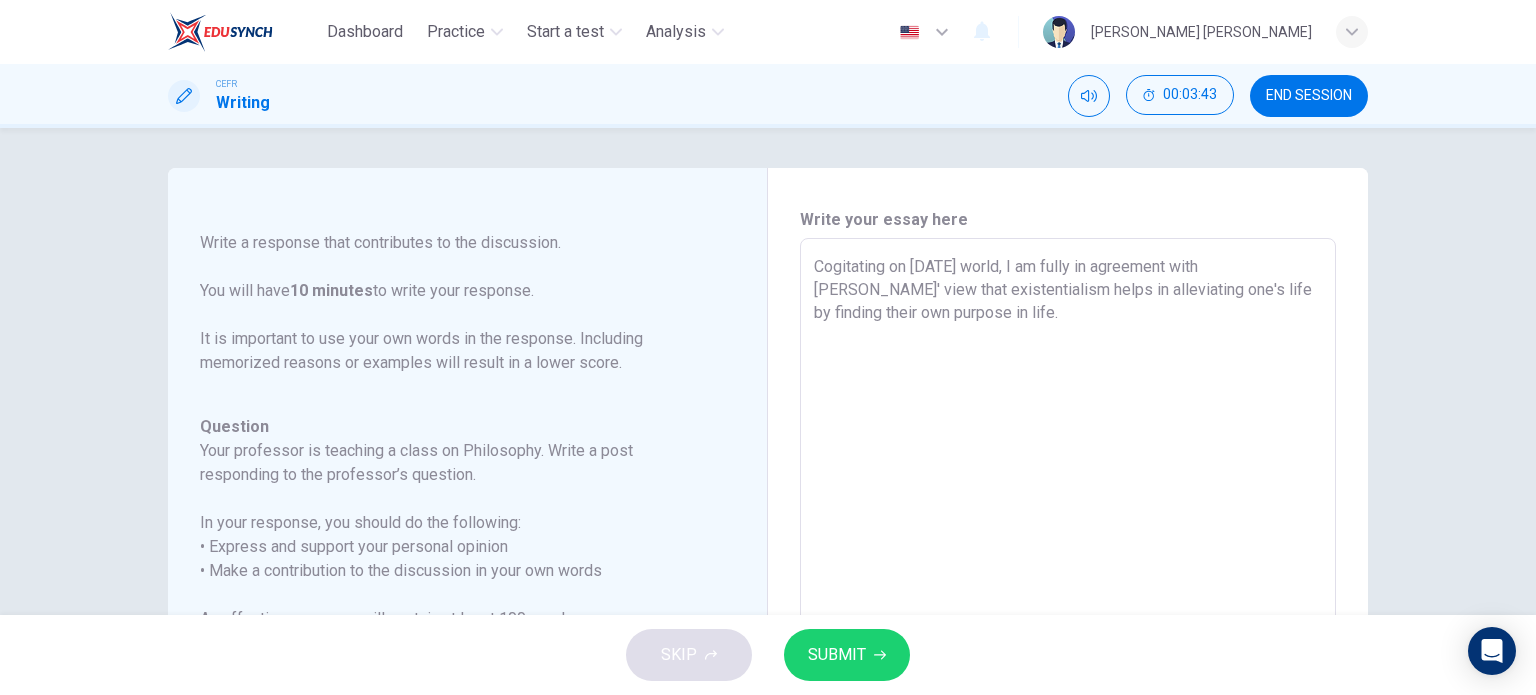 scroll, scrollTop: 245, scrollLeft: 0, axis: vertical 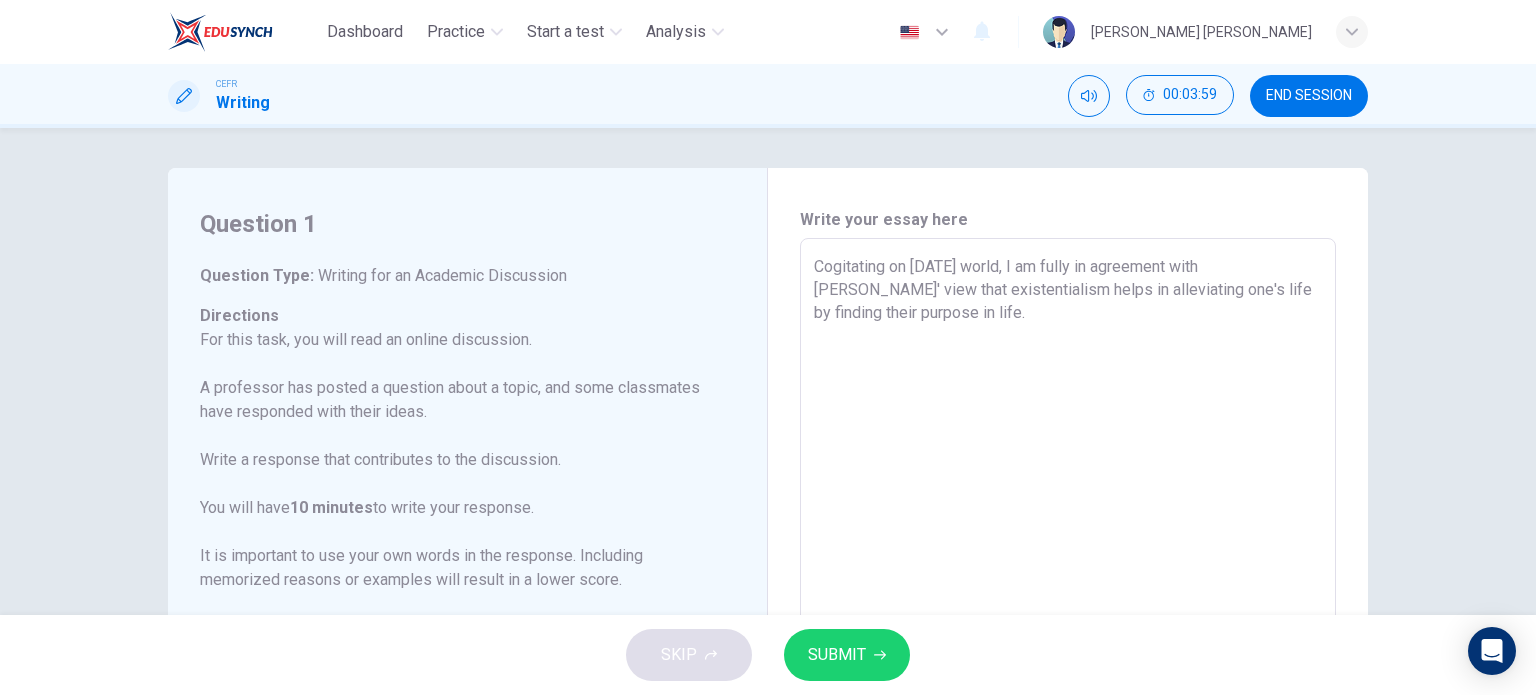 click on "Cogitating on [DATE] world, I am fully in agreement with [PERSON_NAME]' view that existentialism helps in alleviating one's life by finding their purpose in life." at bounding box center [1068, 572] 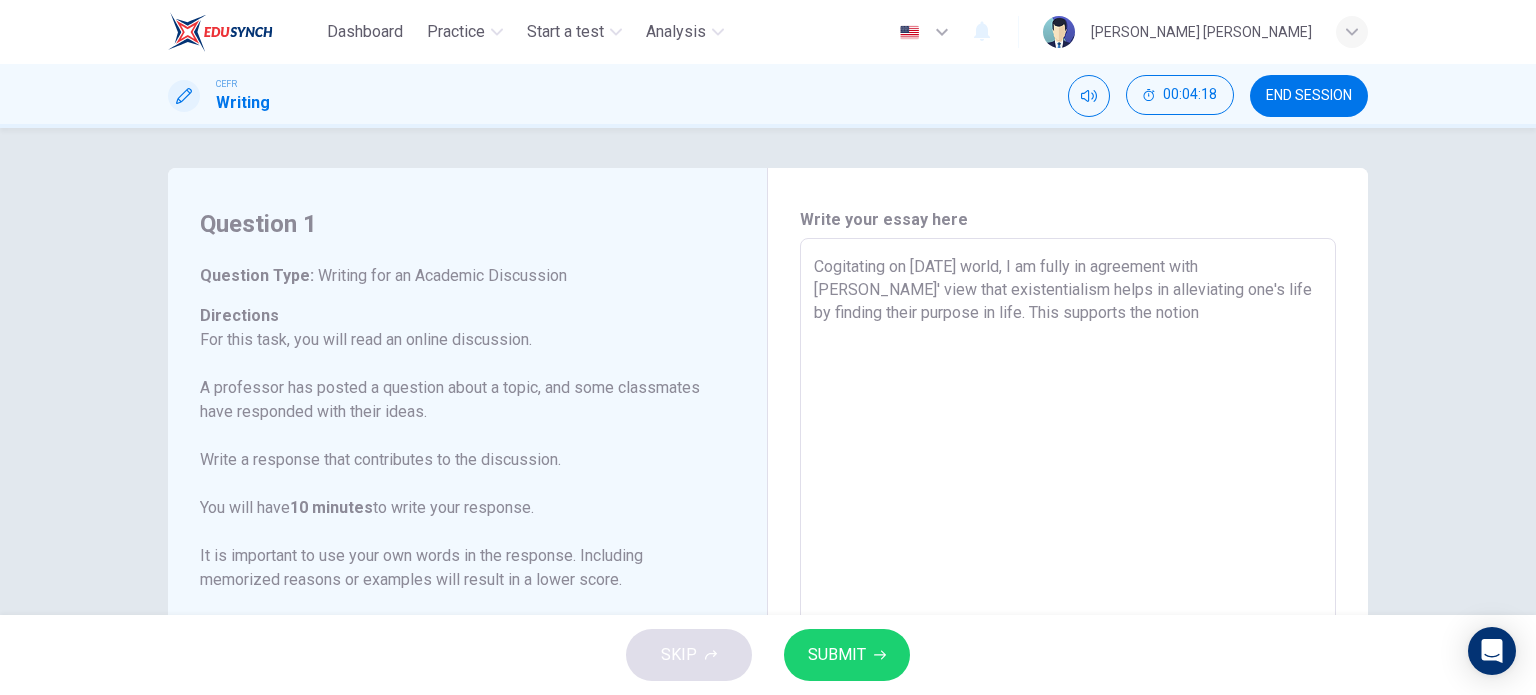 click on "Cogitating on [DATE] world, I am fully in agreement with [PERSON_NAME]' view that existentialism helps in alleviating one's life by finding their purpose in life. This supports the notion" at bounding box center [1068, 572] 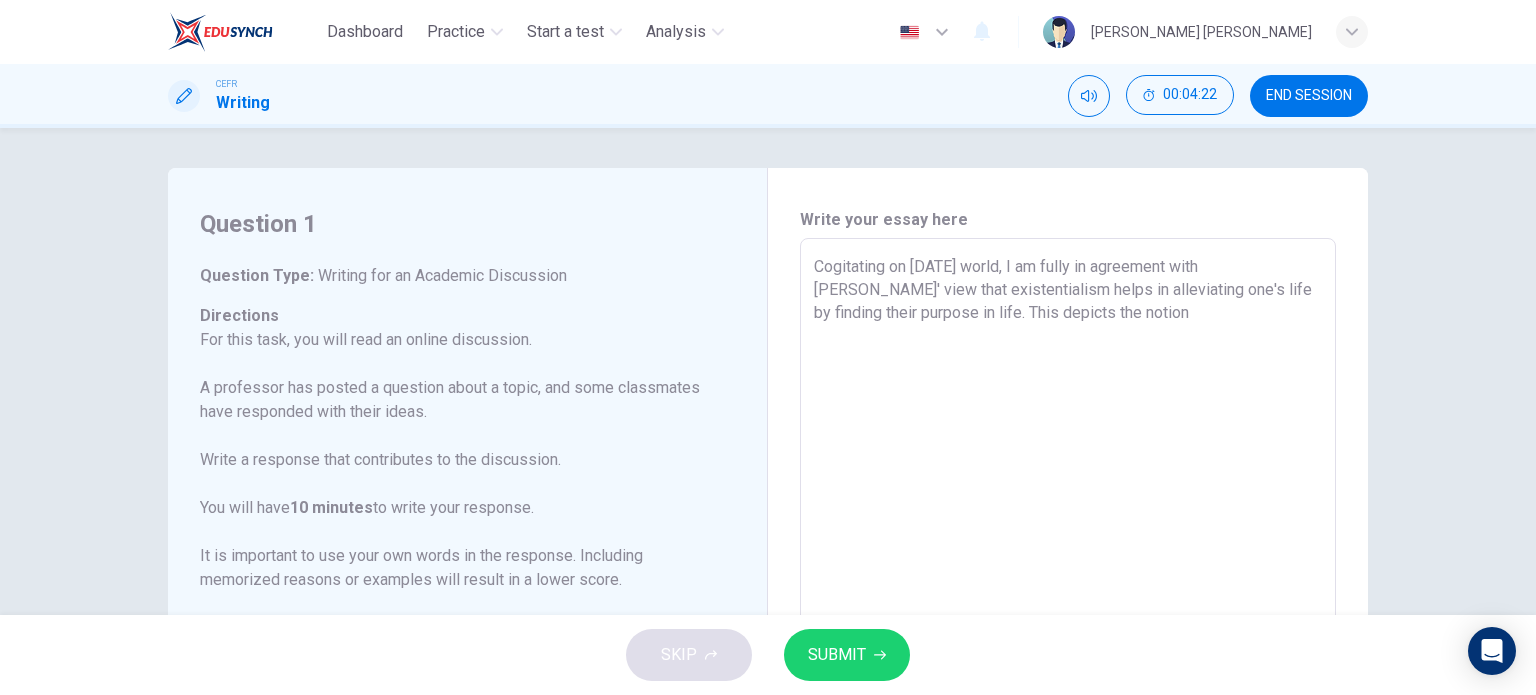 click on "Cogitating on [DATE] world, I am fully in agreement with [PERSON_NAME]' view that existentialism helps in alleviating one's life by finding their purpose in life. This depicts the notion" at bounding box center [1068, 572] 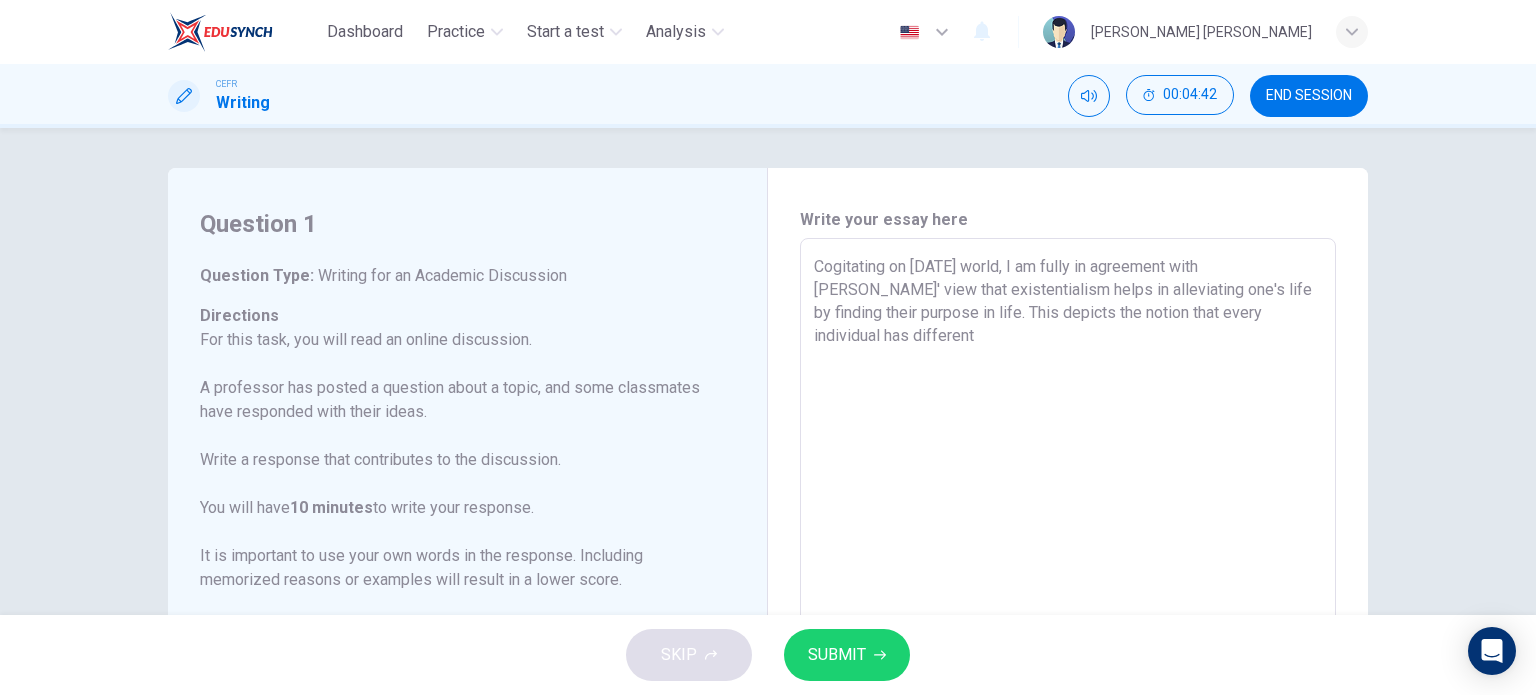 click on "Cogitating on [DATE] world, I am fully in agreement with [PERSON_NAME]' view that existentialism helps in alleviating one's life by finding their purpose in life. This depicts the notion that every individual has different" at bounding box center (1068, 572) 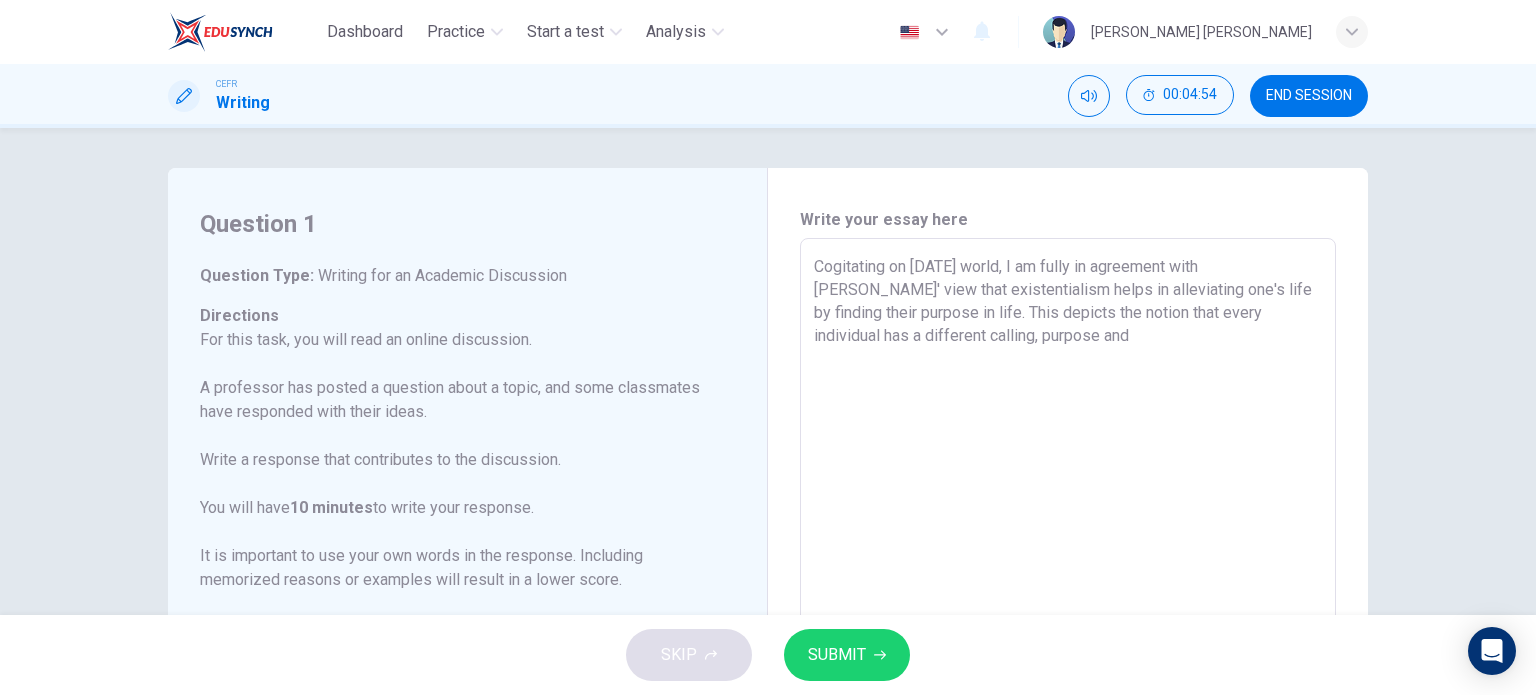 click on "Cogitating on [DATE] world, I am fully in agreement with [PERSON_NAME]' view that existentialism helps in alleviating one's life by finding their purpose in life. This depicts the notion that every individual has a different calling, purpose and" at bounding box center (1068, 572) 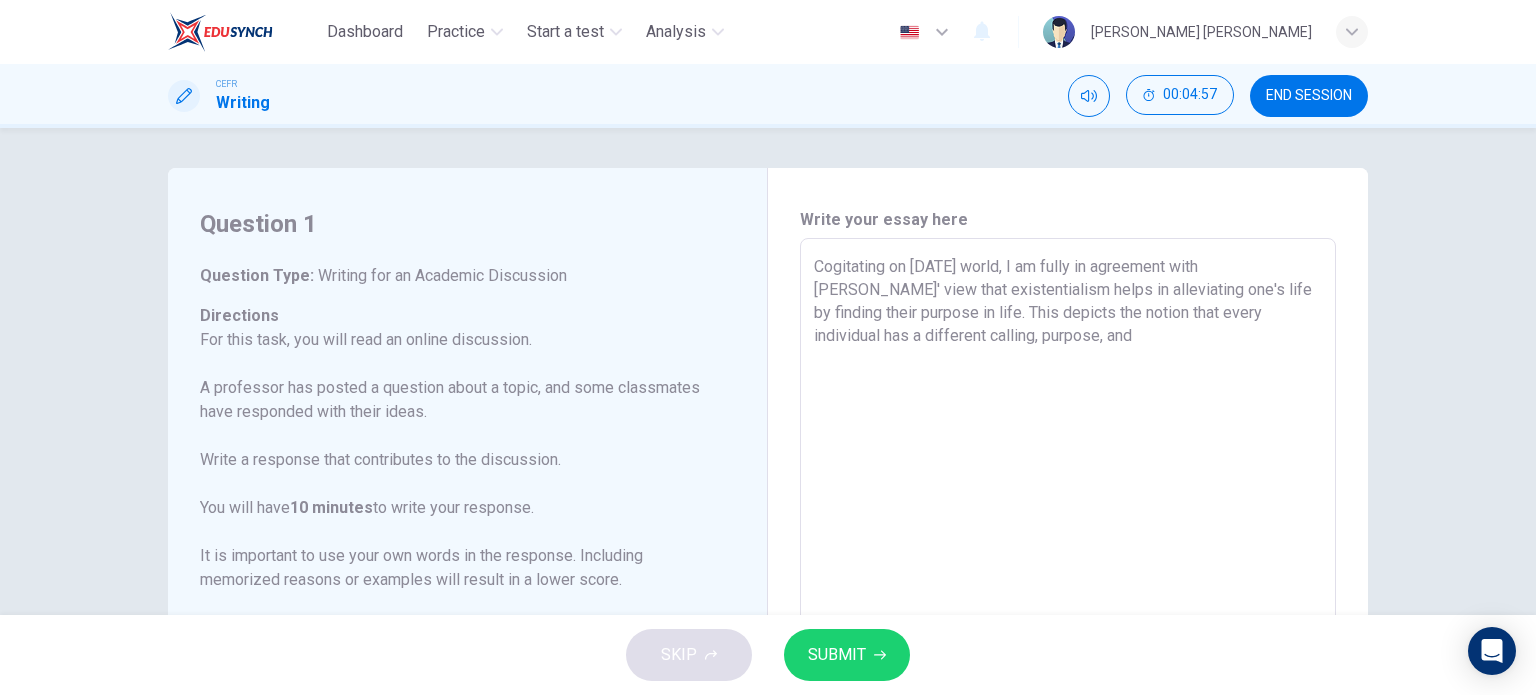 click on "Cogitating on [DATE] world, I am fully in agreement with [PERSON_NAME]' view that existentialism helps in alleviating one's life by finding their purpose in life. This depicts the notion that every individual has a different calling, purpose, and" at bounding box center [1068, 572] 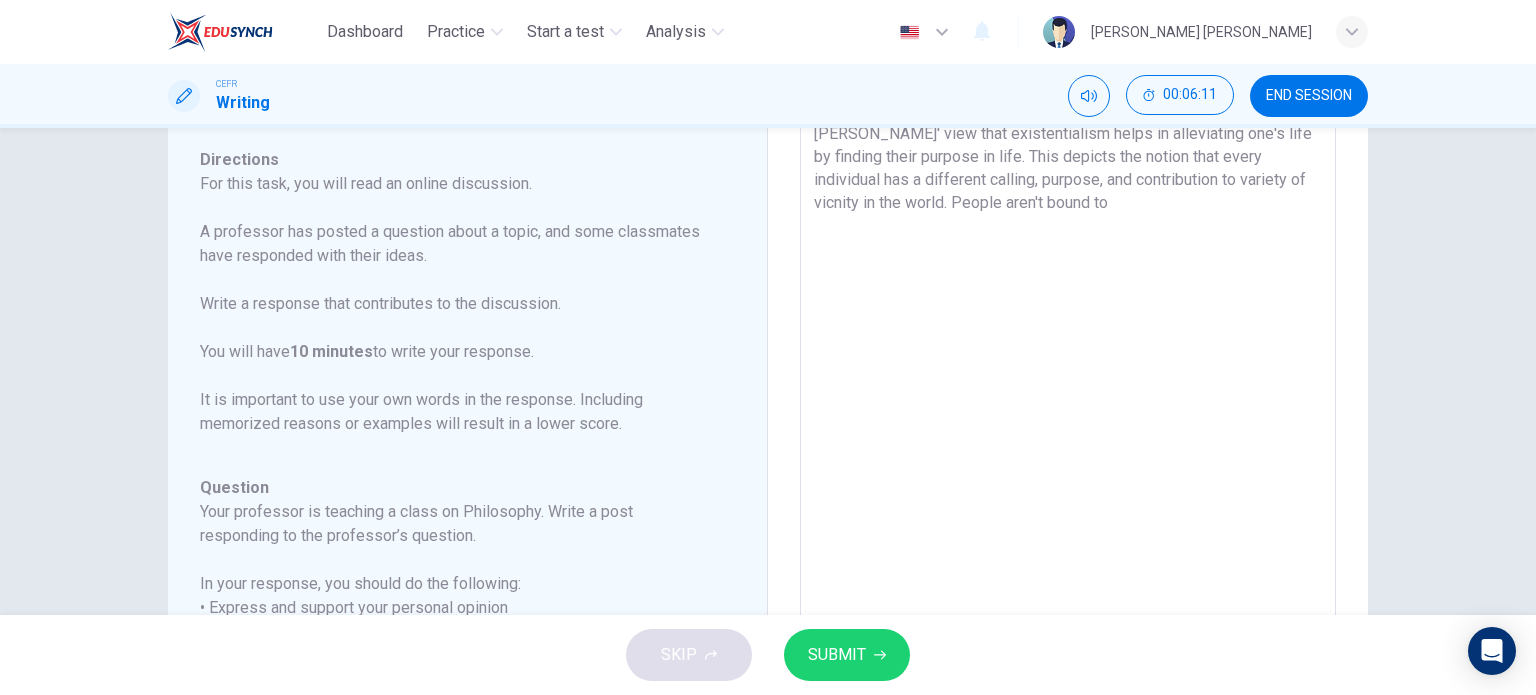 scroll, scrollTop: 200, scrollLeft: 0, axis: vertical 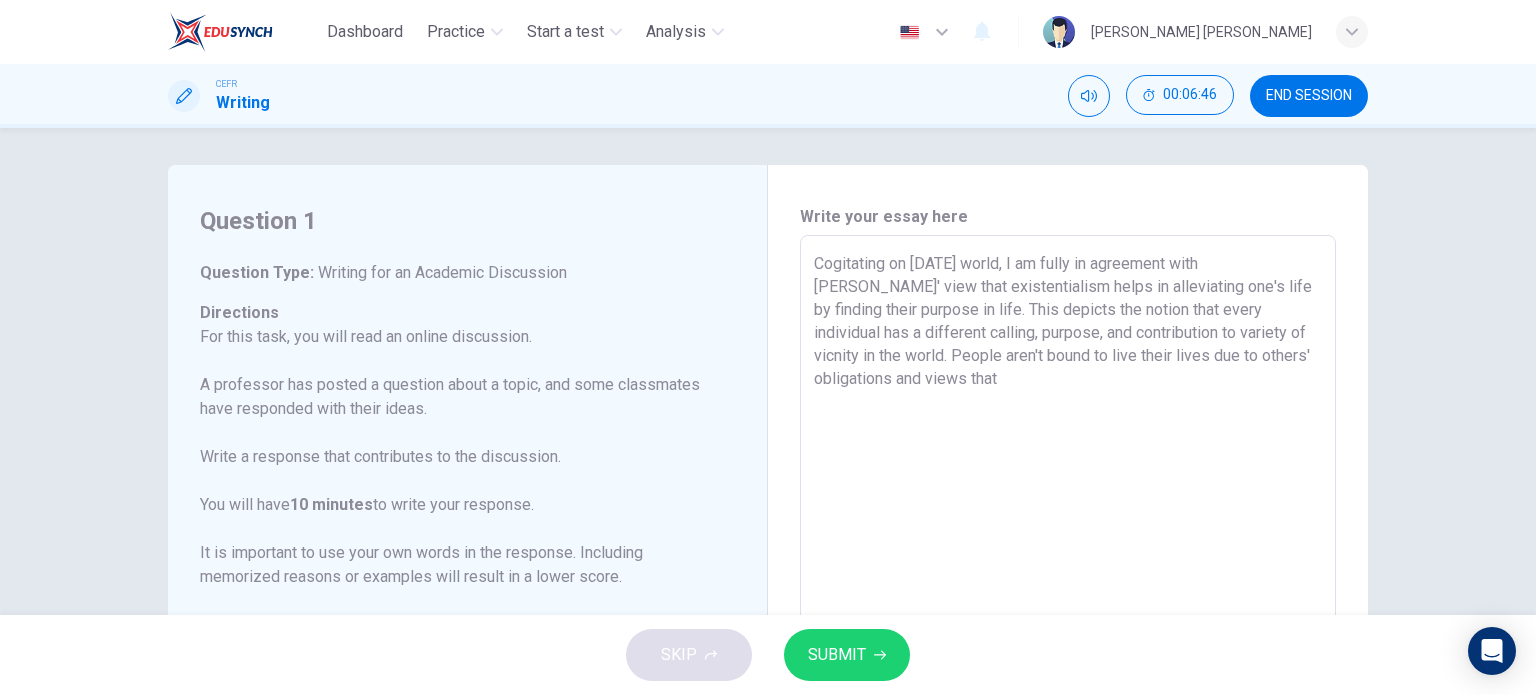 click on "Cogitating on [DATE] world, I am fully in agreement with [PERSON_NAME]' view that existentialism helps in alleviating one's life by finding their purpose in life. This depicts the notion that every individual has a different calling, purpose, and contribution to variety of vicnity in the world. People aren't bound to live their lives due to others' obligations and views that" at bounding box center (1068, 569) 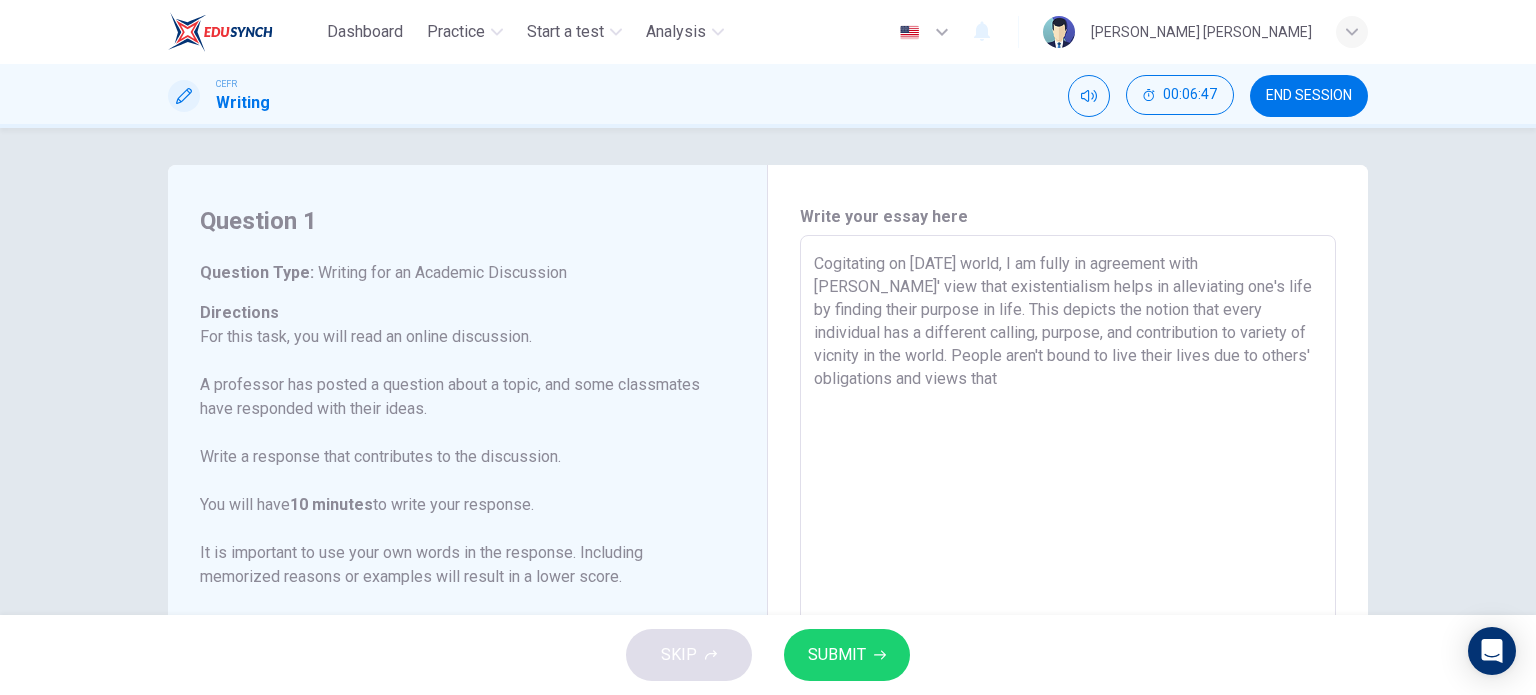 click on "Cogitating on [DATE] world, I am fully in agreement with [PERSON_NAME]' view that existentialism helps in alleviating one's life by finding their purpose in life. This depicts the notion that every individual has a different calling, purpose, and contribution to variety of vicnity in the world. People aren't bound to live their lives due to others' obligations and views that" at bounding box center [1068, 569] 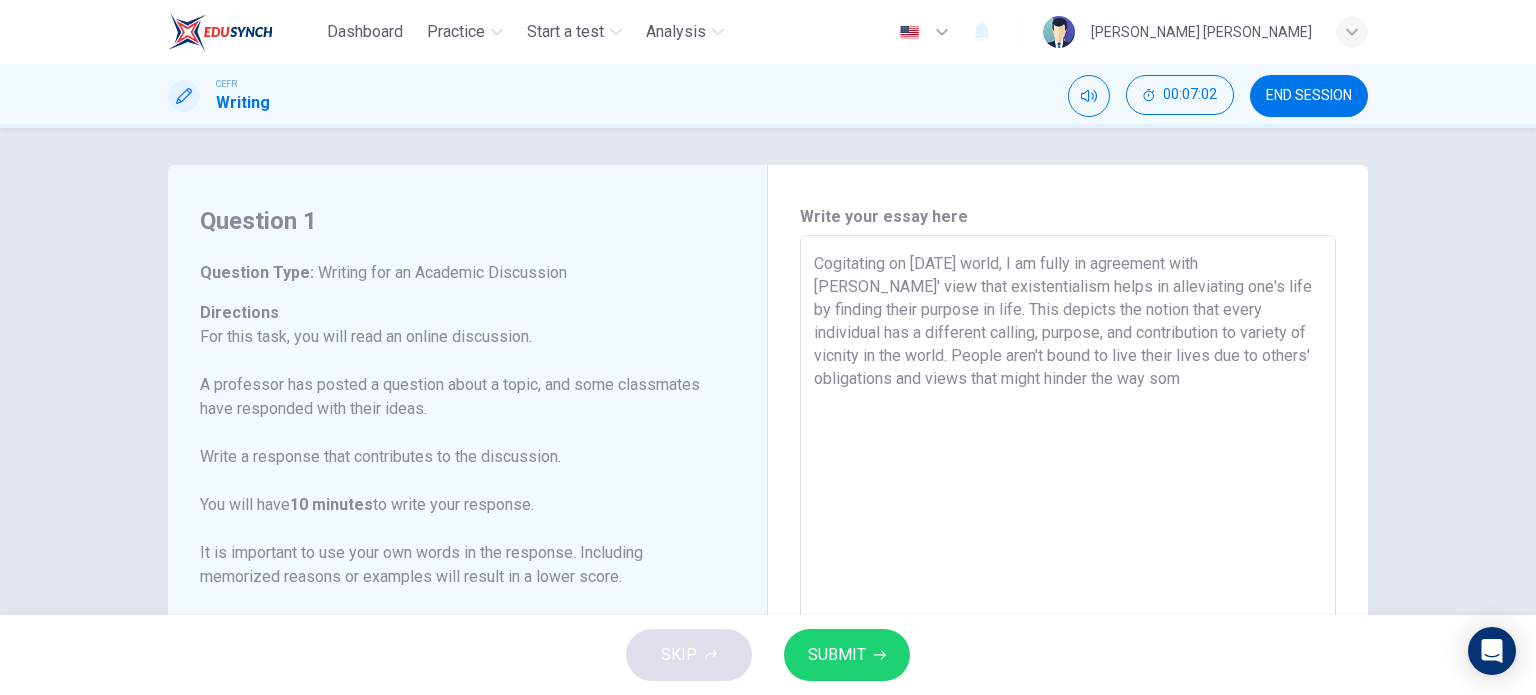 click on "Cogitating on [DATE] world, I am fully in agreement with [PERSON_NAME]' view that existentialism helps in alleviating one's life by finding their purpose in life. This depicts the notion that every individual has a different calling, purpose, and contribution to variety of vicnity in the world. People aren't bound to live their lives due to others' obligations and views that might hinder the way som" at bounding box center (1068, 569) 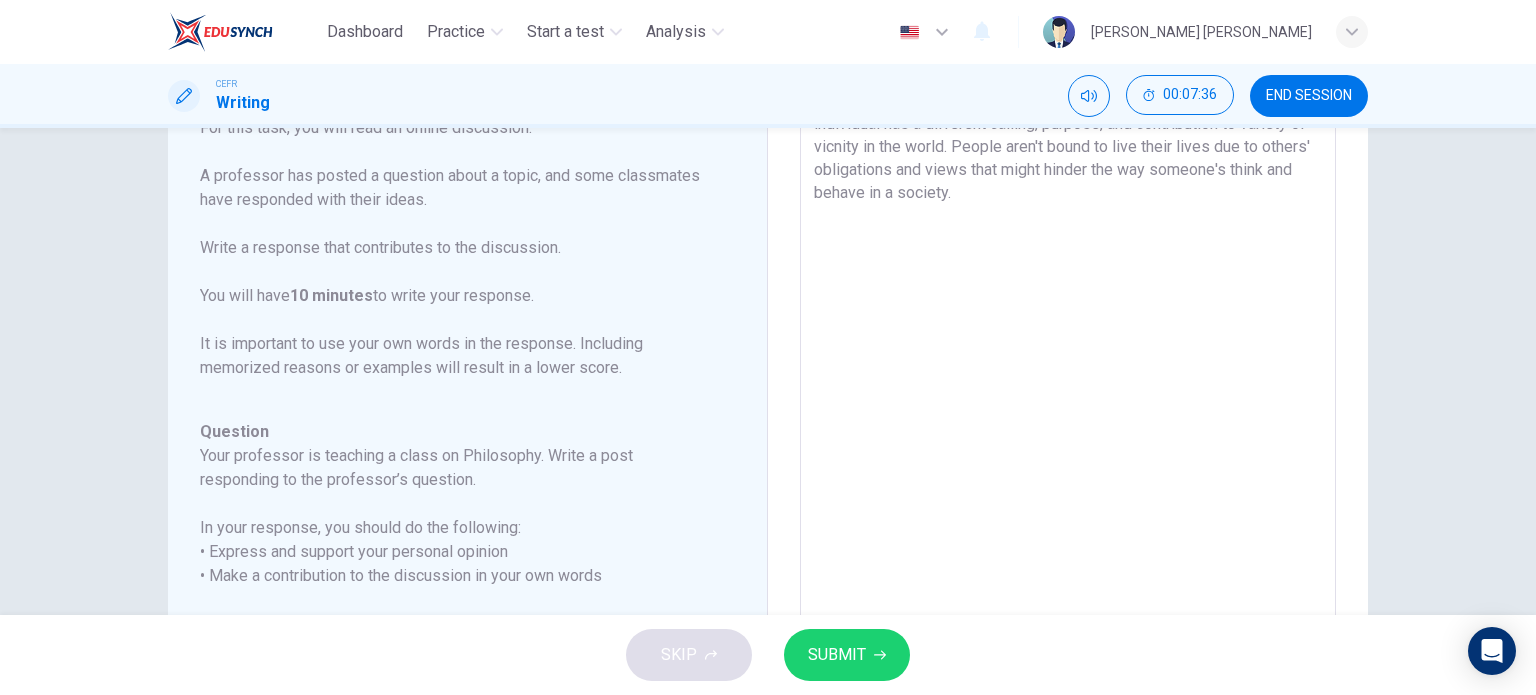 scroll, scrollTop: 103, scrollLeft: 0, axis: vertical 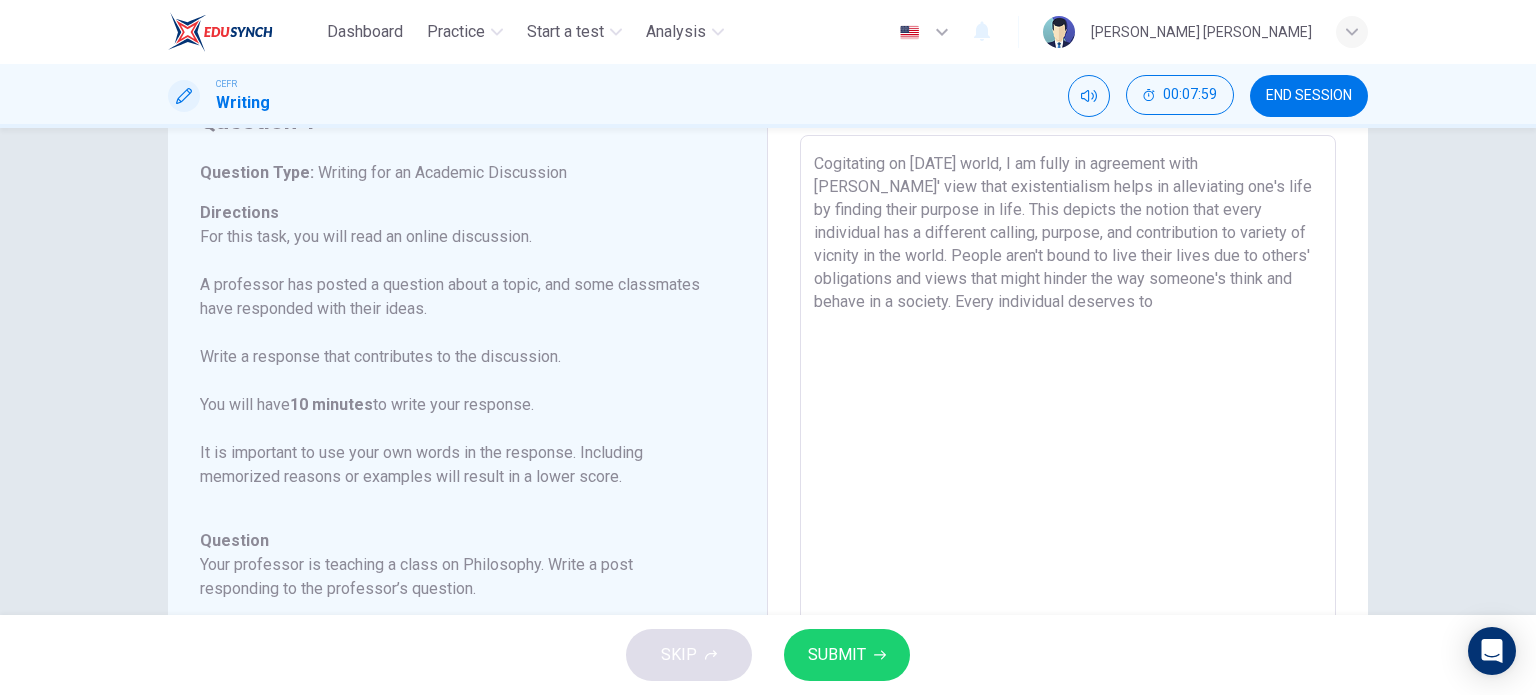 click on "Cogitating on [DATE] world, I am fully in agreement with [PERSON_NAME]' view that existentialism helps in alleviating one's life by finding their purpose in life. This depicts the notion that every individual has a different calling, purpose, and contribution to variety of vicnity in the world. People aren't bound to live their lives due to others' obligations and views that might hinder the way someone's think and behave in a society. Every individual deserves to" at bounding box center [1068, 469] 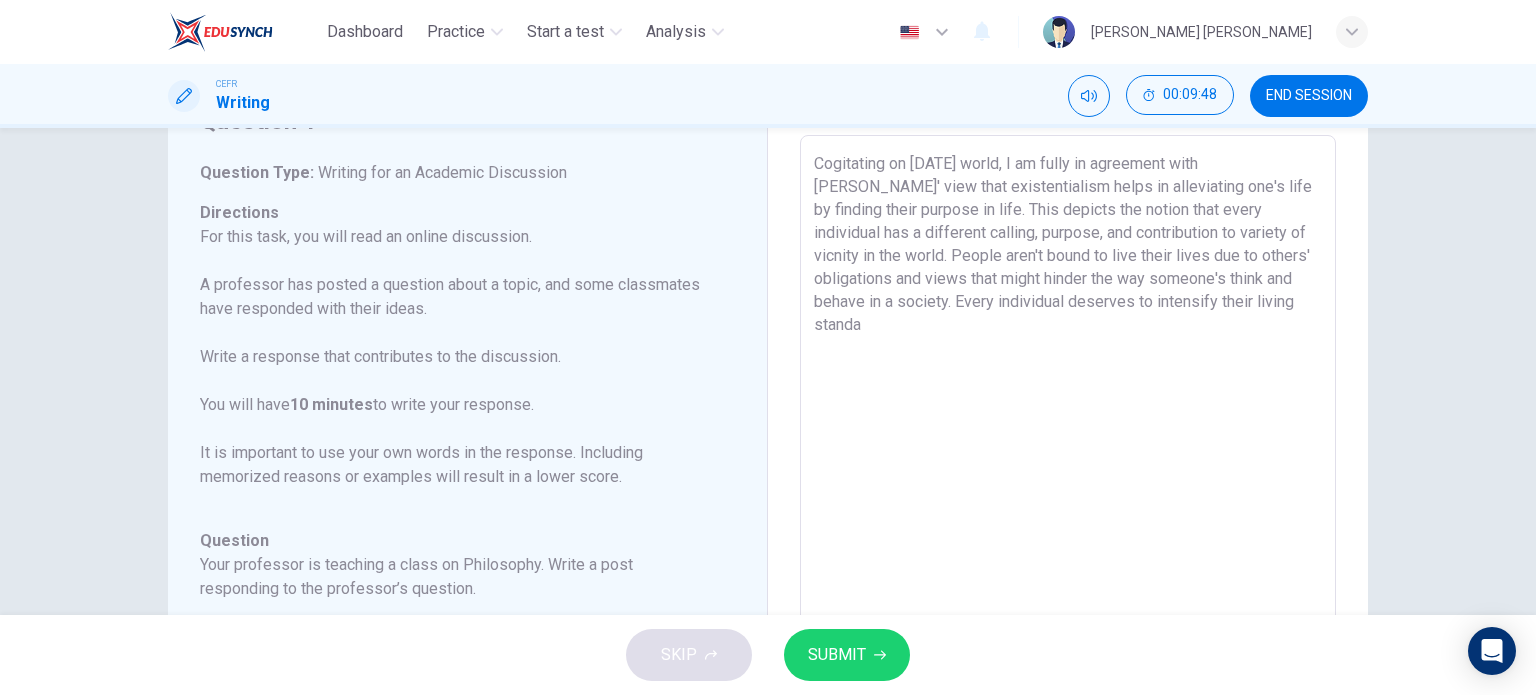 click on "Cogitating on [DATE] world, I am fully in agreement with [PERSON_NAME]' view that existentialism helps in alleviating one's life by finding their purpose in life. This depicts the notion that every individual has a different calling, purpose, and contribution to variety of vicnity in the world. People aren't bound to live their lives due to others' obligations and views that might hinder the way someone's think and behave in a society. Every individual deserves to intensify their living standa" at bounding box center [1068, 469] 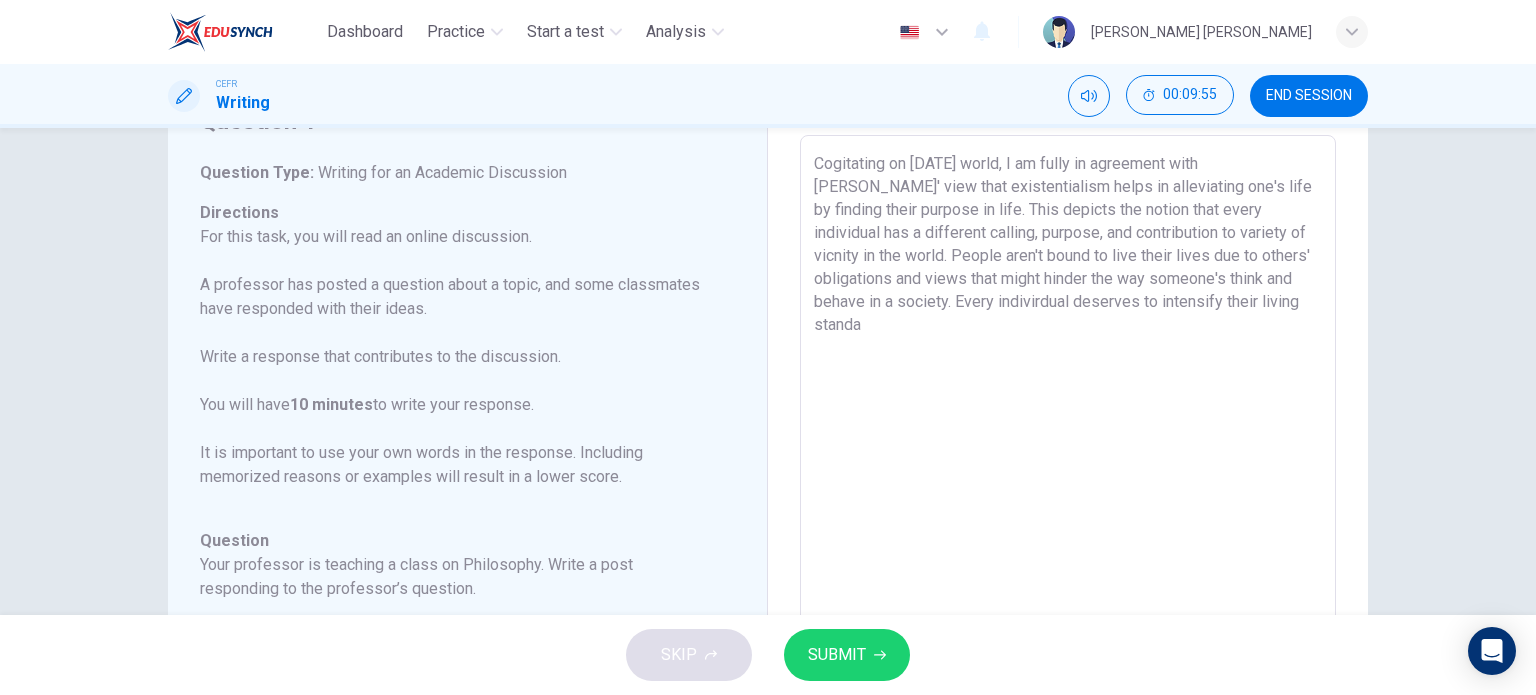 click on "Cogitating on [DATE] world, I am fully in agreement with [PERSON_NAME]' view that existentialism helps in alleviating one's life by finding their purpose in life. This depicts the notion that every individual has a different calling, purpose, and contribution to variety of vicnity in the world. People aren't bound to live their lives due to others' obligations and views that might hinder the way someone's think and behave in a society. Every indivirdual deserves to intensify their living standa" at bounding box center (1068, 469) 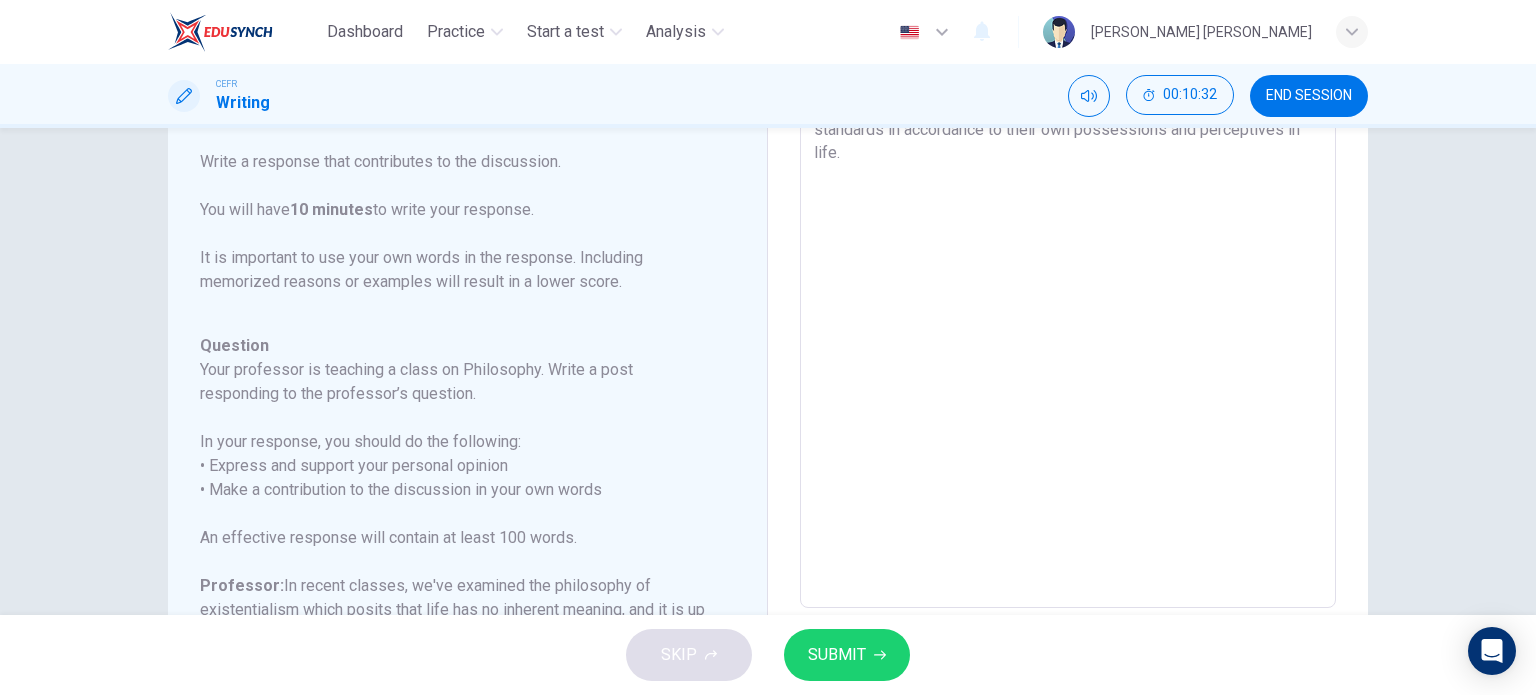 scroll, scrollTop: 103, scrollLeft: 0, axis: vertical 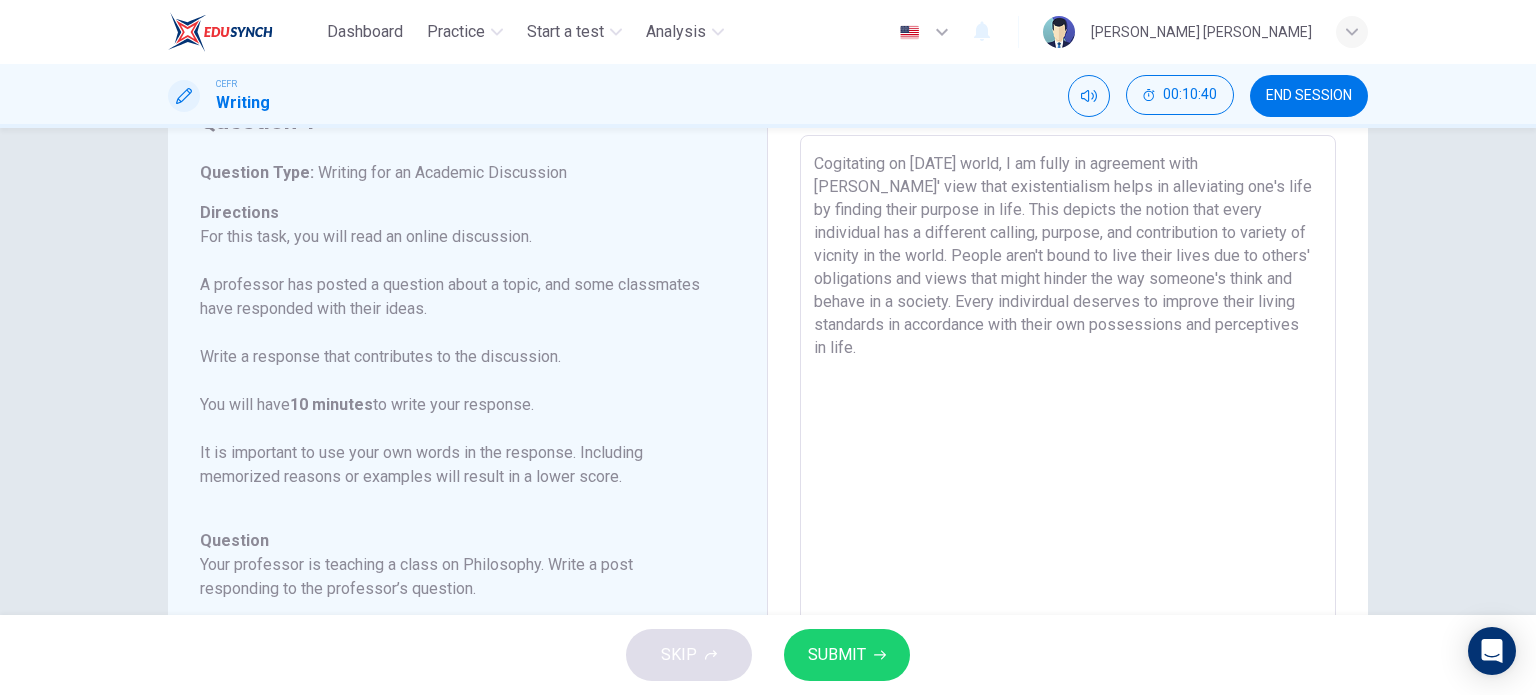 click on "Cogitating on [DATE] world, I am fully in agreement with [PERSON_NAME]' view that existentialism helps in alleviating one's life by finding their purpose in life. This depicts the notion that every individual has a different calling, purpose, and contribution to variety of vicnity in the world. People aren't bound to live their lives due to others' obligations and views that might hinder the way someone's think and behave in a society. Every indivirdual deserves to improve their living standards in accordance with their own possessions and perceptives in life." at bounding box center [1068, 469] 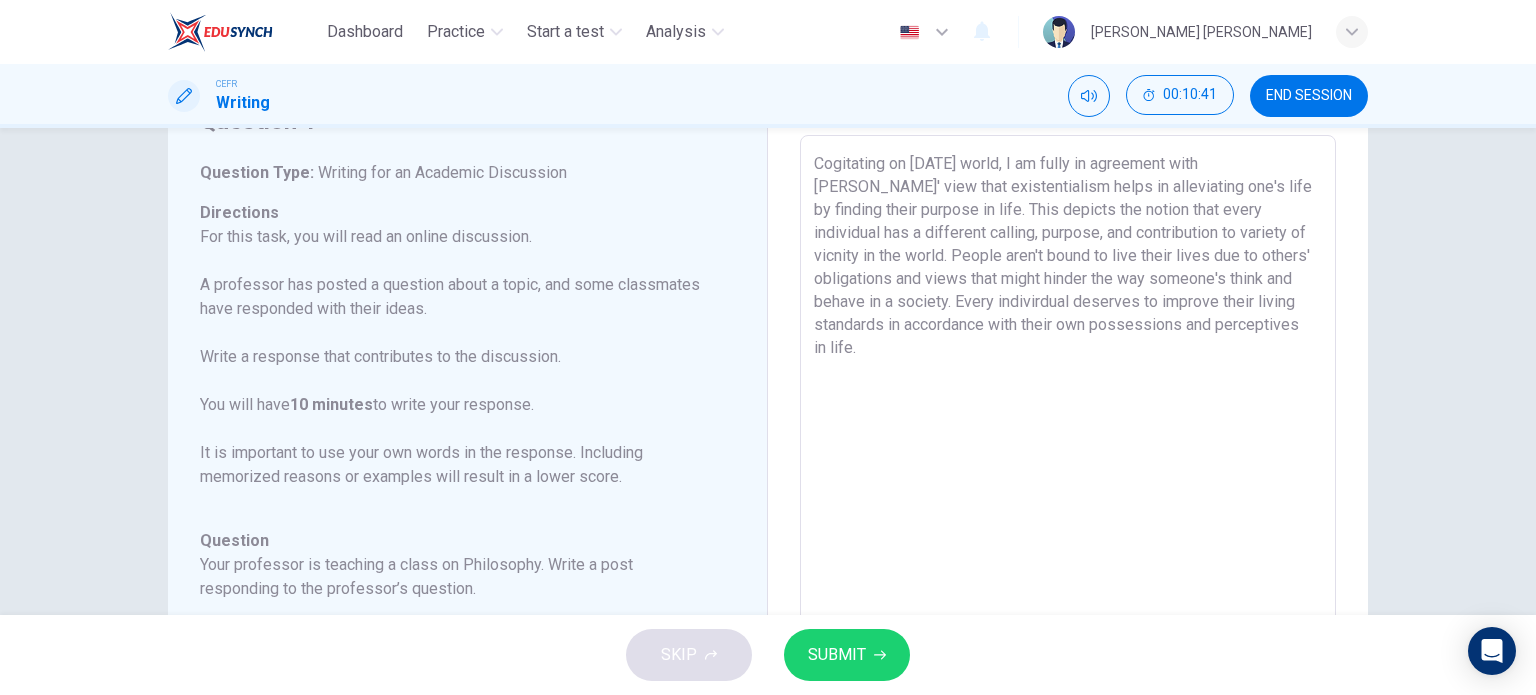 click on "Cogitating on [DATE] world, I am fully in agreement with [PERSON_NAME]' view that existentialism helps in alleviating one's life by finding their purpose in life. This depicts the notion that every individual has a different calling, purpose, and contribution to variety of vicnity in the world. People aren't bound to live their lives due to others' obligations and views that might hinder the way someone's think and behave in a society. Every indivirdual deserves to improve their living standards in accordance with their own possessions and perceptives in life." at bounding box center [1068, 469] 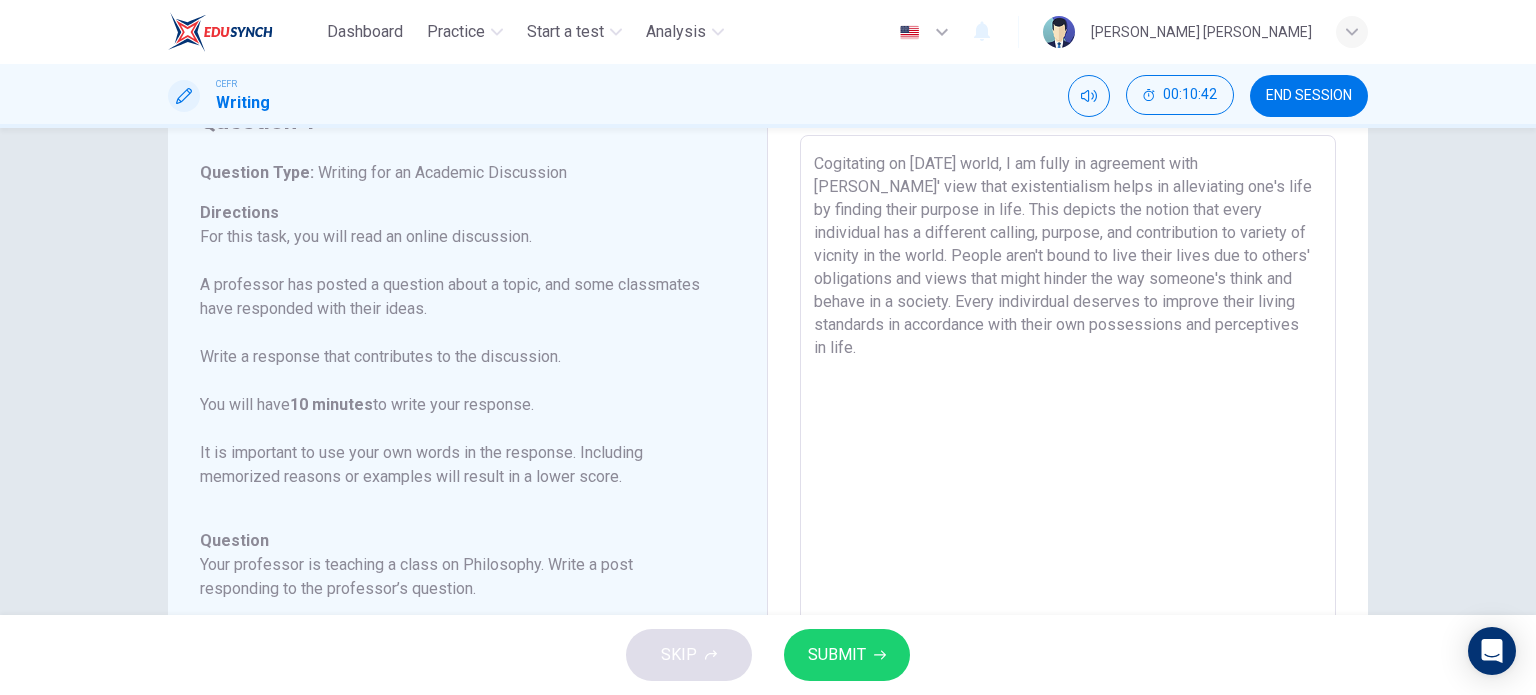 click on "Cogitating on [DATE] world, I am fully in agreement with [PERSON_NAME]' view that existentialism helps in alleviating one's life by finding their purpose in life. This depicts the notion that every individual has a different calling, purpose, and contribution to variety of vicnity in the world. People aren't bound to live their lives due to others' obligations and views that might hinder the way someone's think and behave in a society. Every indivirdual deserves to improve their living standards in accordance with their own possessions and perceptives in life." at bounding box center [1068, 469] 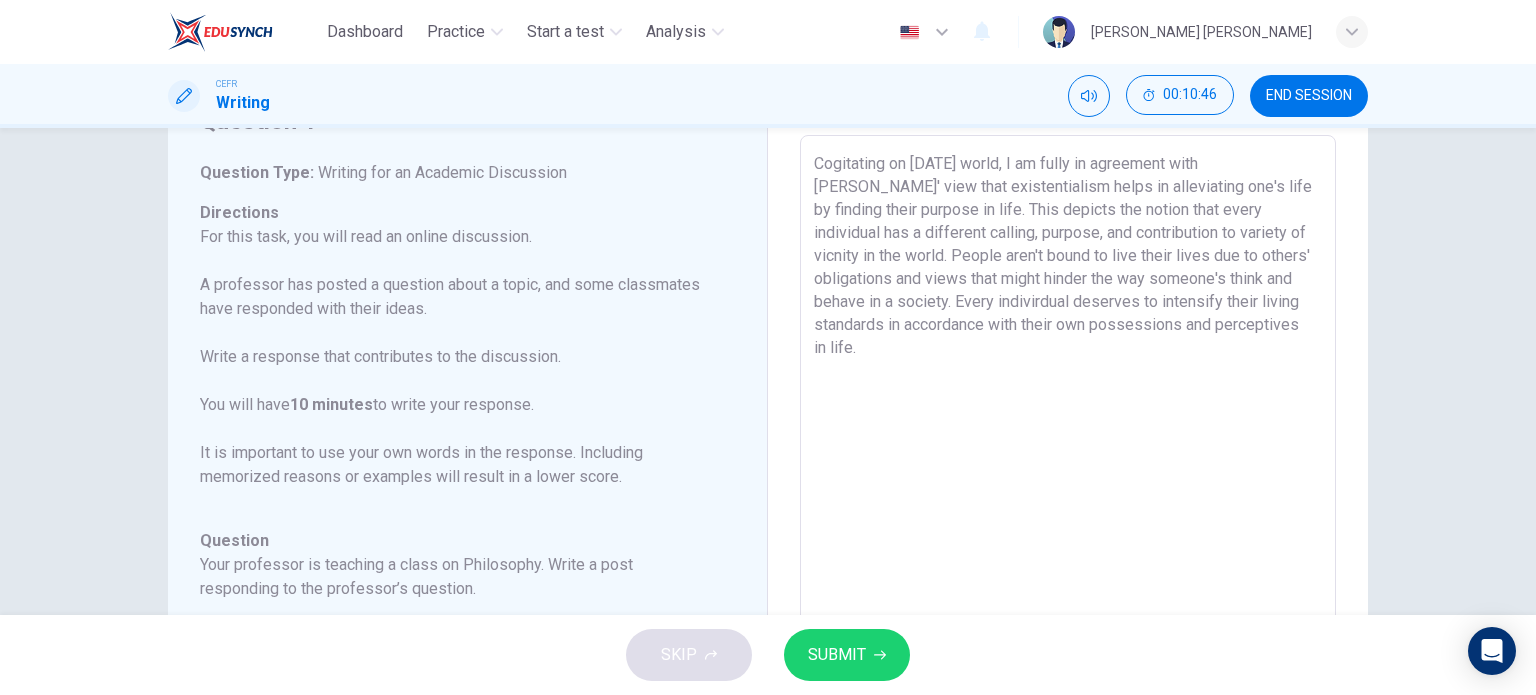 click on "Cogitating on [DATE] world, I am fully in agreement with [PERSON_NAME]' view that existentialism helps in alleviating one's life by finding their purpose in life. This depicts the notion that every individual has a different calling, purpose, and contribution to variety of vicnity in the world. People aren't bound to live their lives due to others' obligations and views that might hinder the way someone's think and behave in a society. Every indivirdual deserves to intensify their living standards in accordance with their own possessions and perceptives in life." at bounding box center (1068, 469) 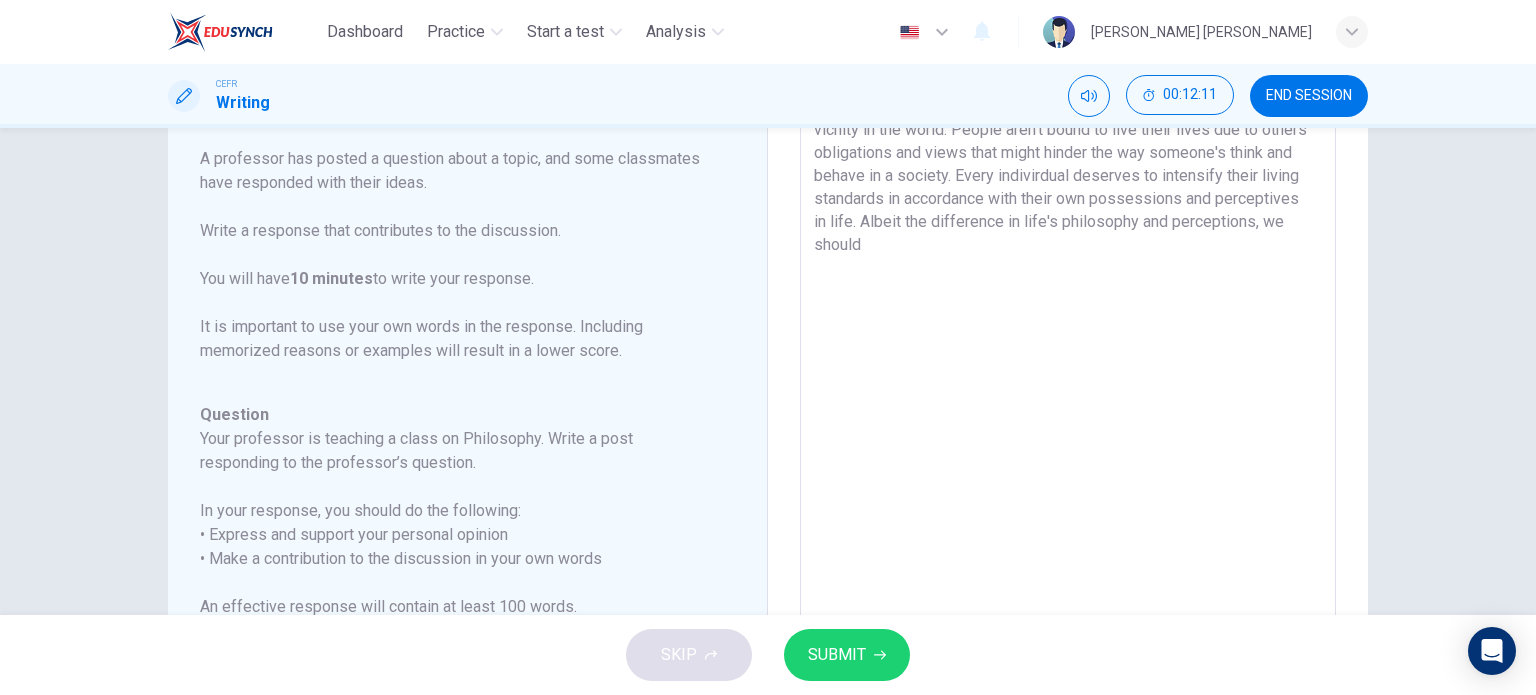 scroll, scrollTop: 203, scrollLeft: 0, axis: vertical 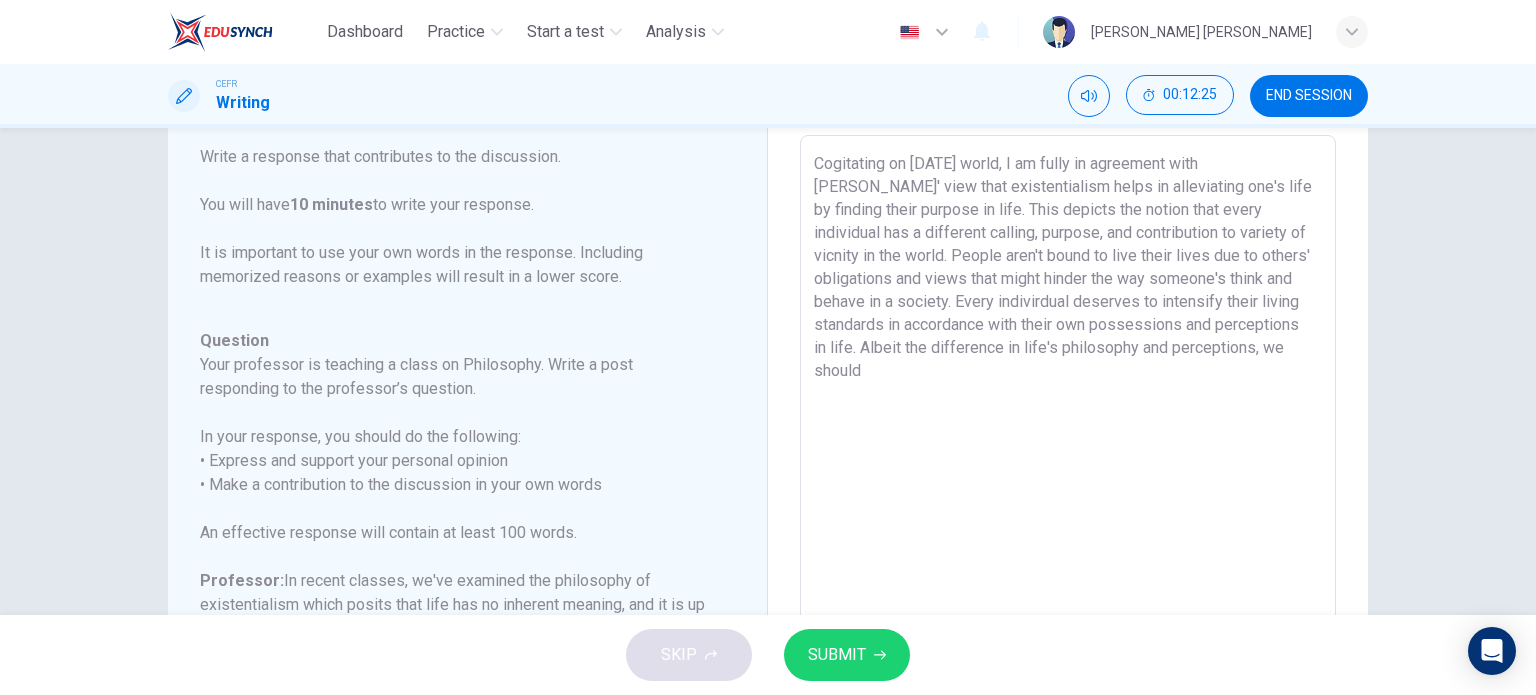 click on "Cogitating on [DATE] world, I am fully in agreement with [PERSON_NAME]' view that existentialism helps in alleviating one's life by finding their purpose in life. This depicts the notion that every individual has a different calling, purpose, and contribution to variety of vicnity in the world. People aren't bound to live their lives due to others' obligations and views that might hinder the way someone's think and behave in a society. Every indivirdual deserves to intensify their living standards in accordance with their own possessions and perceptions in life. Albeit the difference in life's philosophy and perceptions, we should" at bounding box center (1068, 469) 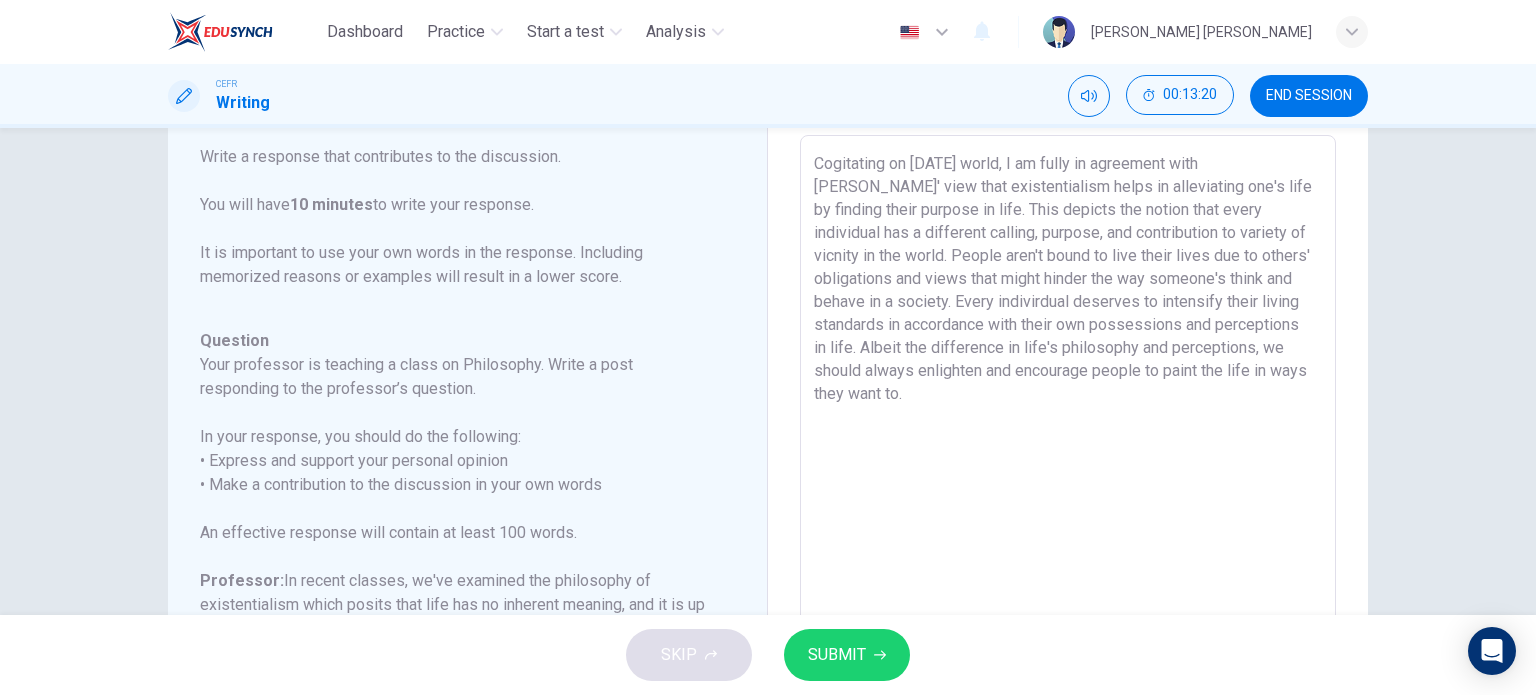 click on "Cogitating on [DATE] world, I am fully in agreement with [PERSON_NAME]' view that existentialism helps in alleviating one's life by finding their purpose in life. This depicts the notion that every individual has a different calling, purpose, and contribution to variety of vicnity in the world. People aren't bound to live their lives due to others' obligations and views that might hinder the way someone's think and behave in a society. Every indivirdual deserves to intensify their living standards in accordance with their own possessions and perceptions in life. Albeit the difference in life's philosophy and perceptions, we should always enlighten and encourage people to paint the life in ways they want to." at bounding box center (1068, 469) 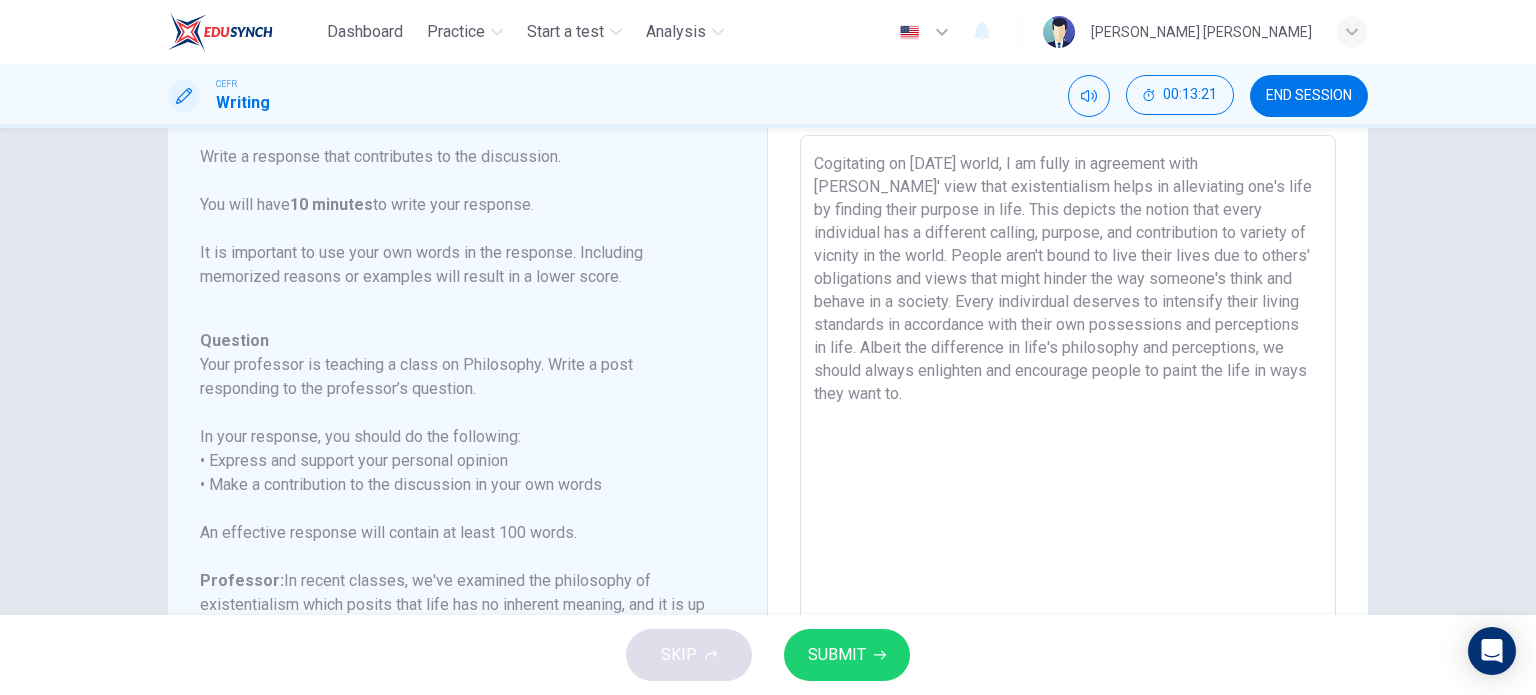click on "Cogitating on [DATE] world, I am fully in agreement with [PERSON_NAME]' view that existentialism helps in alleviating one's life by finding their purpose in life. This depicts the notion that every individual has a different calling, purpose, and contribution to variety of vicnity in the world. People aren't bound to live their lives due to others' obligations and views that might hinder the way someone's think and behave in a society. Every indivirdual deserves to intensify their living standards in accordance with their own possessions and perceptions in life. Albeit the difference in life's philosophy and perceptions, we should always enlighten and encourage people to paint the life in ways they want to." at bounding box center [1068, 469] 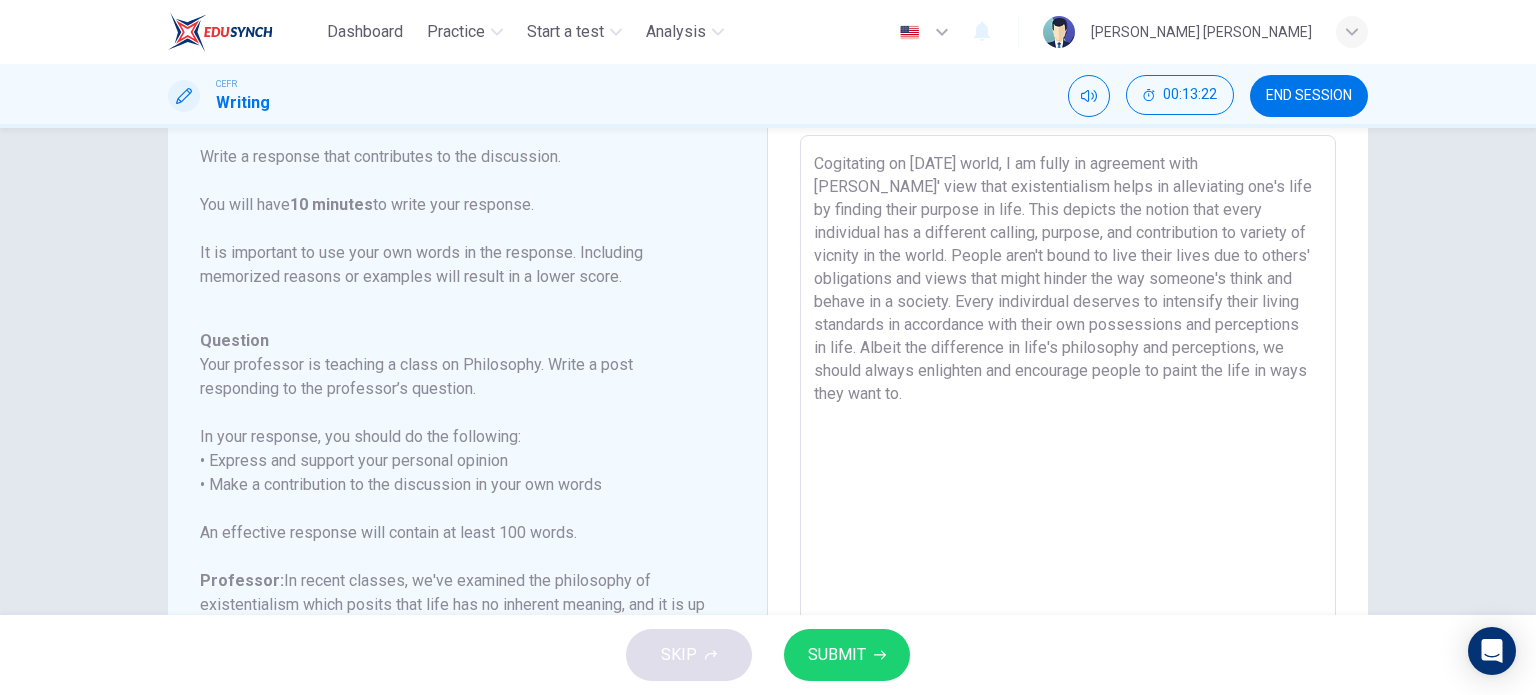 click on "Cogitating on [DATE] world, I am fully in agreement with [PERSON_NAME]' view that existentialism helps in alleviating one's life by finding their purpose in life. This depicts the notion that every individual has a different calling, purpose, and contribution to variety of vicnity in the world. People aren't bound to live their lives due to others' obligations and views that might hinder the way someone's think and behave in a society. Every indivirdual deserves to intensify their living standards in accordance with their own possessions and perceptions in life. Albeit the difference in life's philosophy and perceptions, we should always enlighten and encourage people to paint the life in ways they want to." at bounding box center (1068, 469) 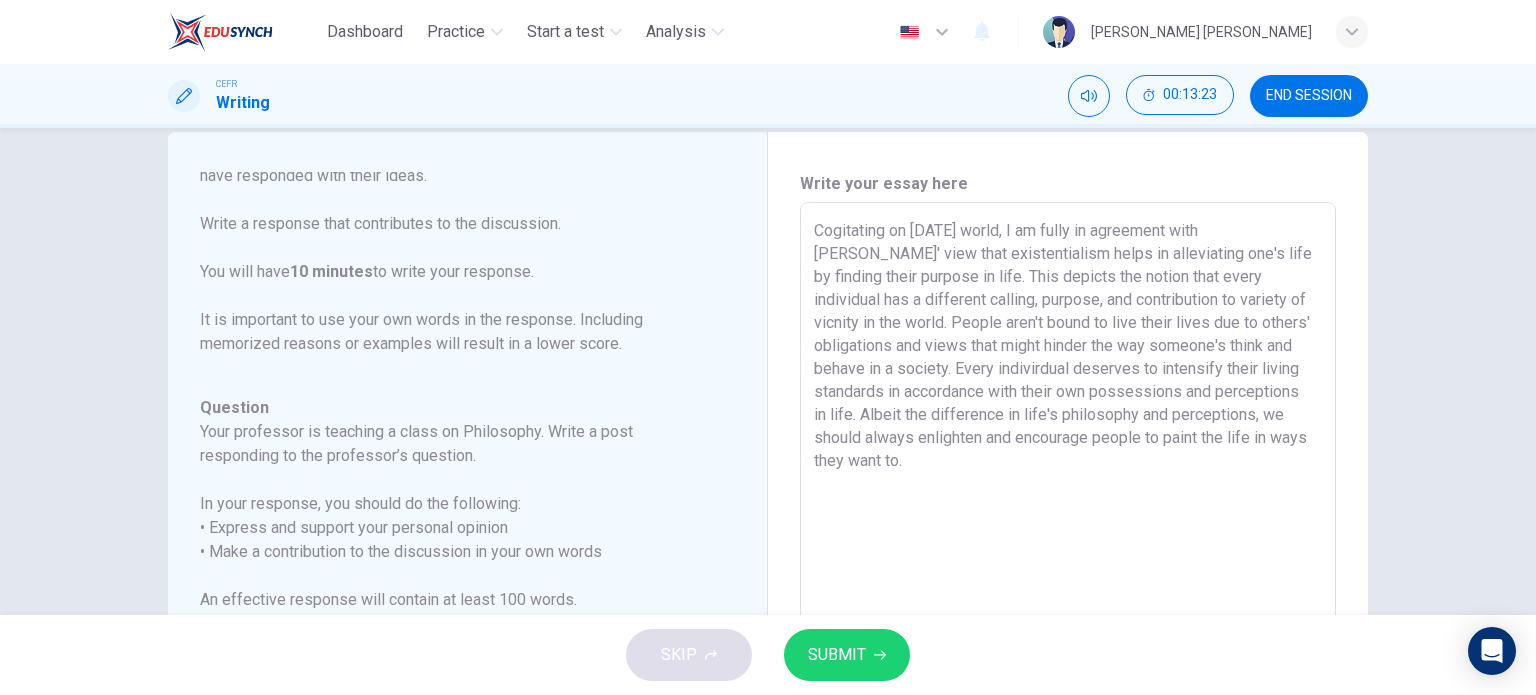 scroll, scrollTop: 3, scrollLeft: 0, axis: vertical 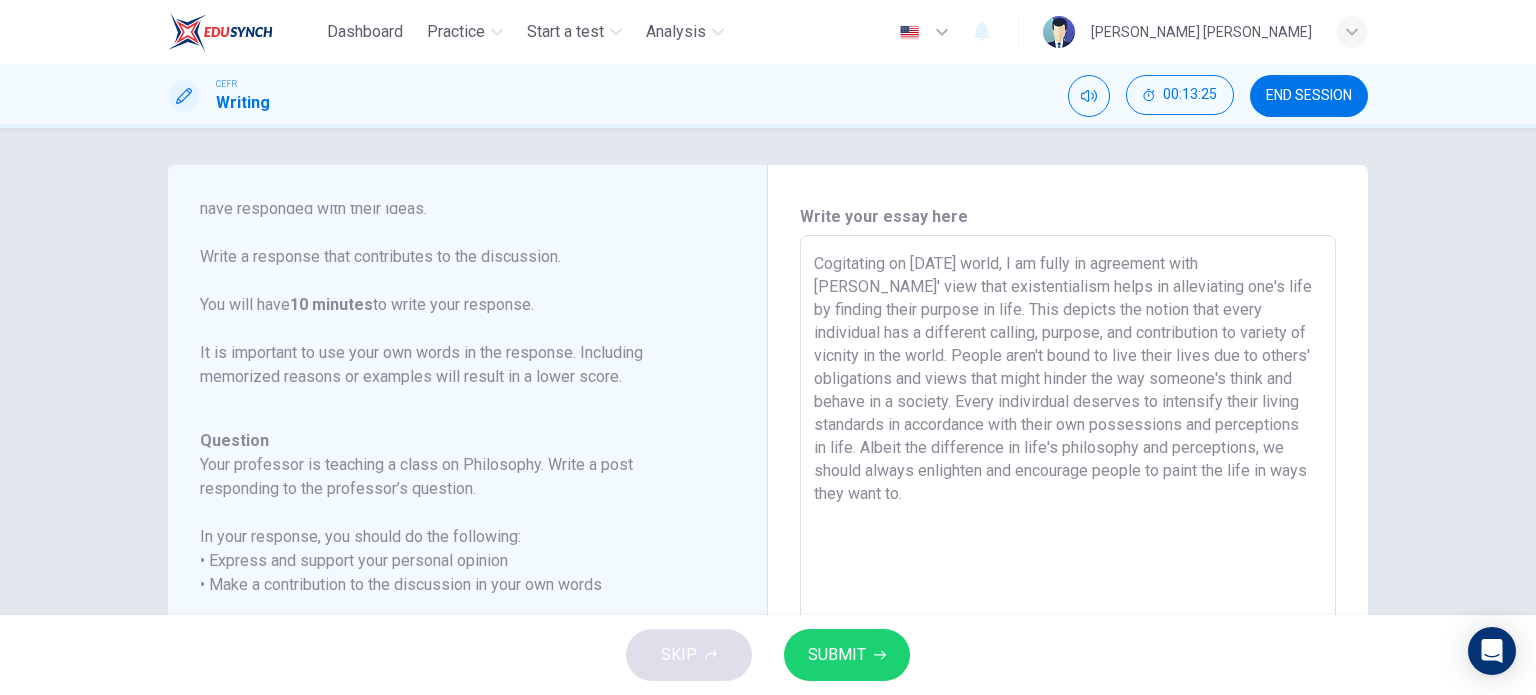 drag, startPoint x: 812, startPoint y: 262, endPoint x: 1322, endPoint y: 469, distance: 550.408 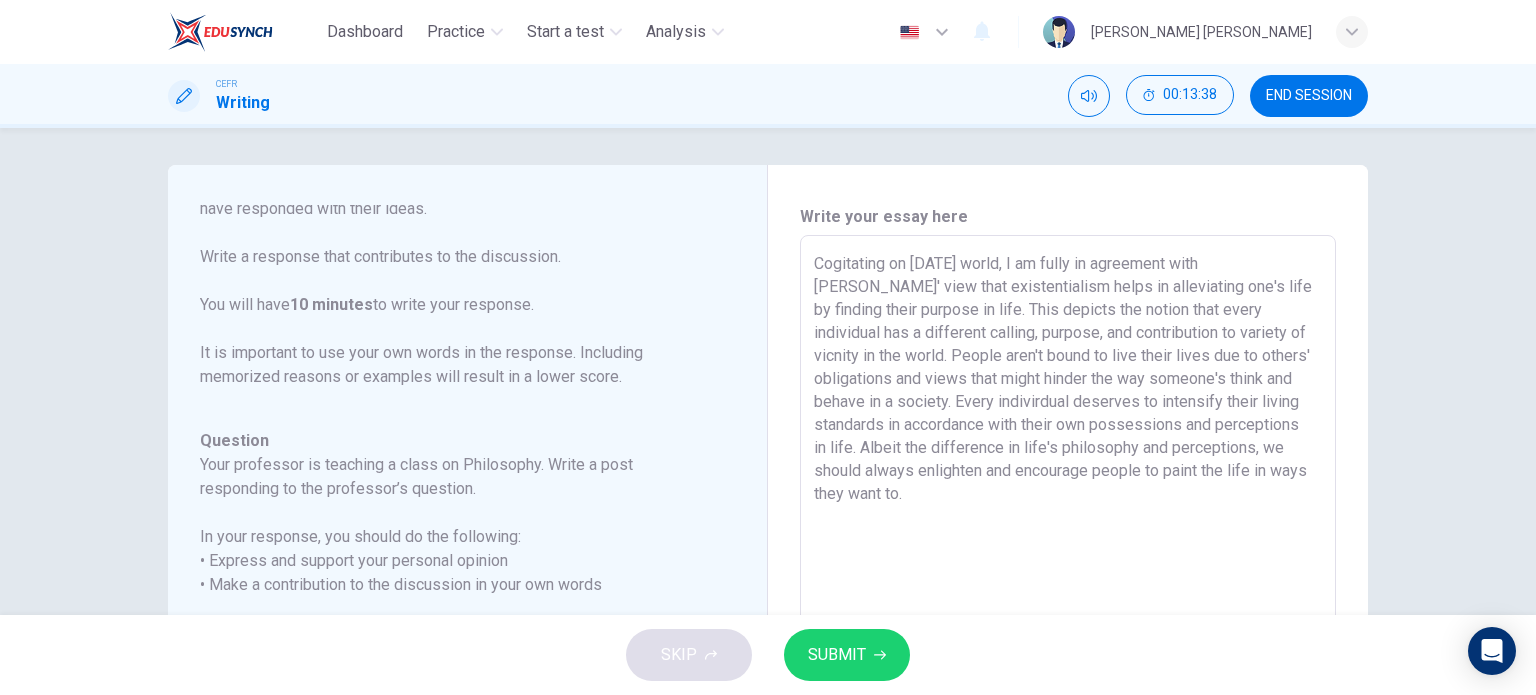 drag, startPoint x: 794, startPoint y: 235, endPoint x: 917, endPoint y: 358, distance: 173.94827 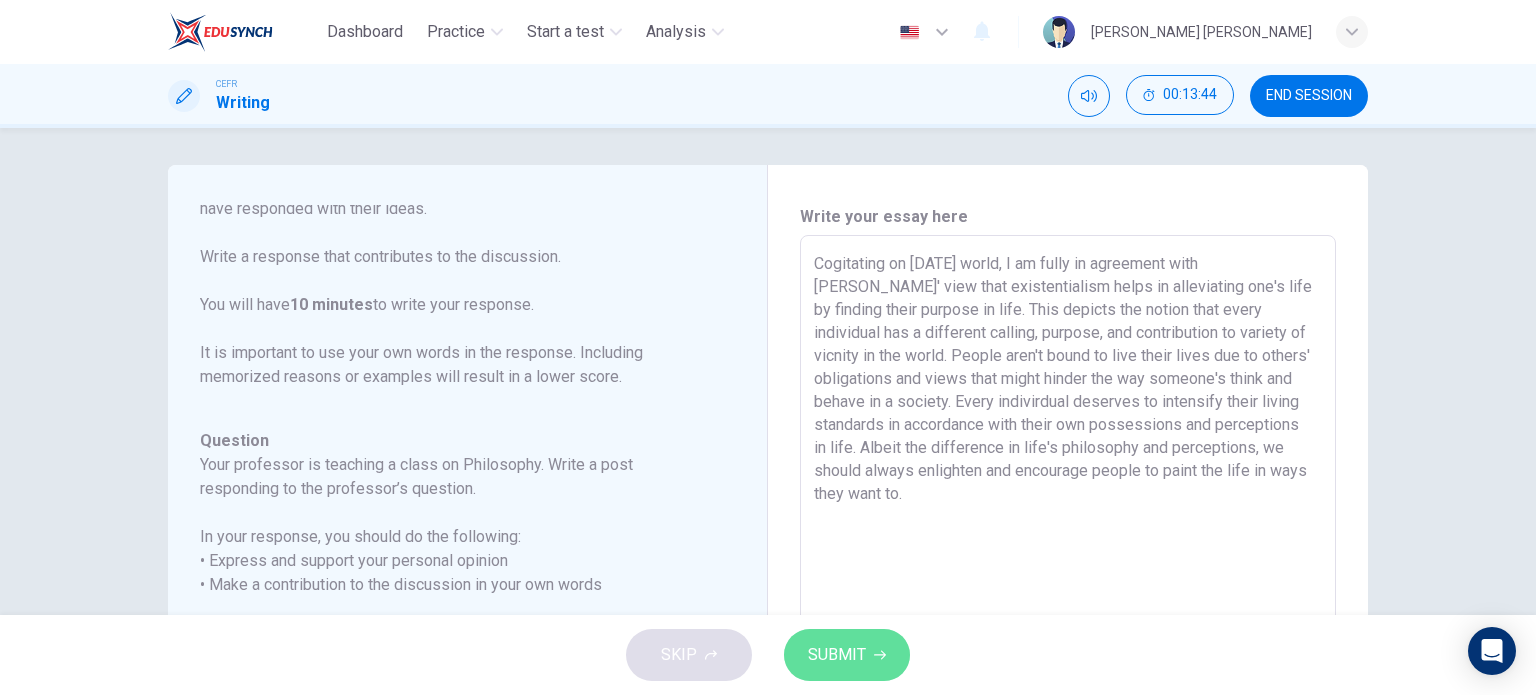 click on "SUBMIT" at bounding box center [847, 655] 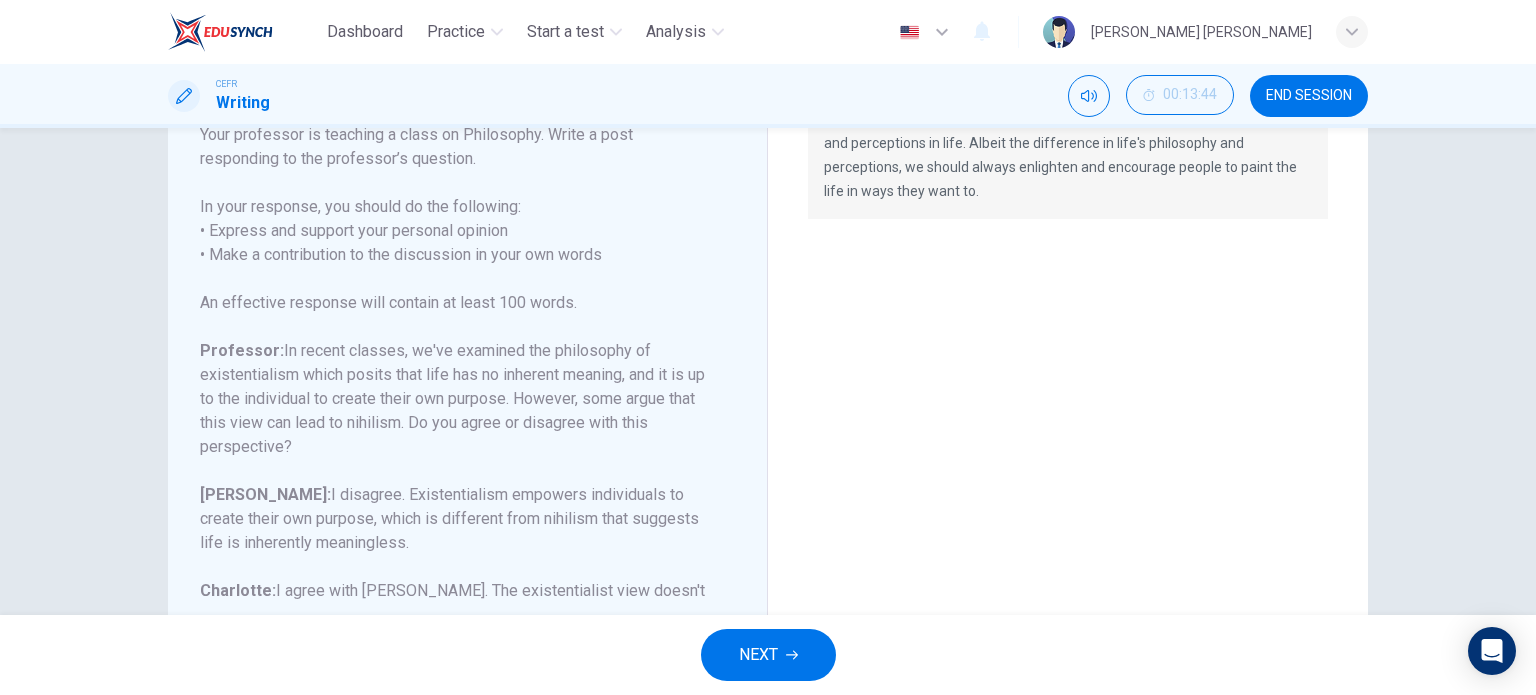 scroll, scrollTop: 403, scrollLeft: 0, axis: vertical 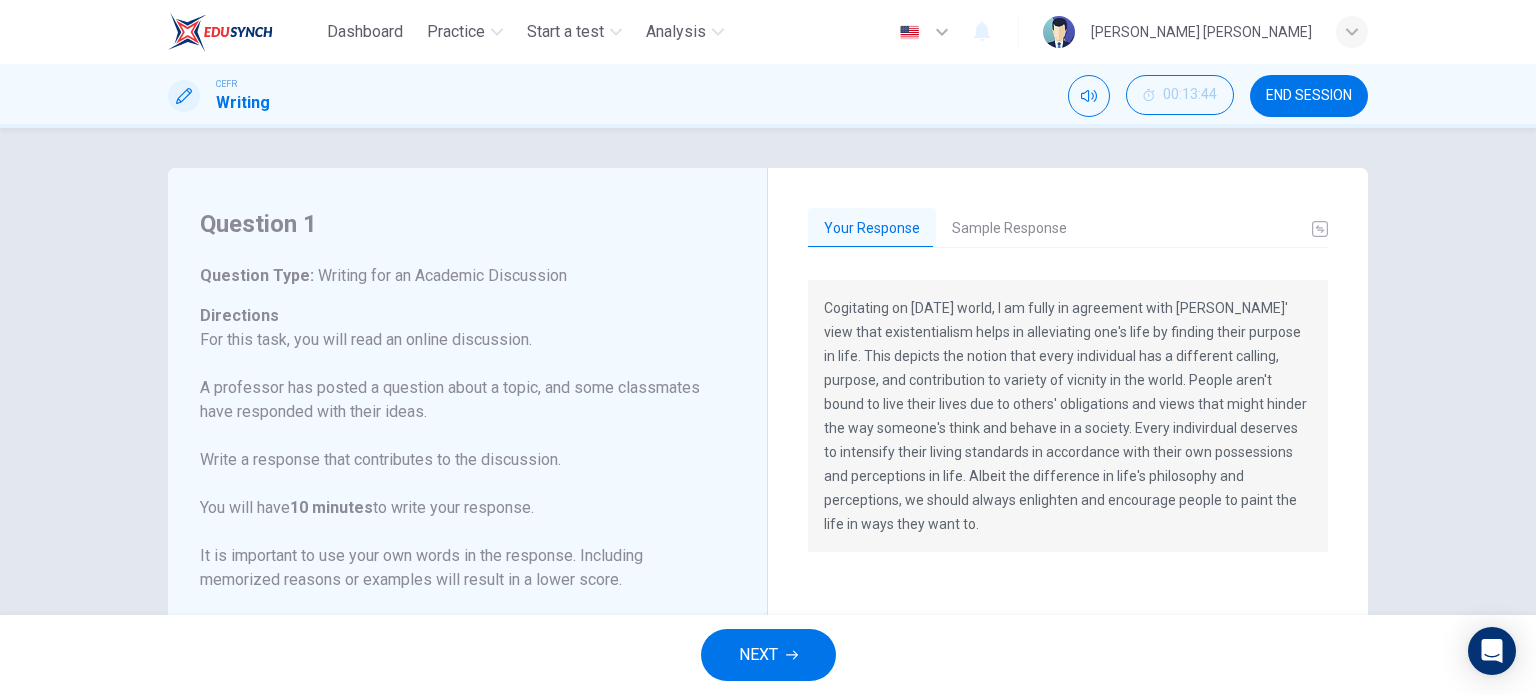 click on "Sample Response" at bounding box center (1009, 229) 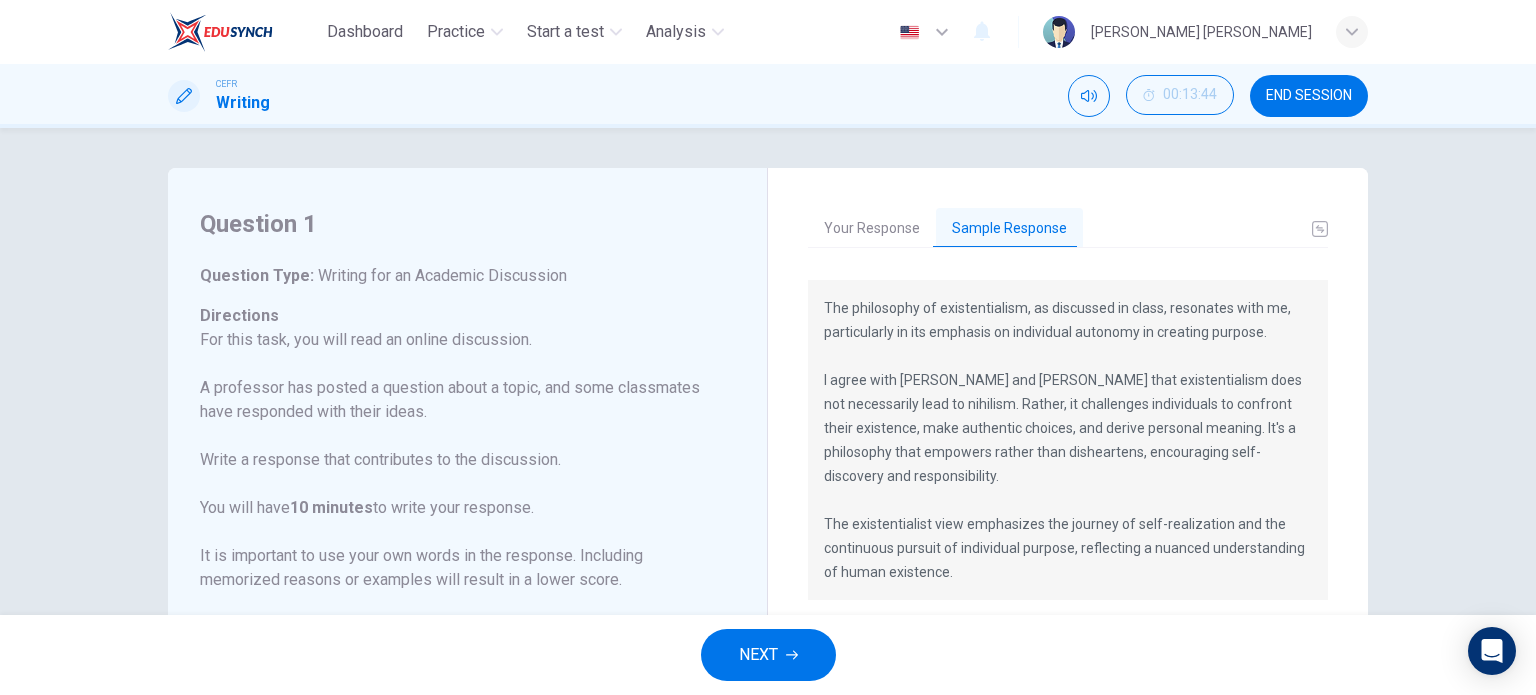 scroll, scrollTop: 0, scrollLeft: 0, axis: both 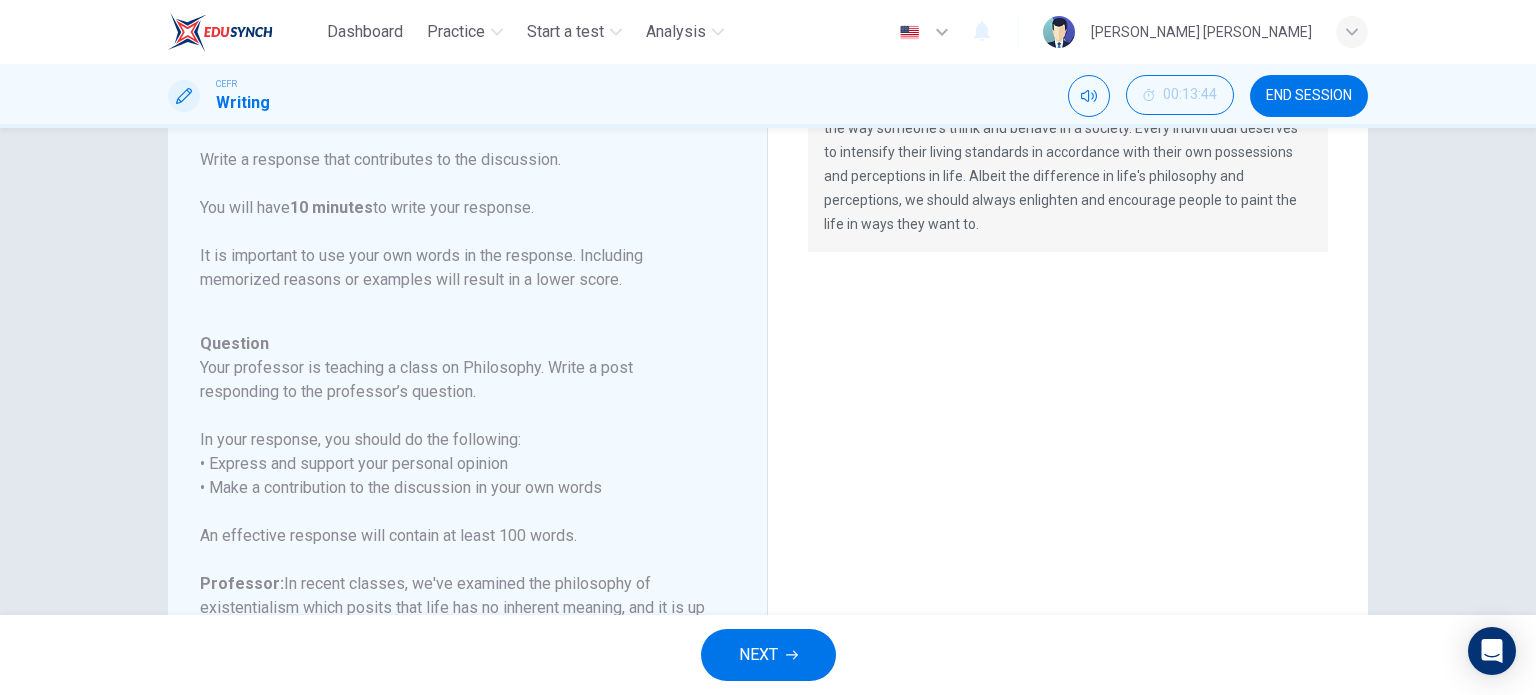 click on "Your Response" at bounding box center (872, -71) 